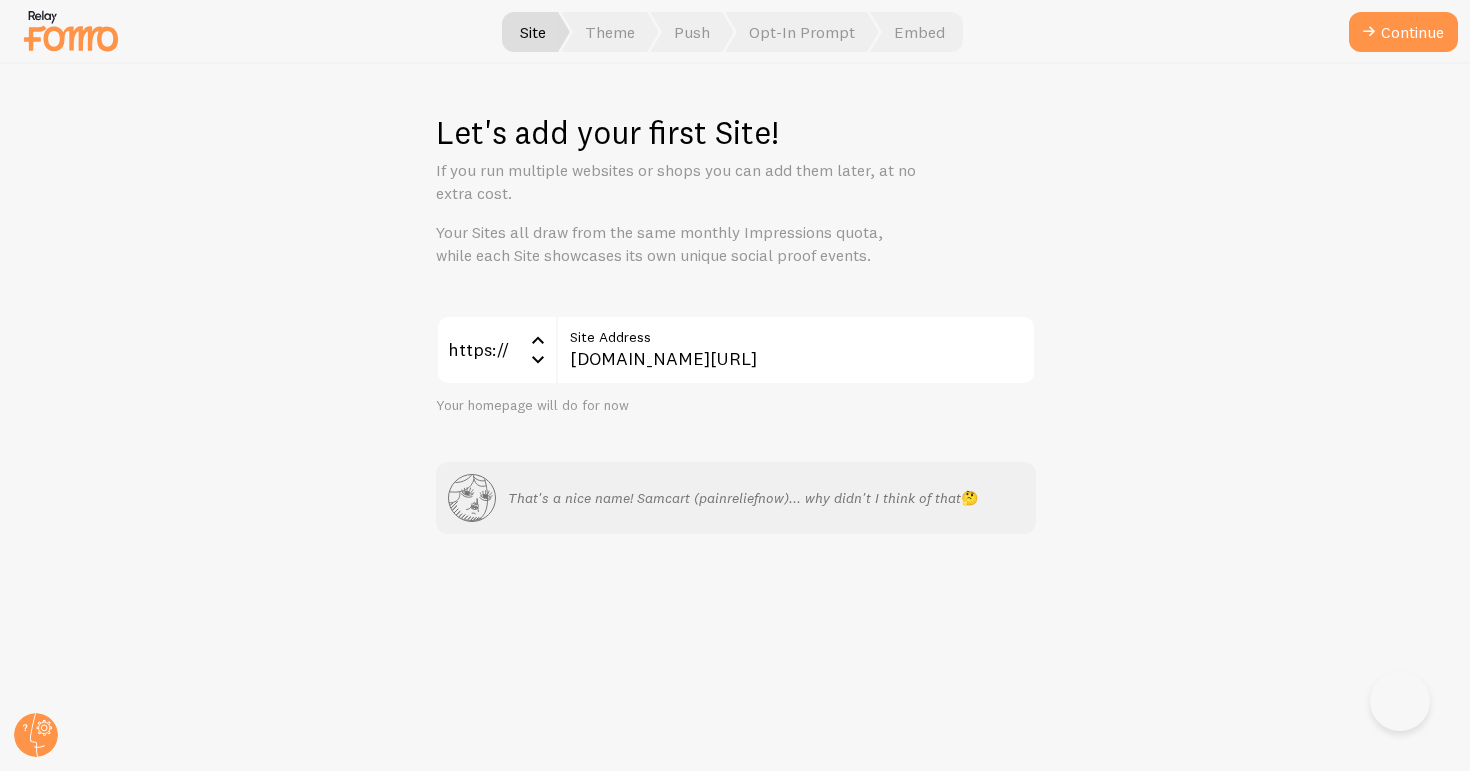 scroll, scrollTop: 0, scrollLeft: 0, axis: both 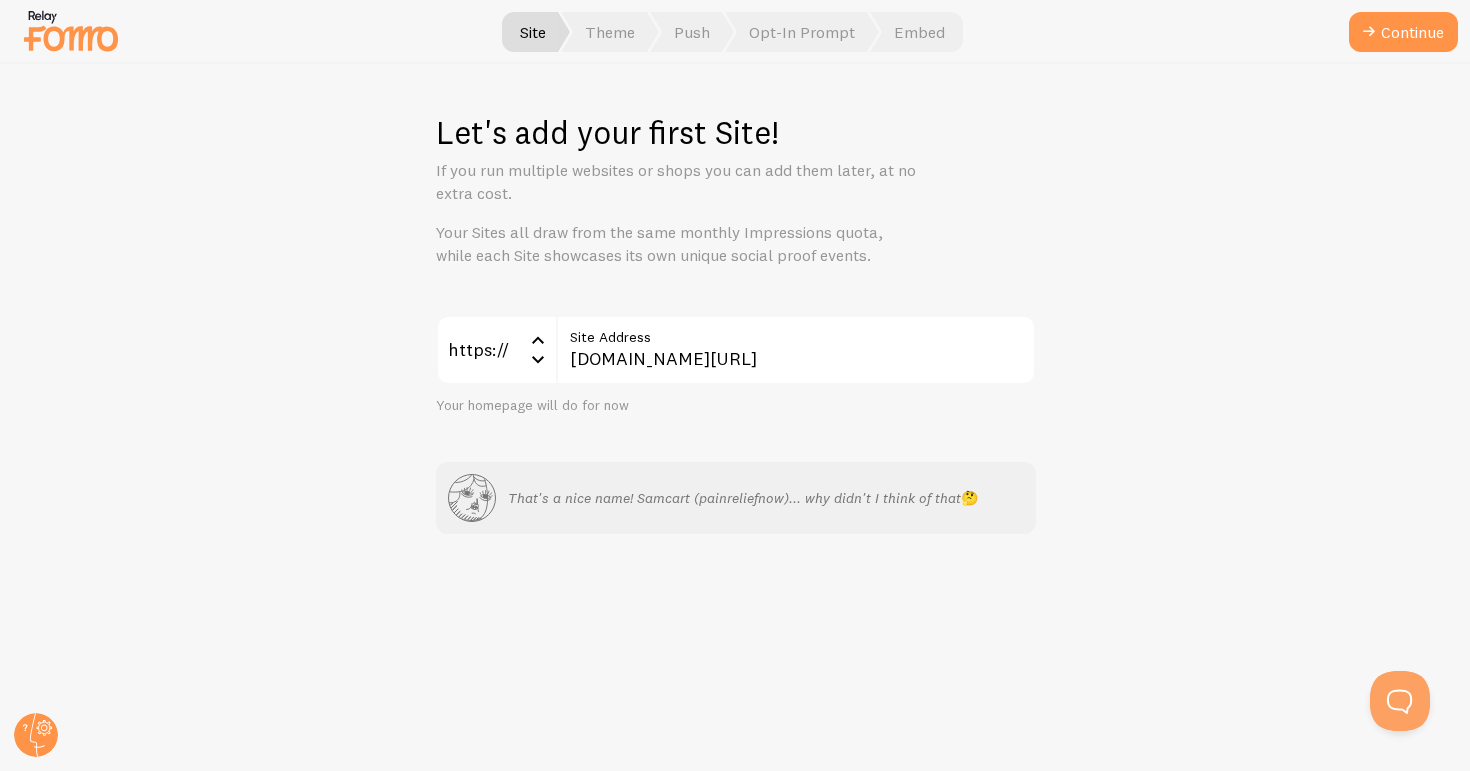 click on "[DOMAIN_NAME][URL]" at bounding box center (796, 350) 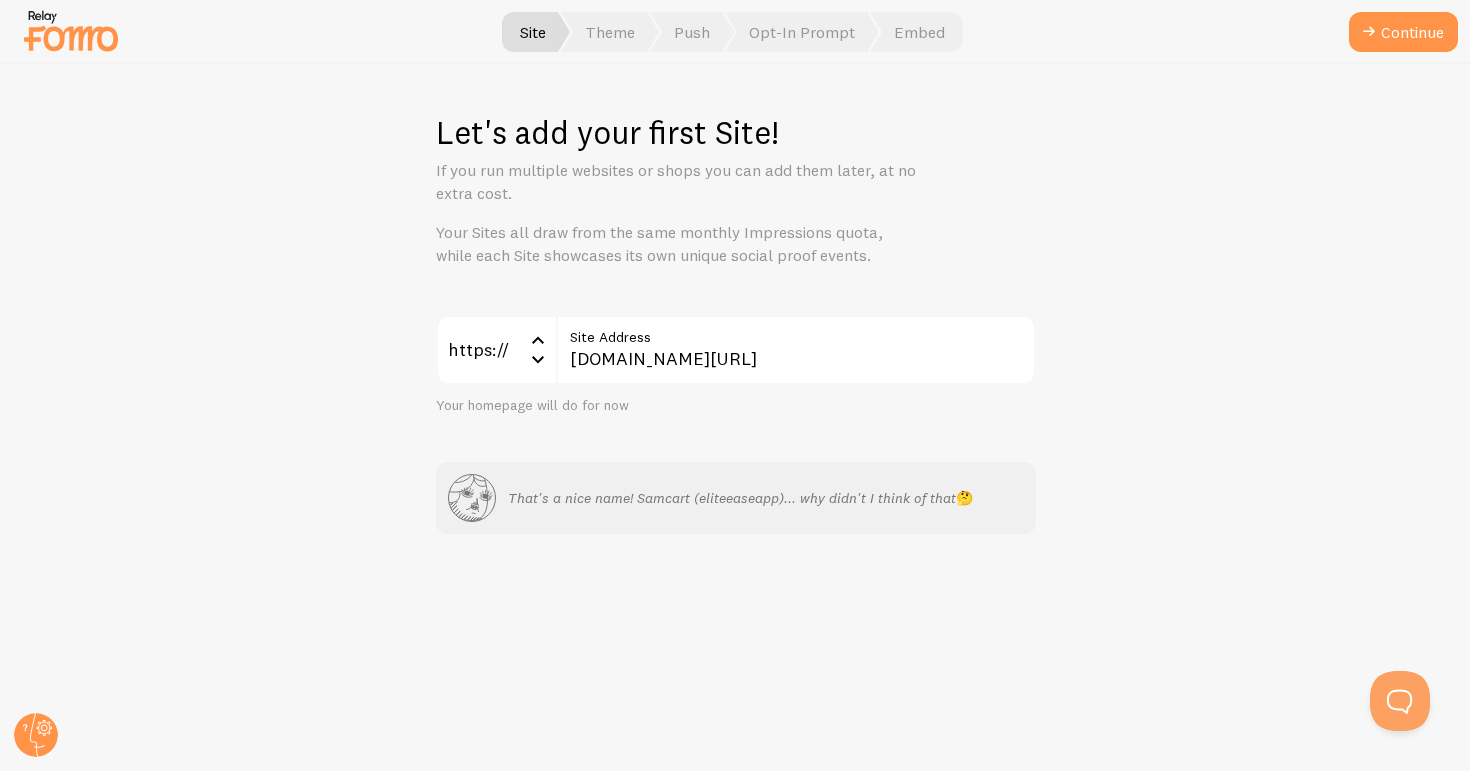 type on "[DOMAIN_NAME][URL]" 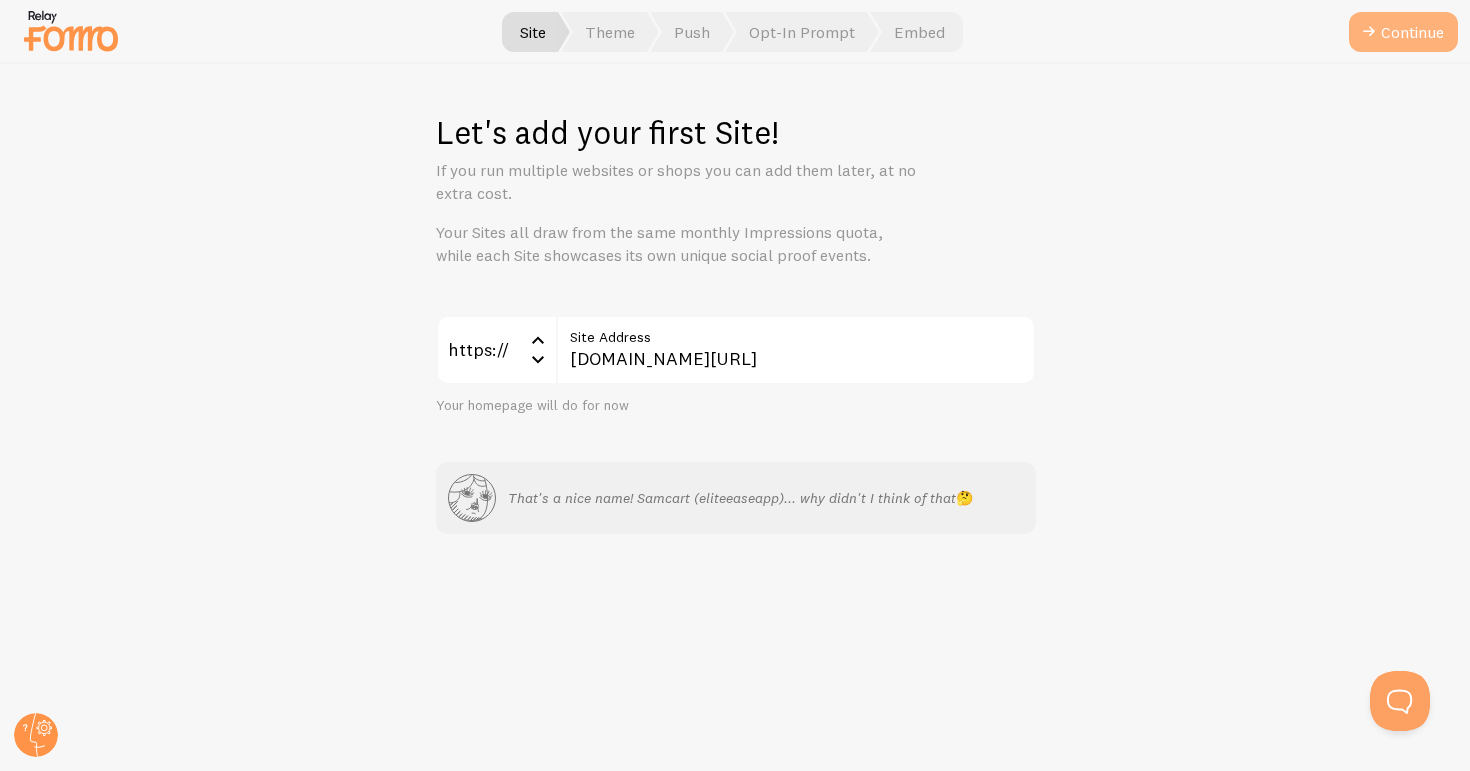 click on "Continue" at bounding box center [1403, 32] 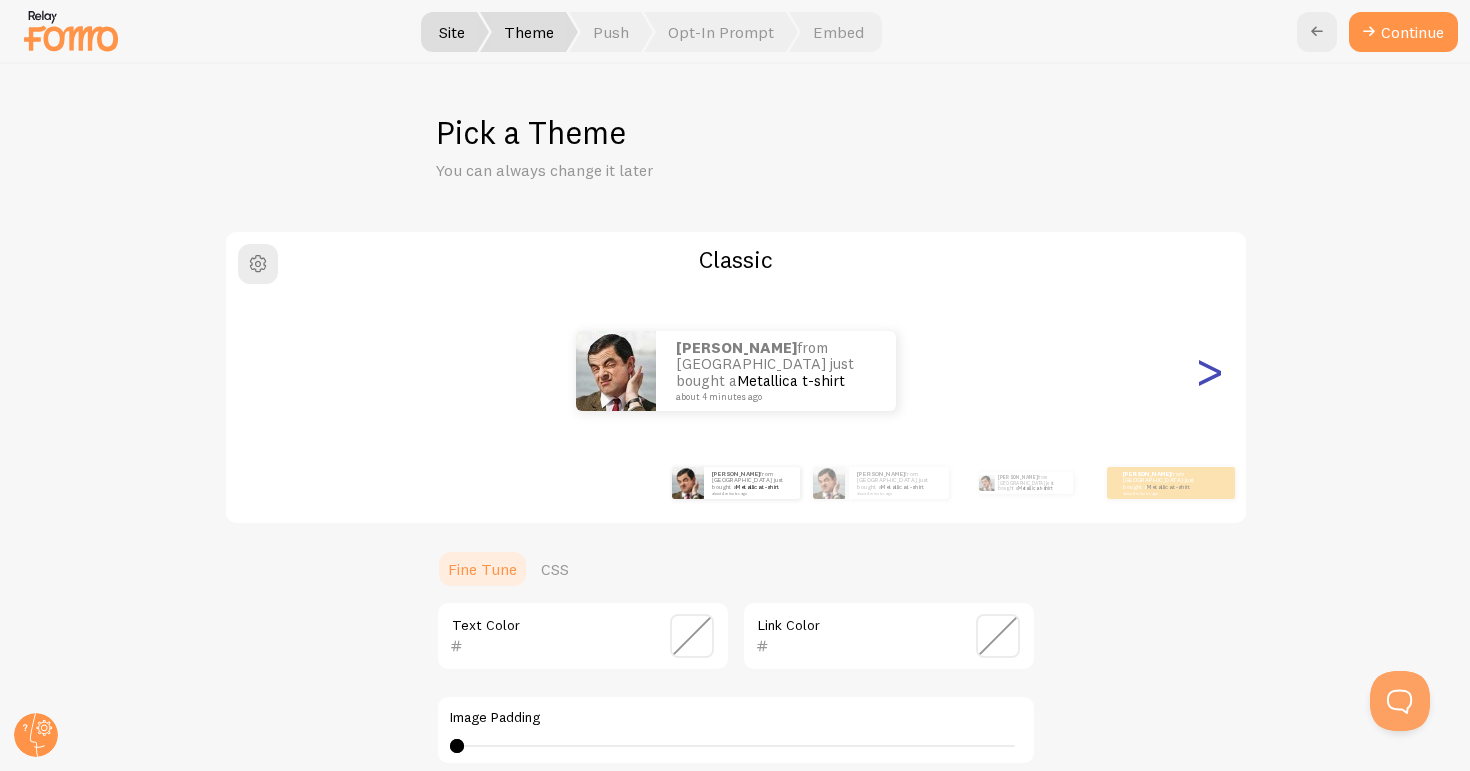 click on ">" at bounding box center [1210, 371] 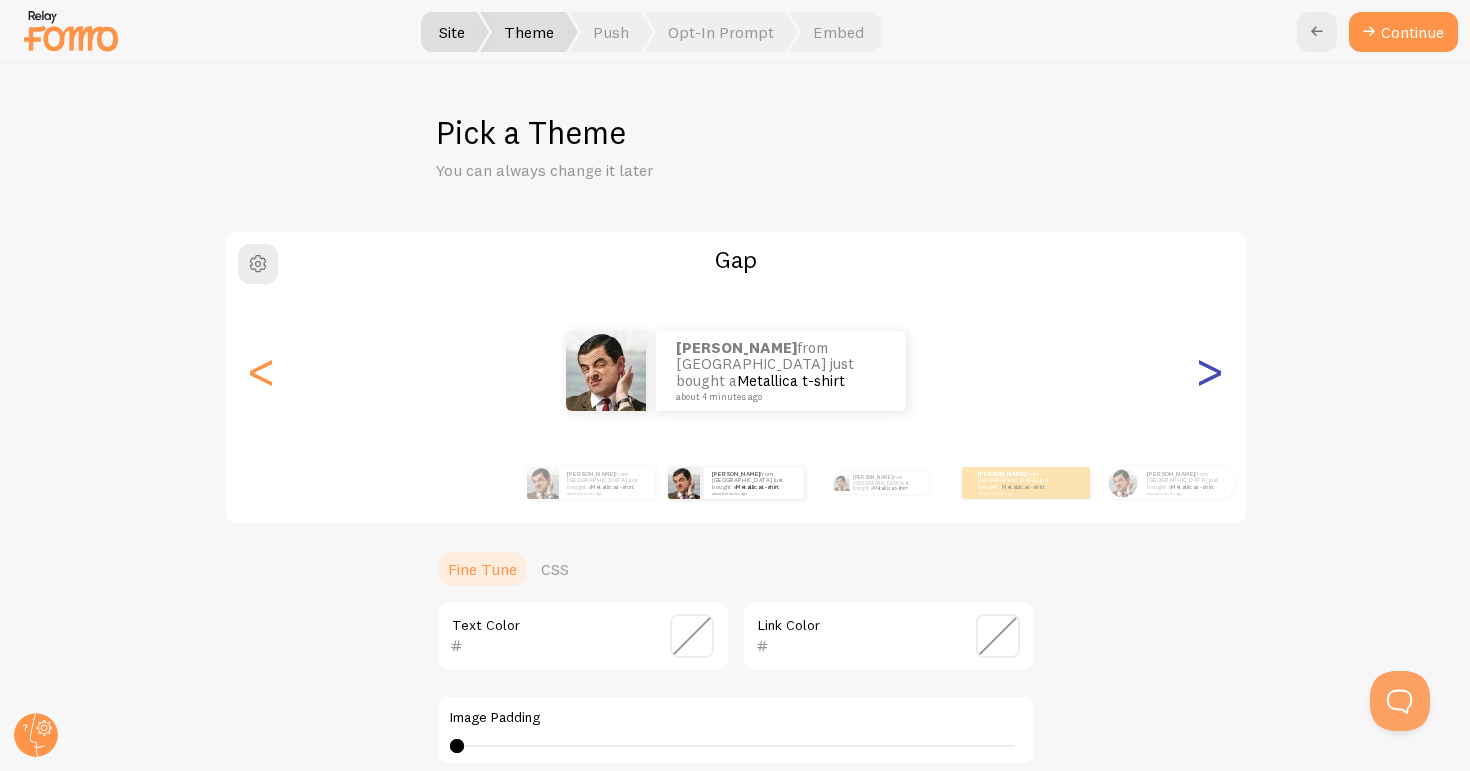 click on ">" at bounding box center (1210, 371) 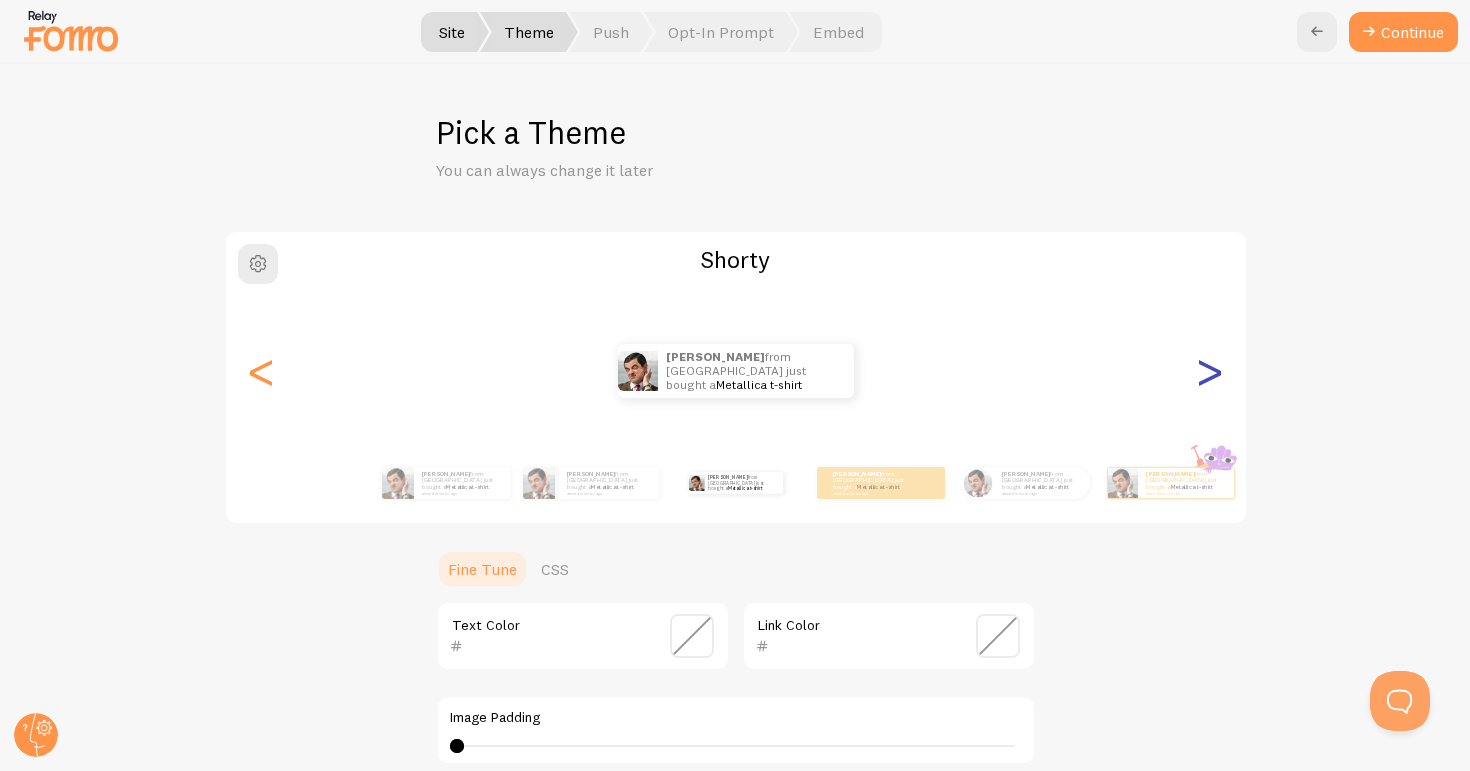 click on ">" at bounding box center [1210, 371] 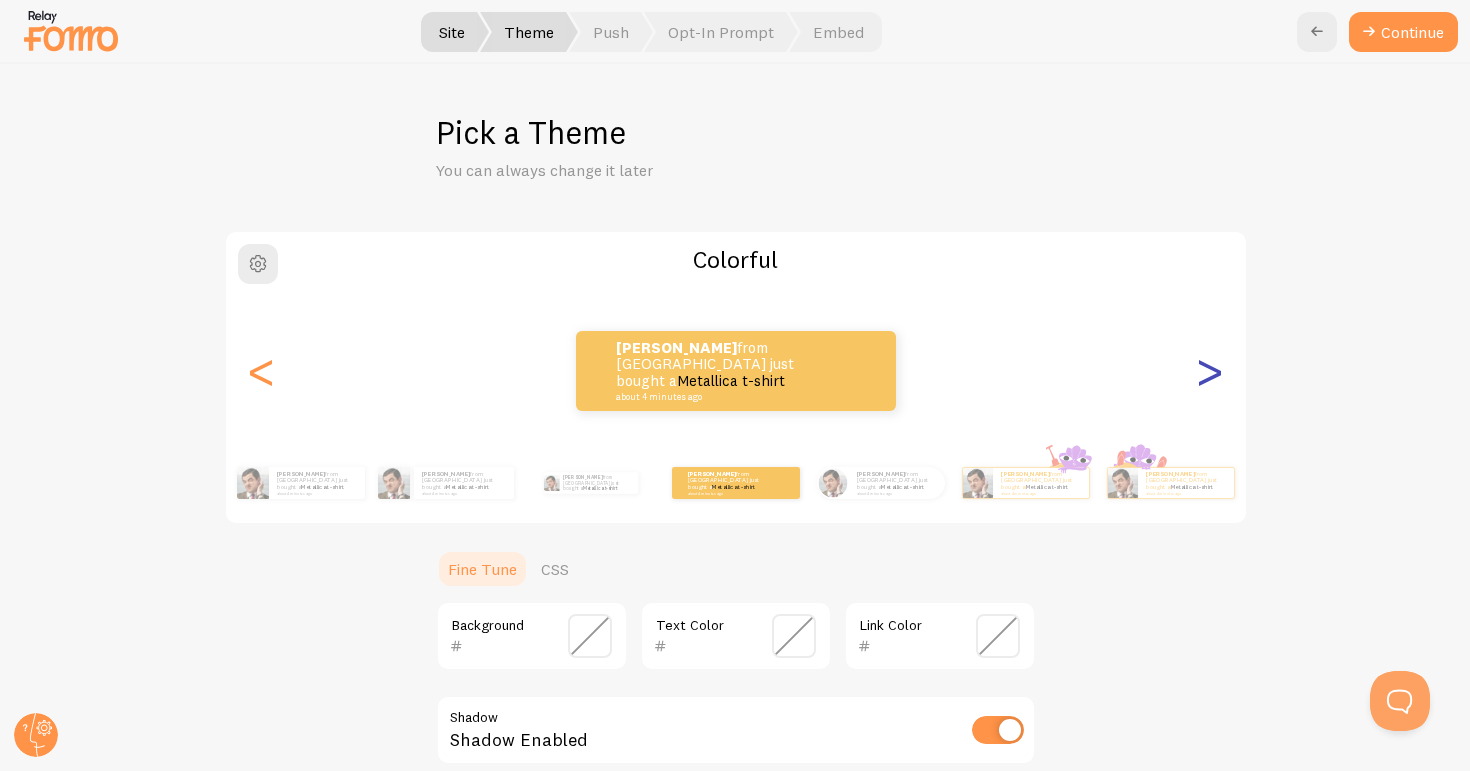 click on ">" at bounding box center [1210, 371] 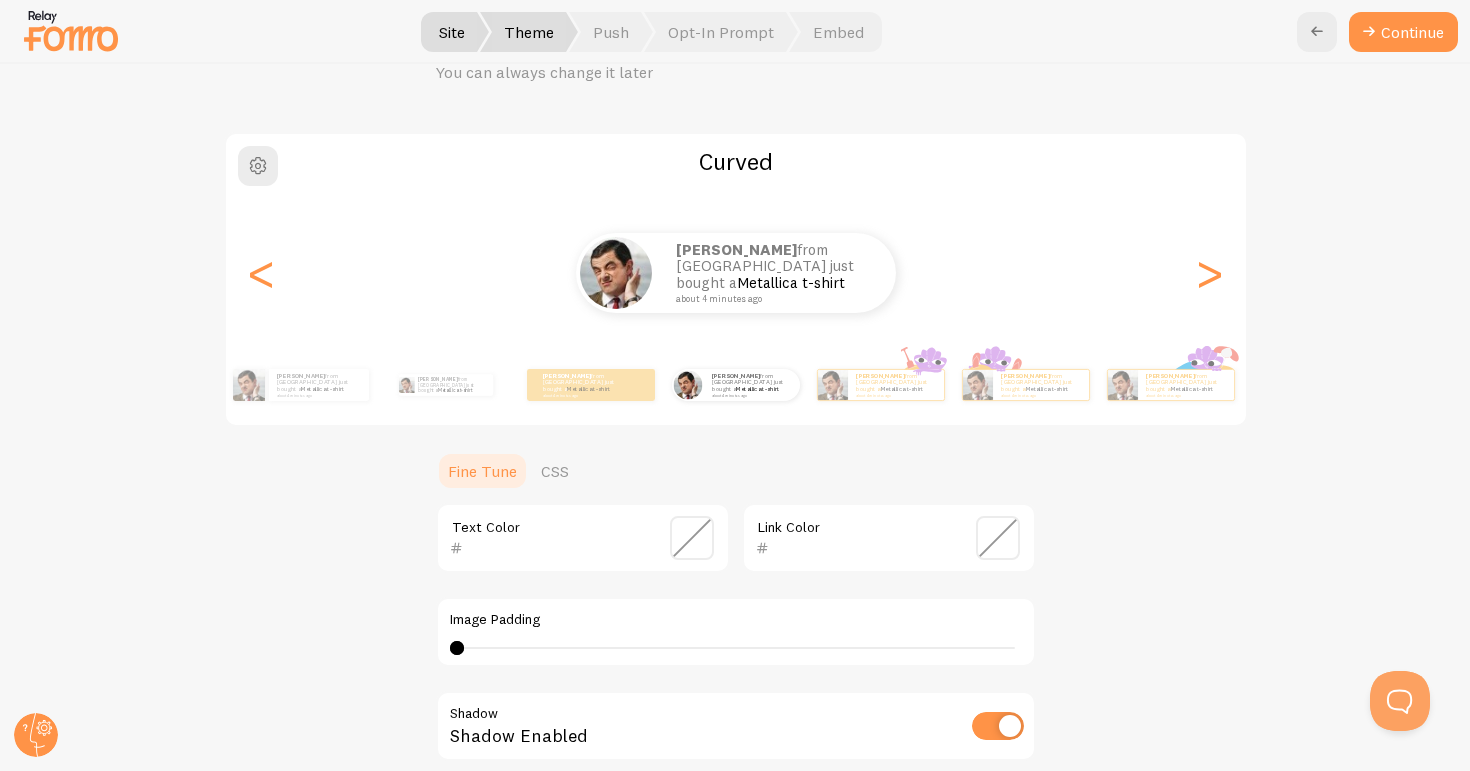 scroll, scrollTop: 32, scrollLeft: 0, axis: vertical 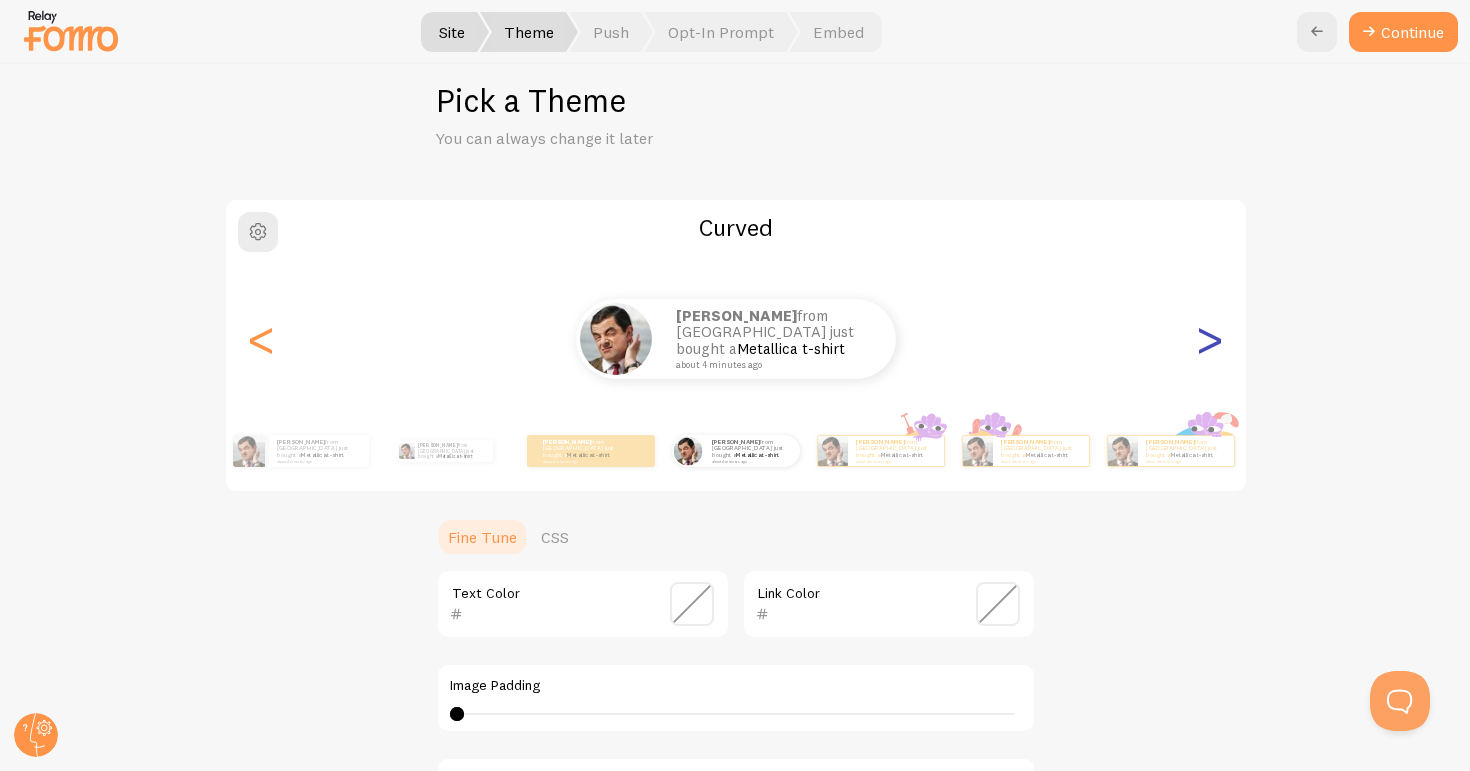 click on ">" at bounding box center (1210, 339) 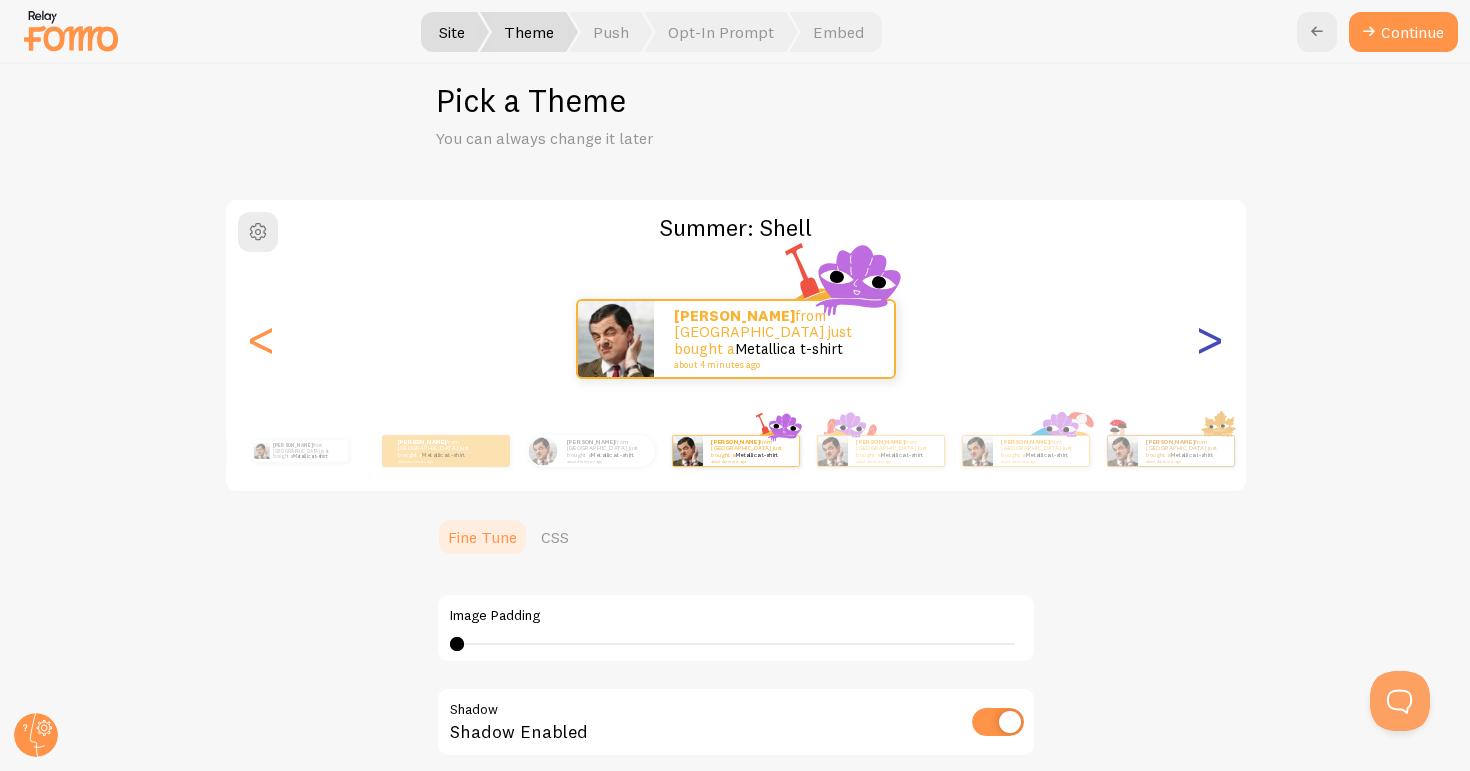 click on ">" at bounding box center (1210, 339) 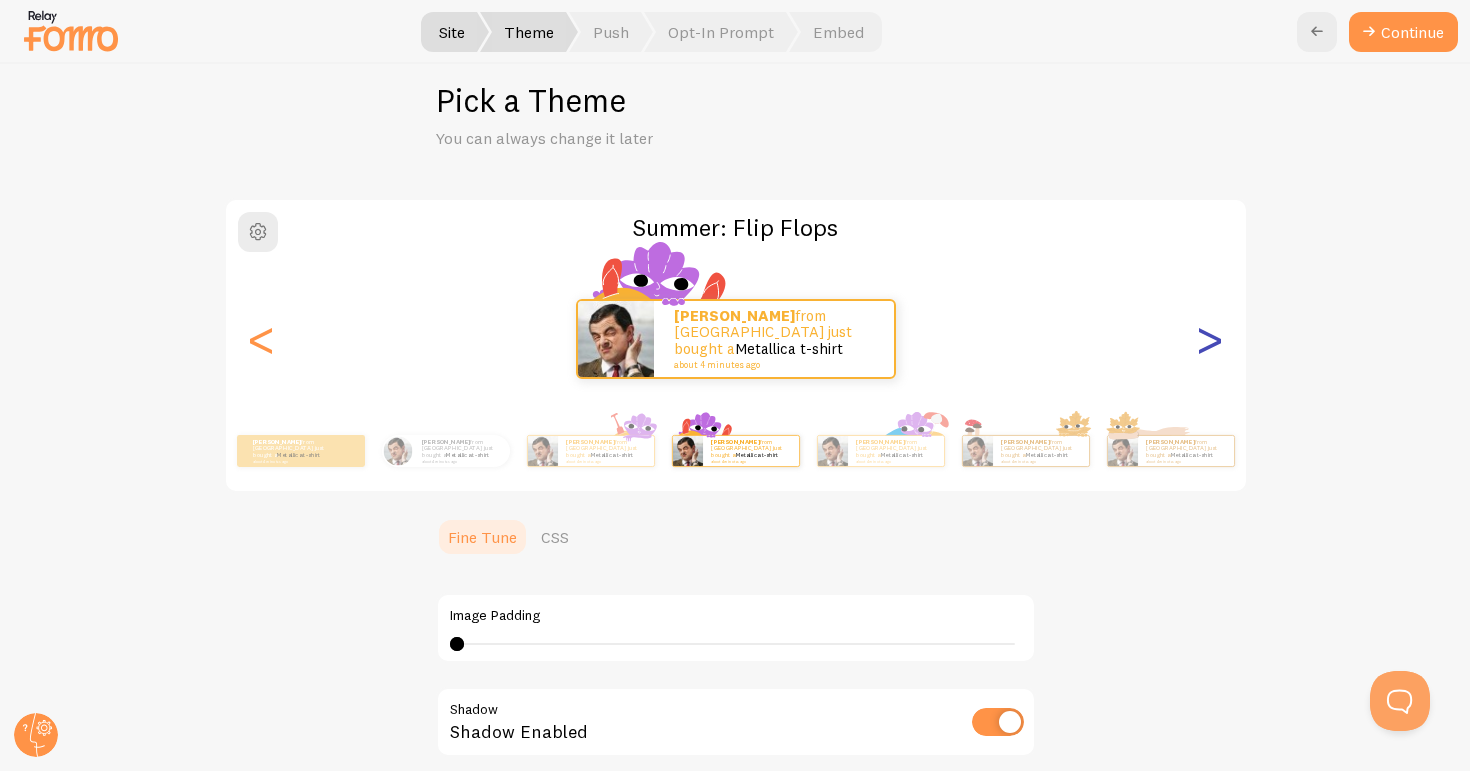 click on ">" at bounding box center [1210, 339] 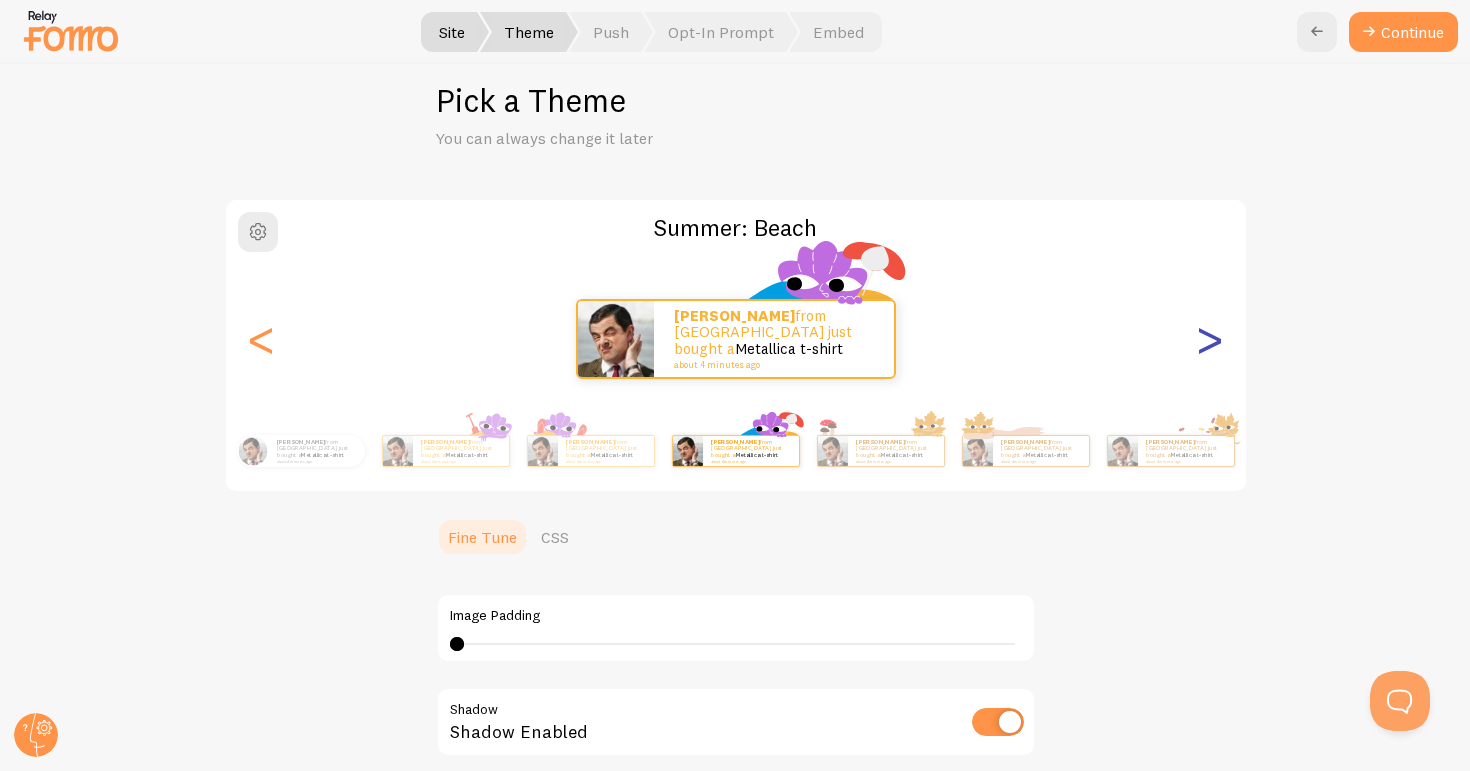 click on ">" at bounding box center (1210, 339) 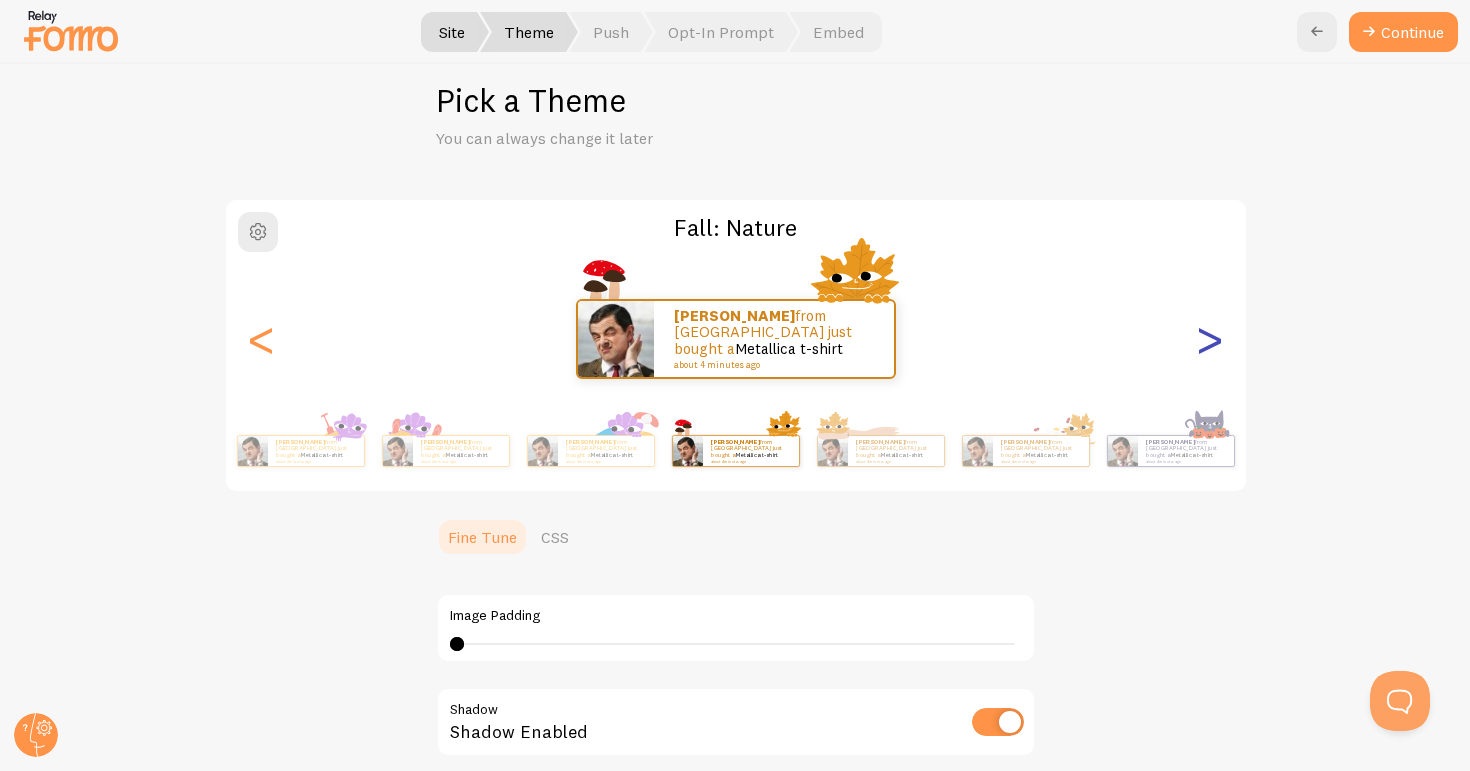 click on ">" at bounding box center (1210, 339) 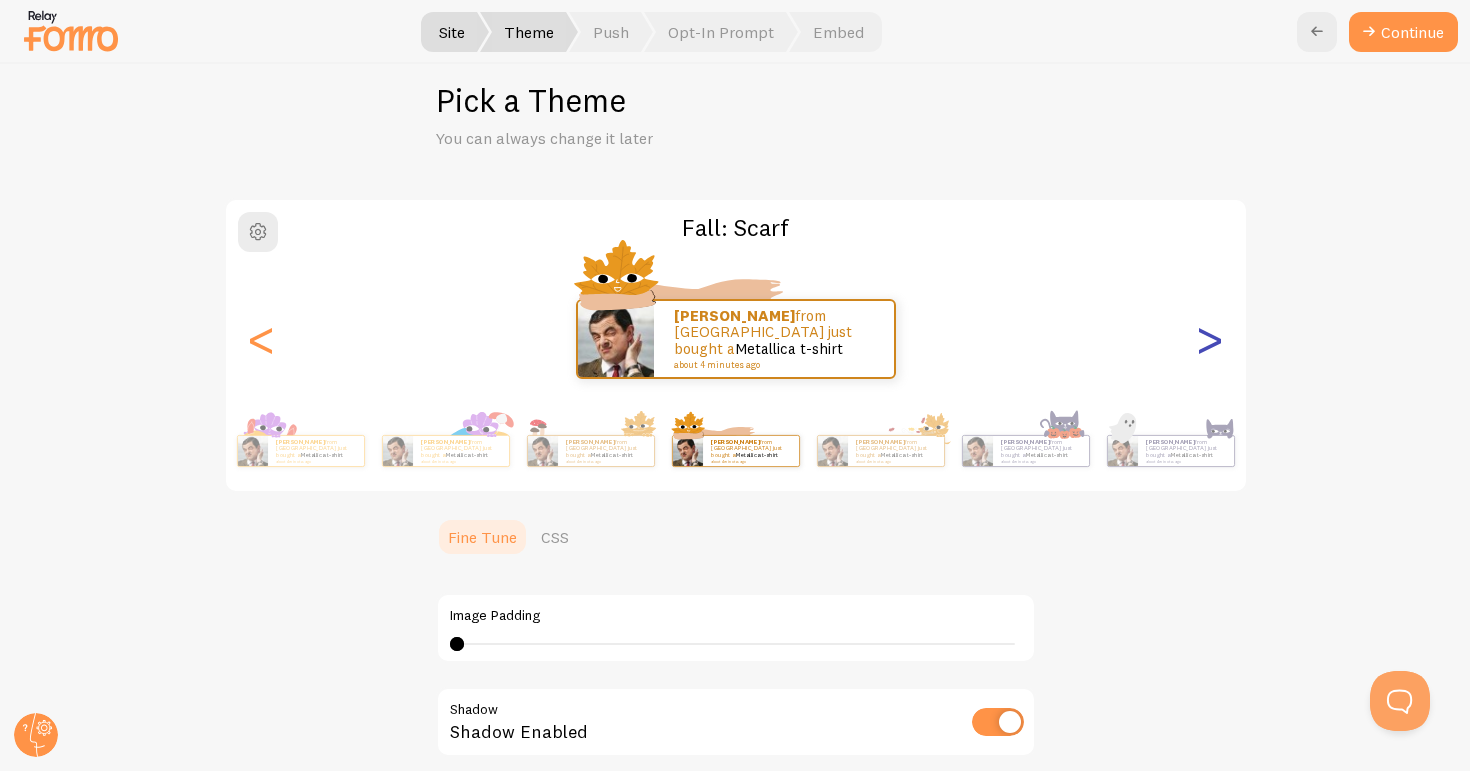 click on ">" at bounding box center [1210, 339] 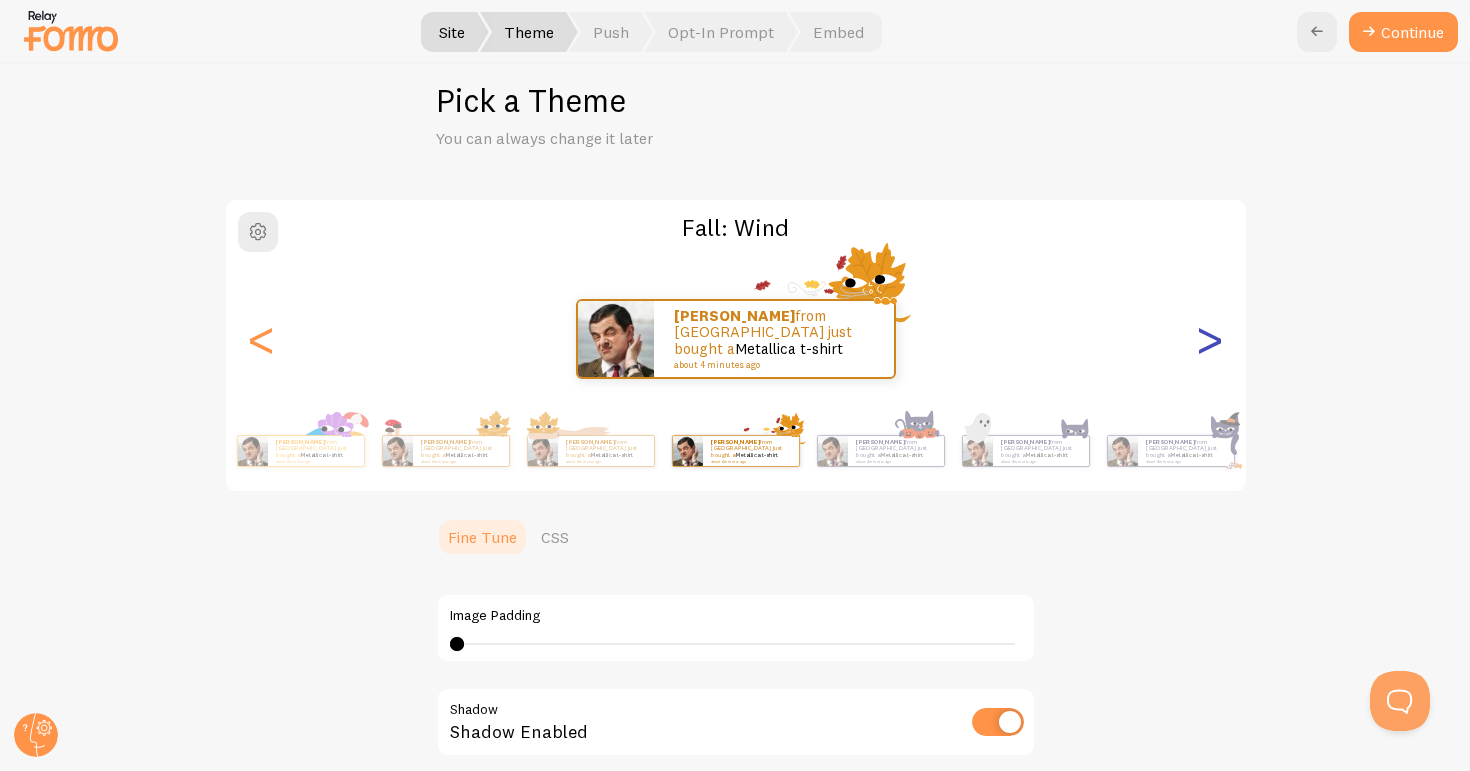 click on ">" at bounding box center [1210, 339] 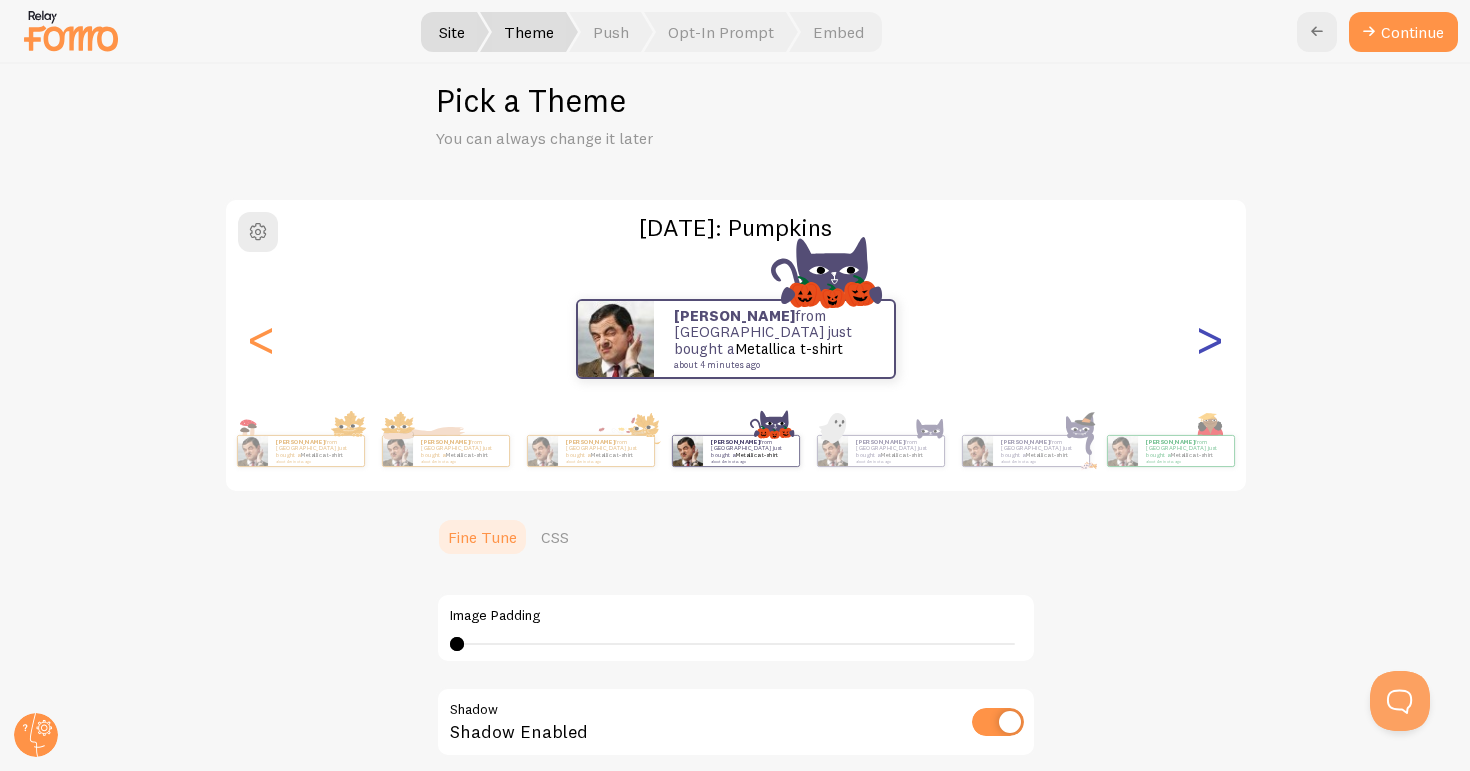 click on ">" at bounding box center (1210, 339) 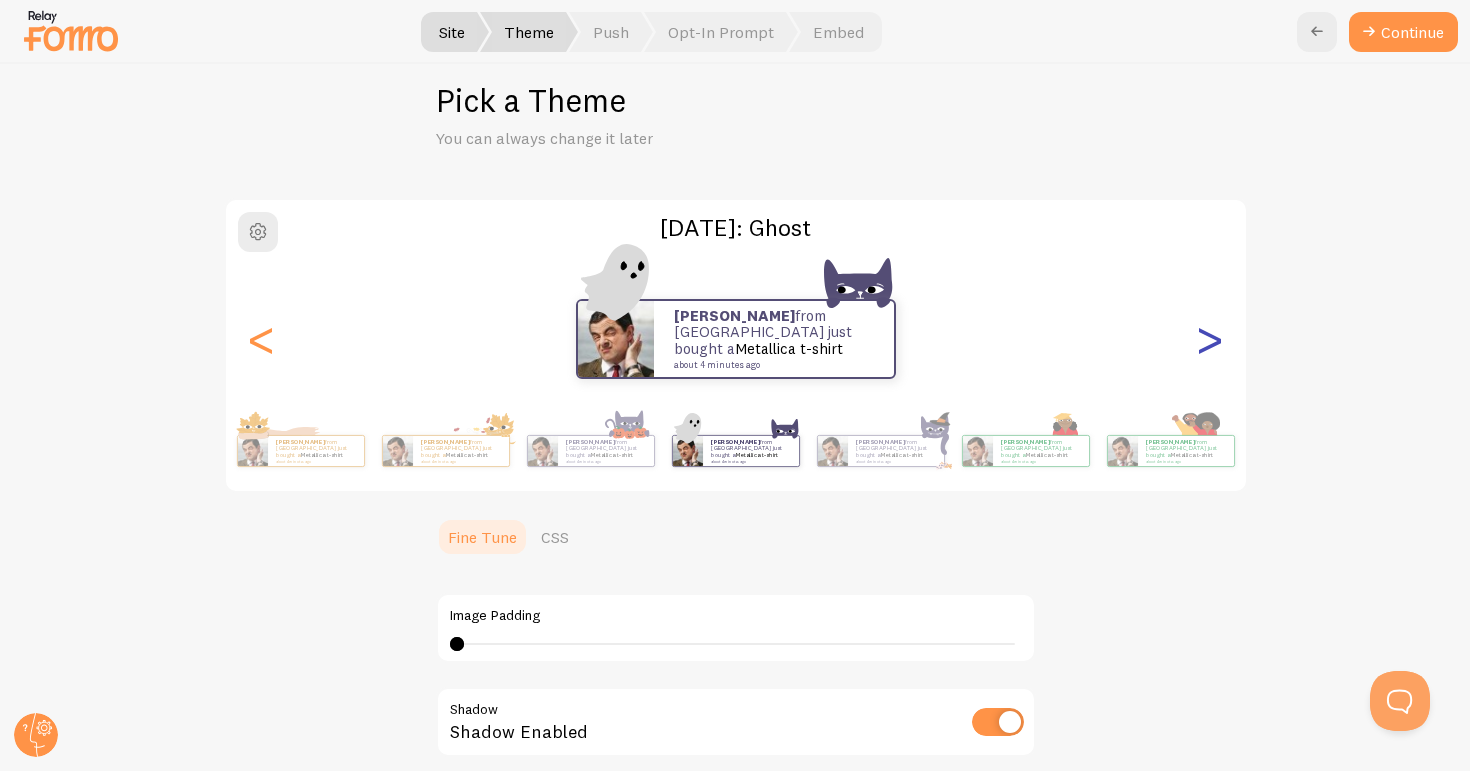 click on ">" at bounding box center (1210, 339) 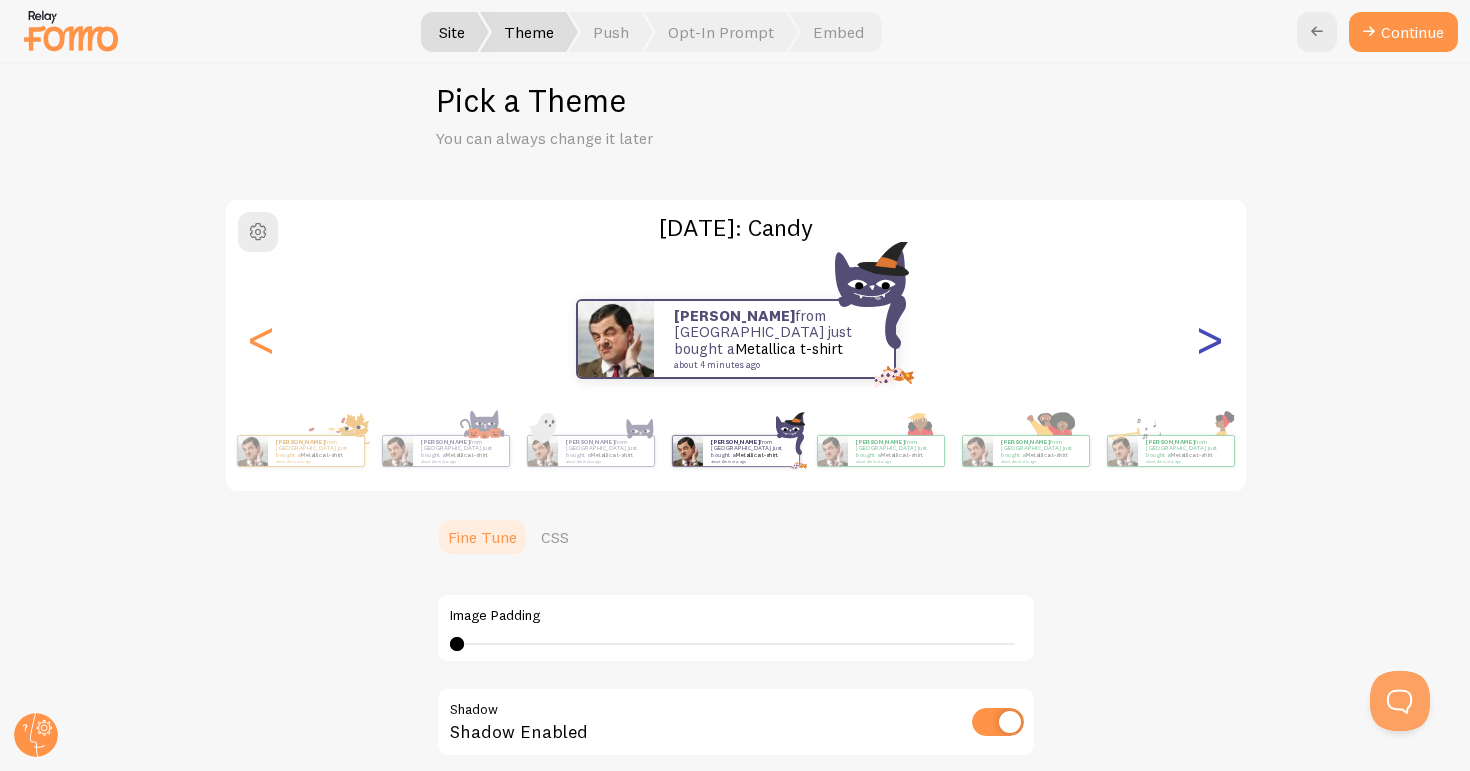 click on ">" at bounding box center (1210, 339) 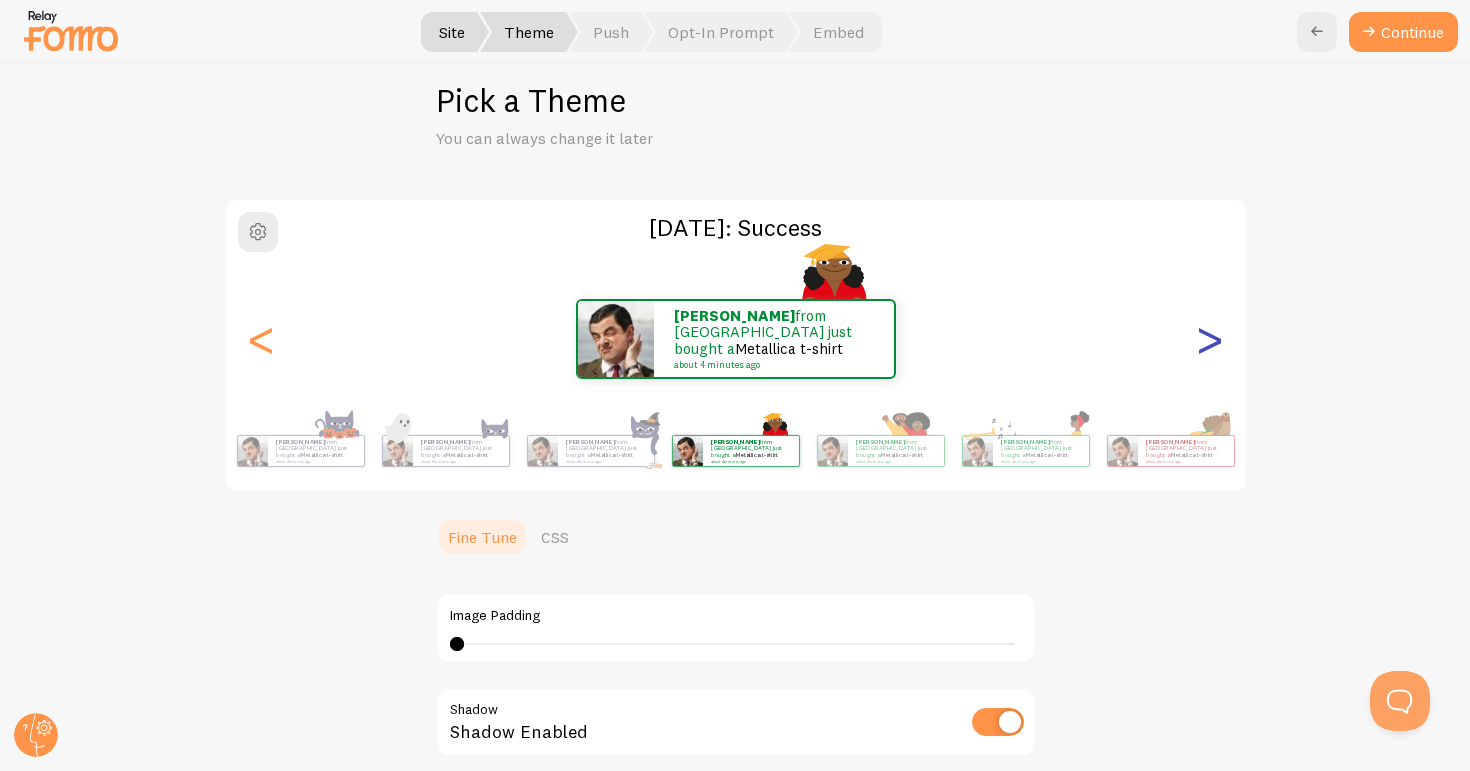 click on ">" at bounding box center [1210, 339] 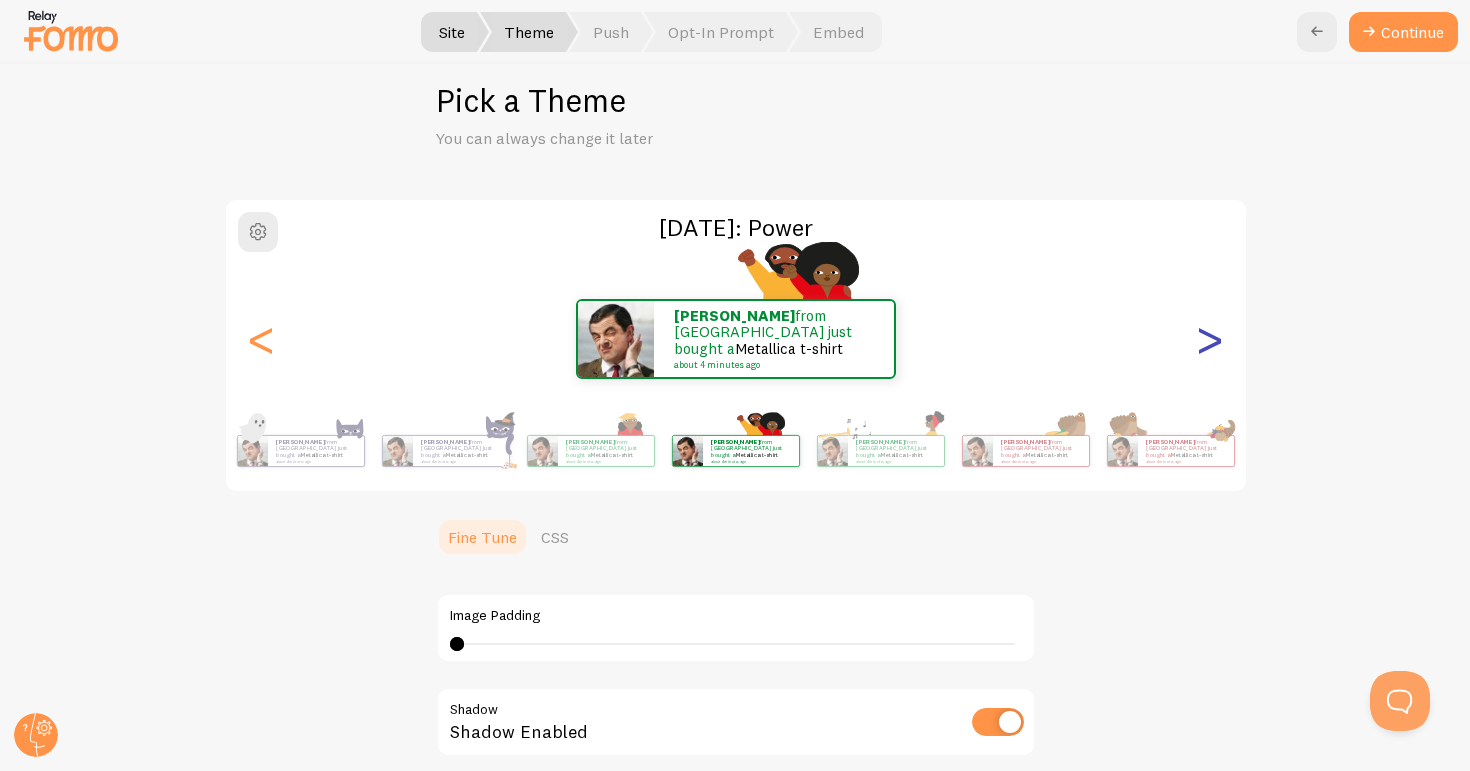 click on ">" at bounding box center [1210, 339] 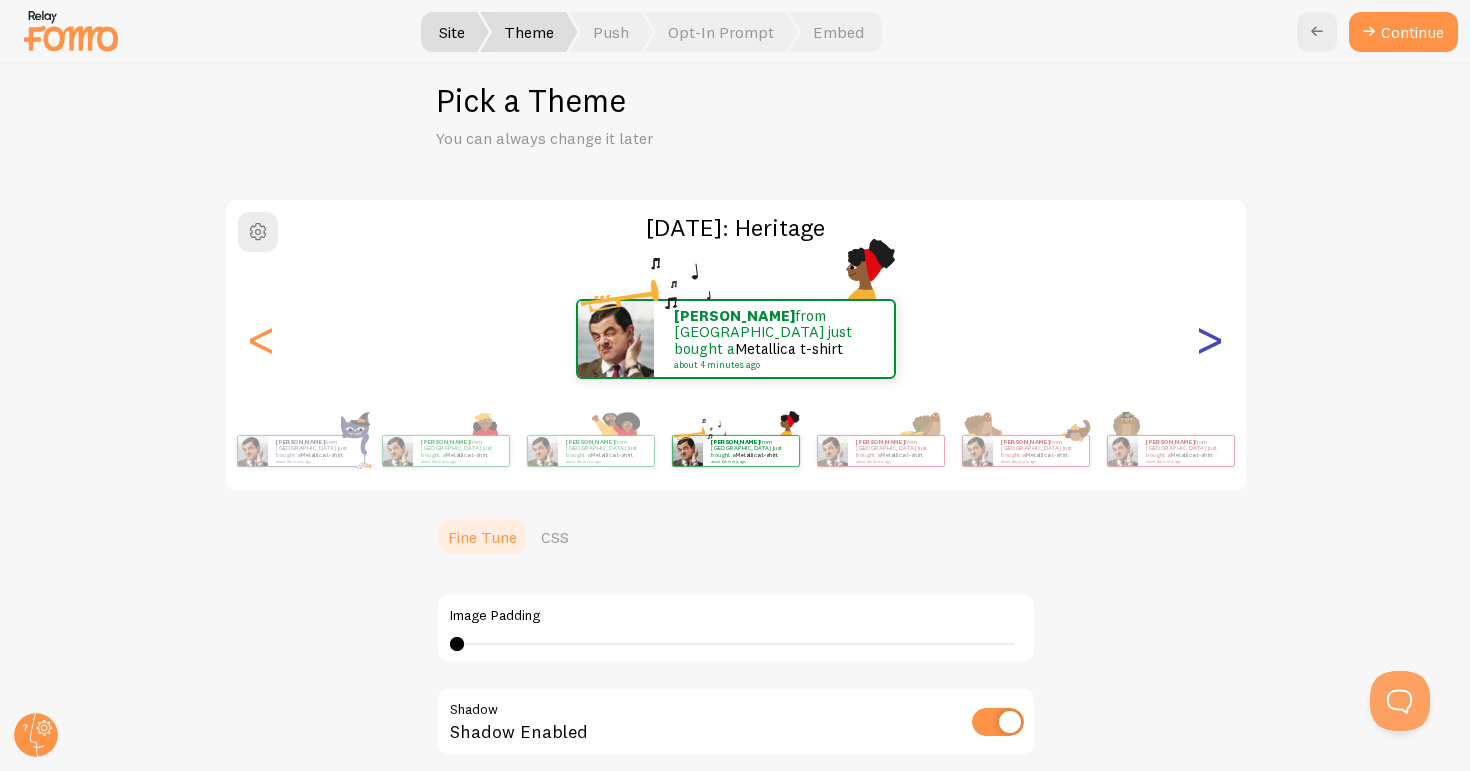 click on ">" at bounding box center [1210, 339] 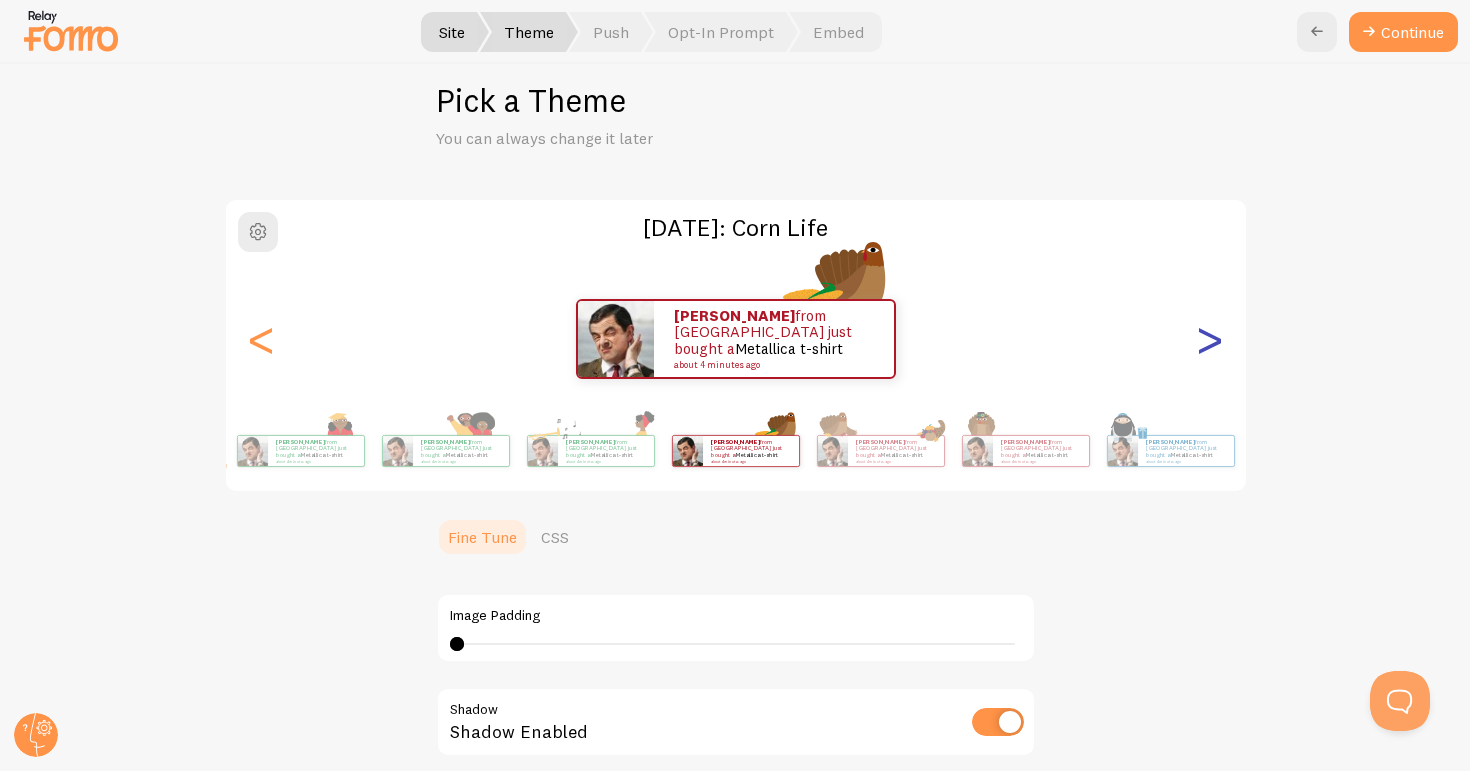 click on ">" at bounding box center (1210, 339) 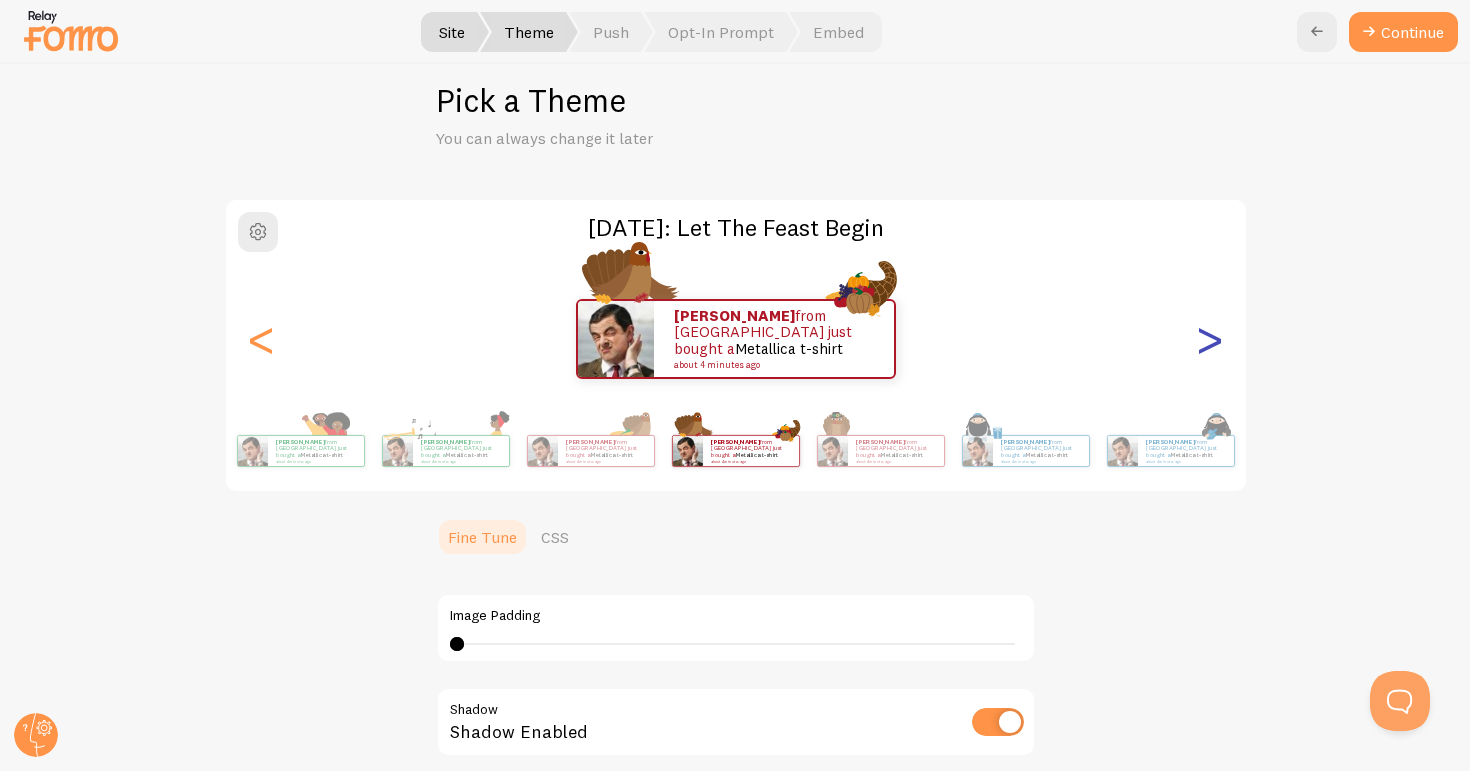 click on ">" at bounding box center [1210, 339] 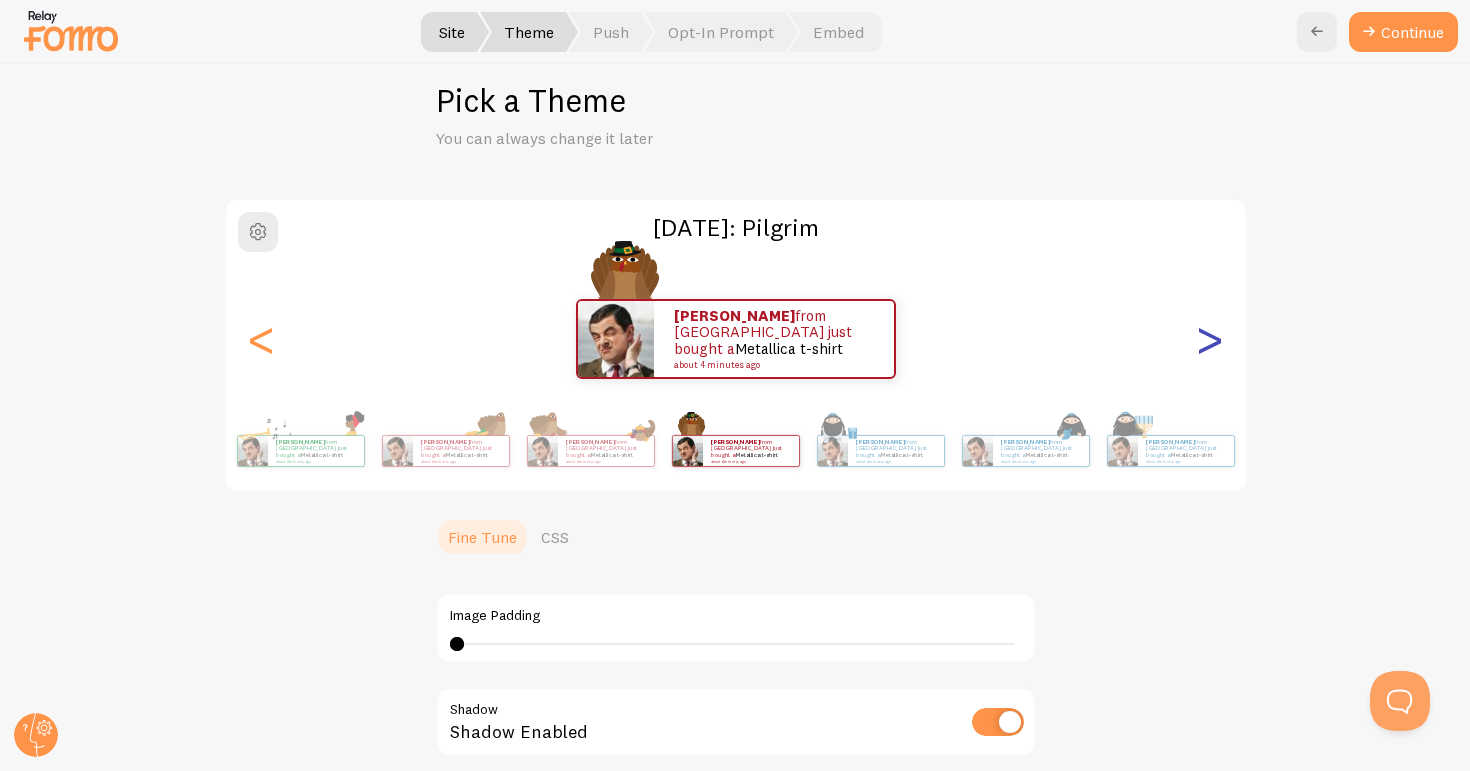 click on ">" at bounding box center [1210, 339] 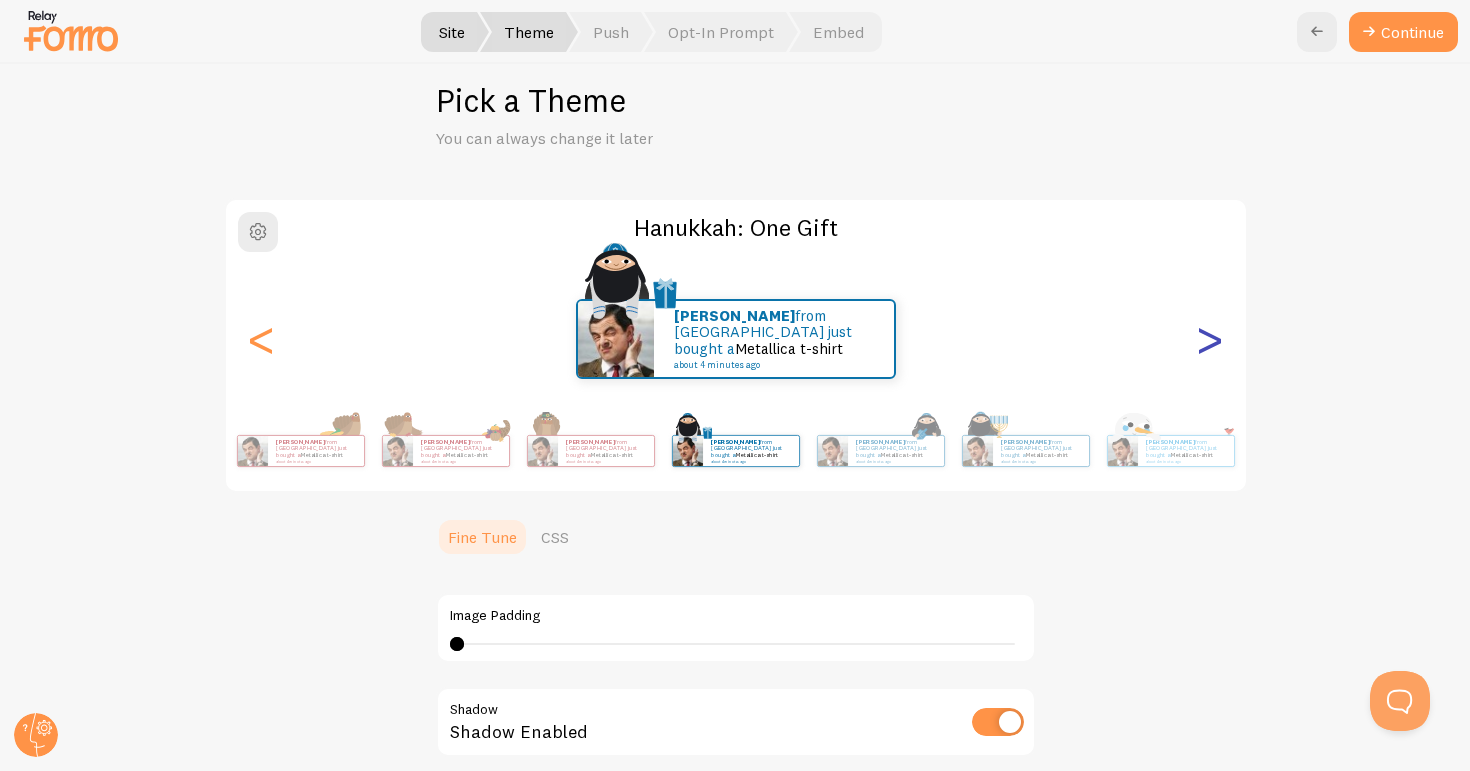 click on ">" at bounding box center [1210, 339] 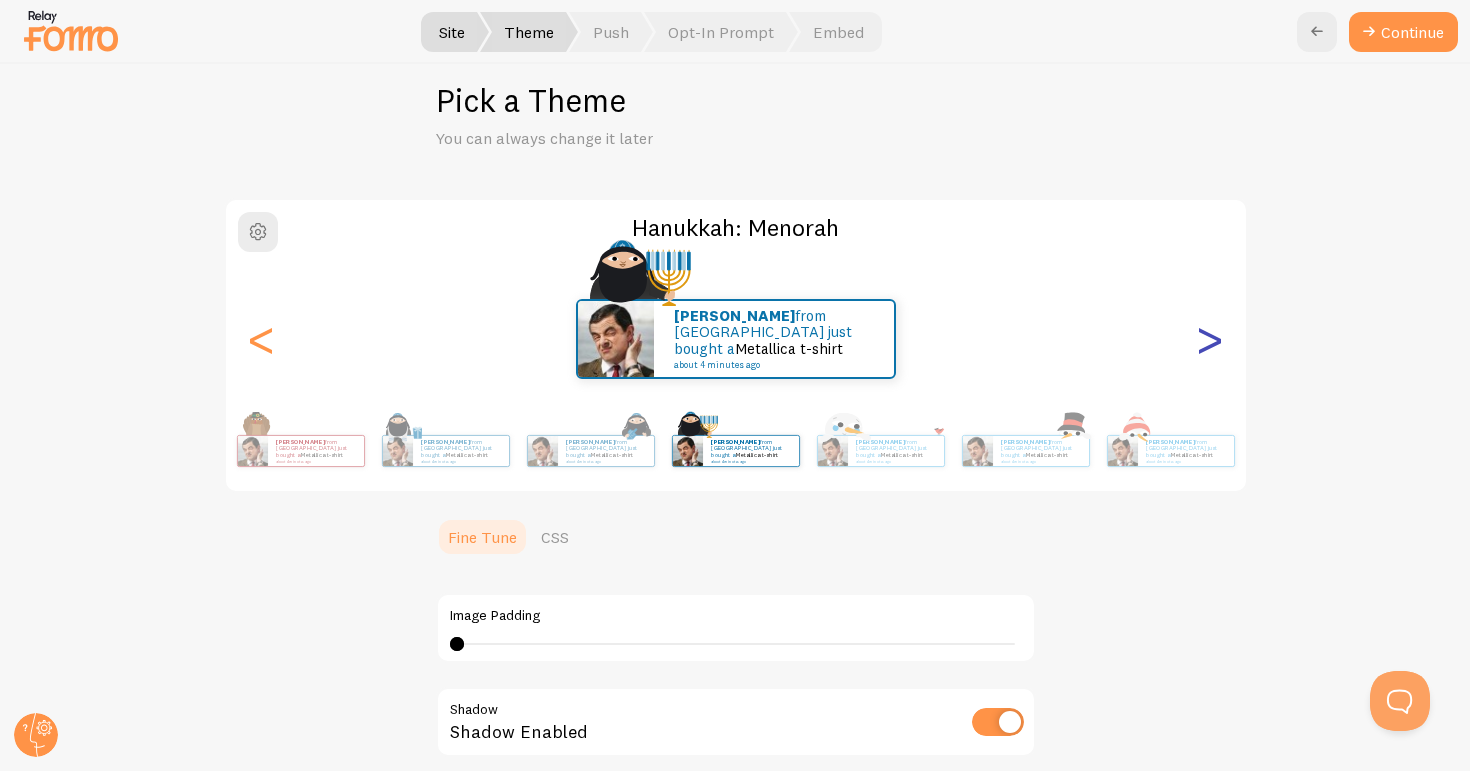 click on ">" at bounding box center [1210, 339] 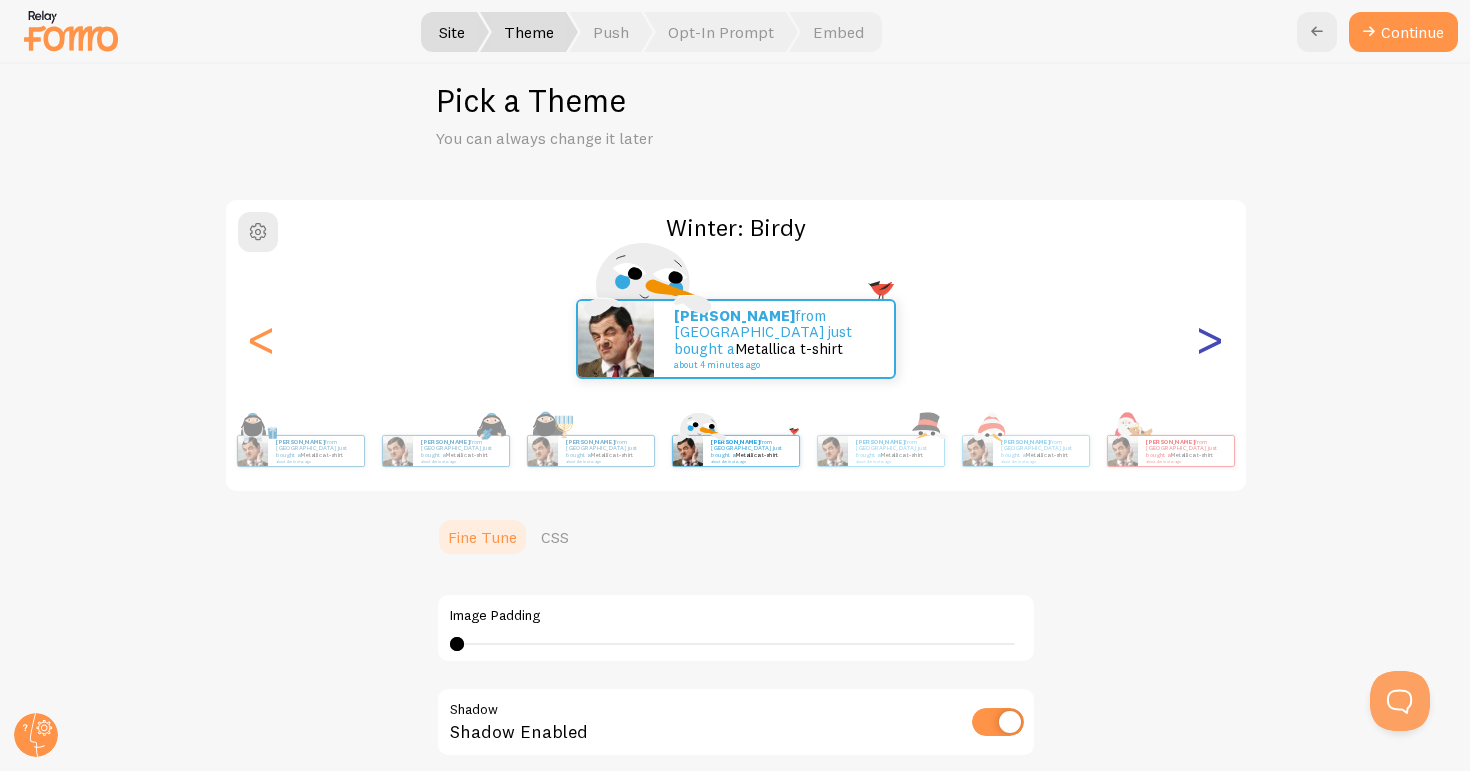 click on ">" at bounding box center (1210, 339) 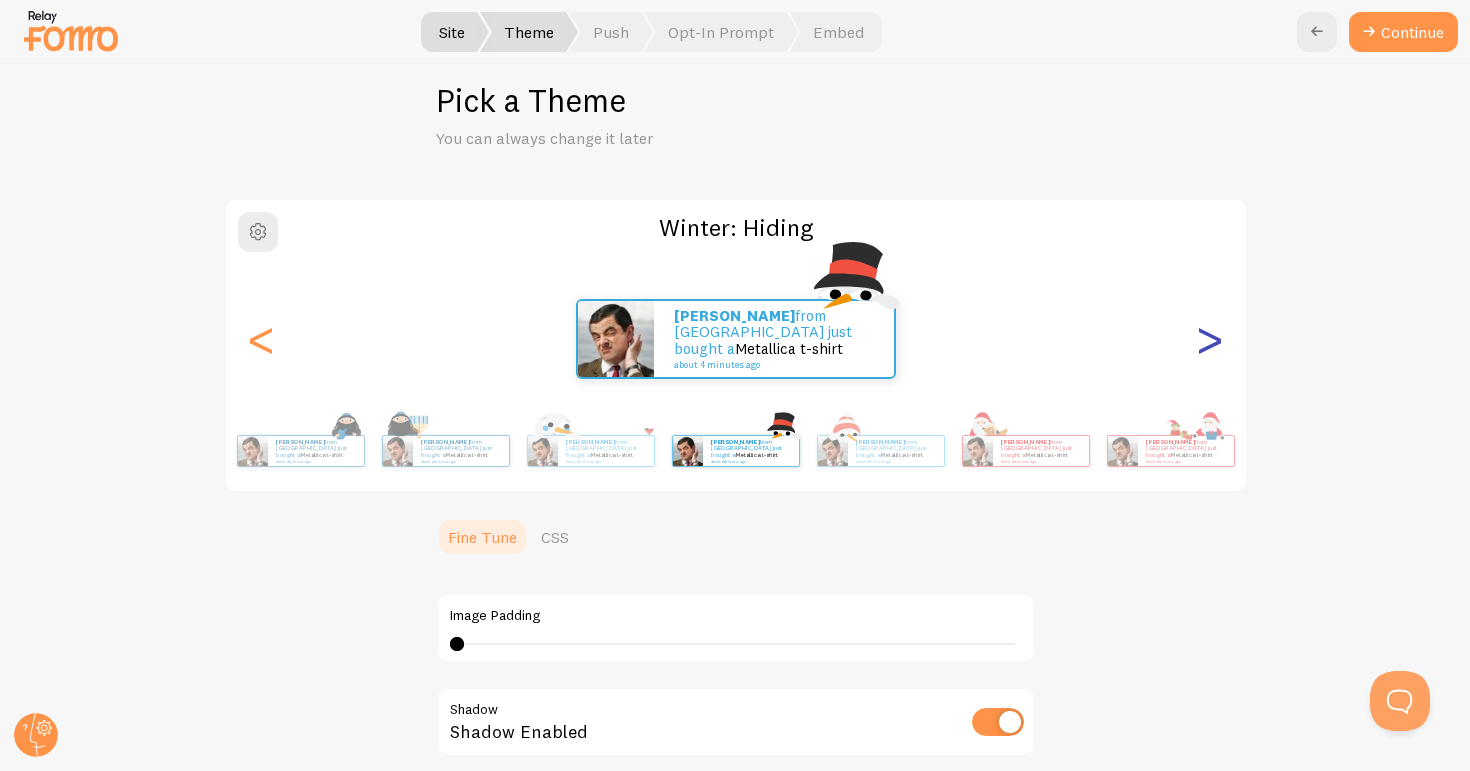 click on ">" at bounding box center (1210, 339) 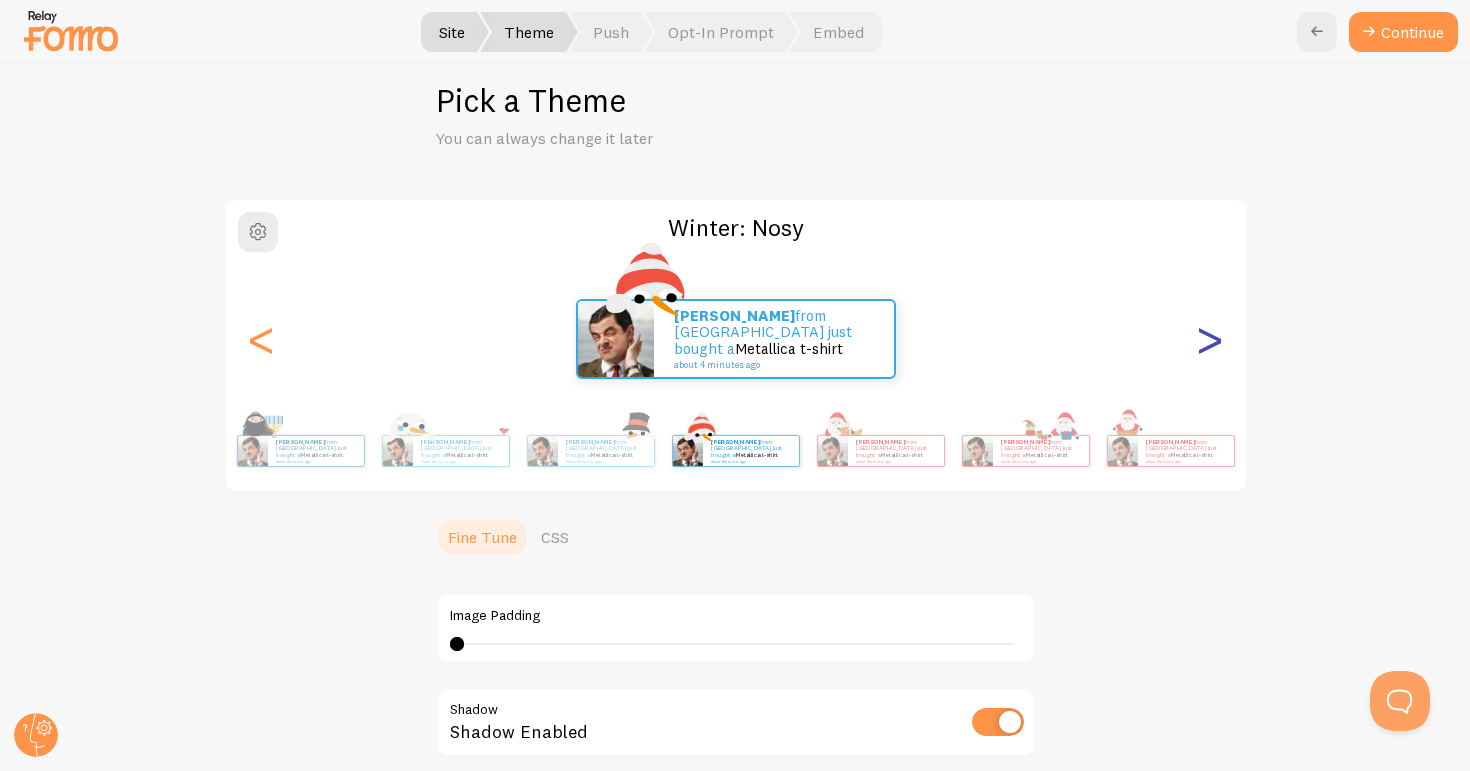 click on ">" at bounding box center [1210, 339] 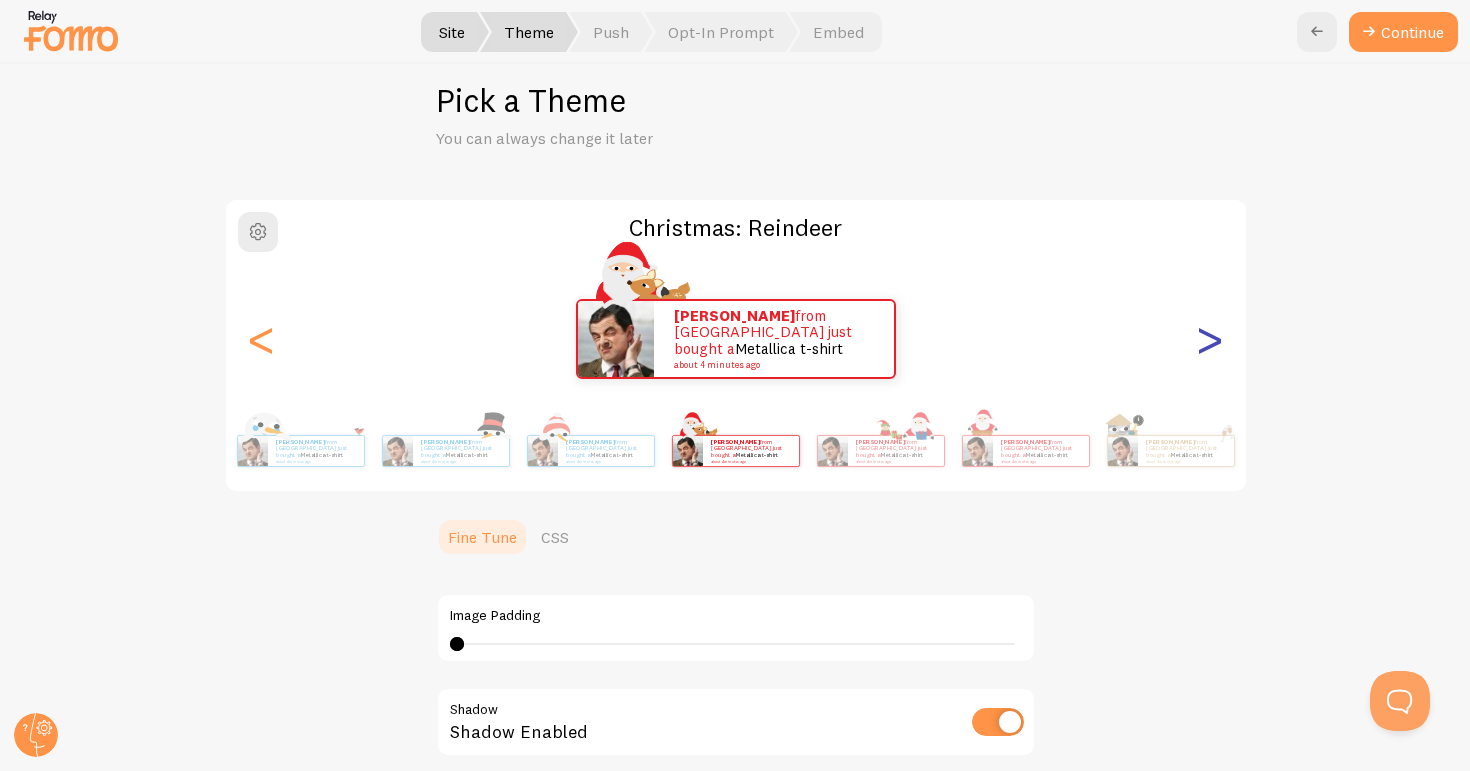 click on ">" at bounding box center [1210, 339] 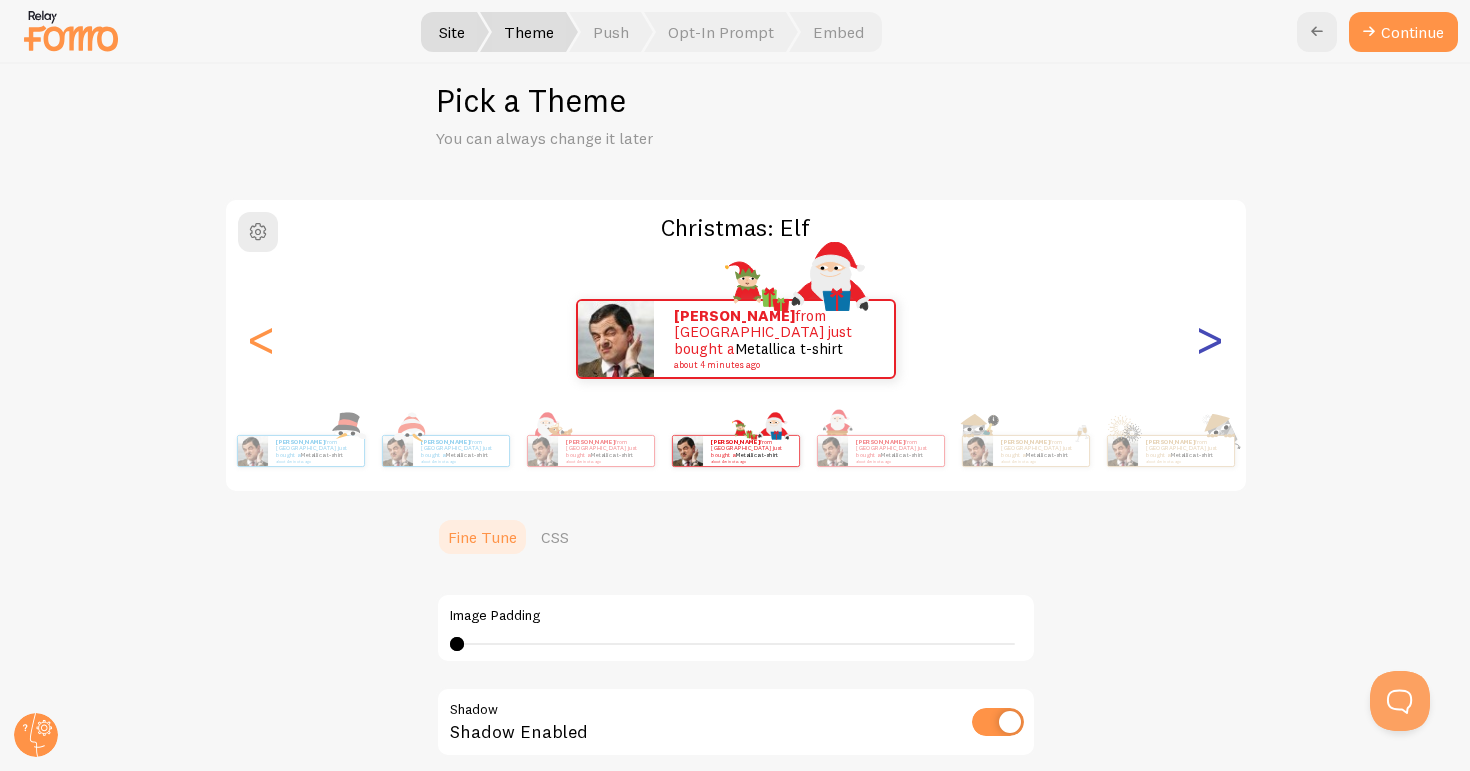 click on ">" at bounding box center (1210, 339) 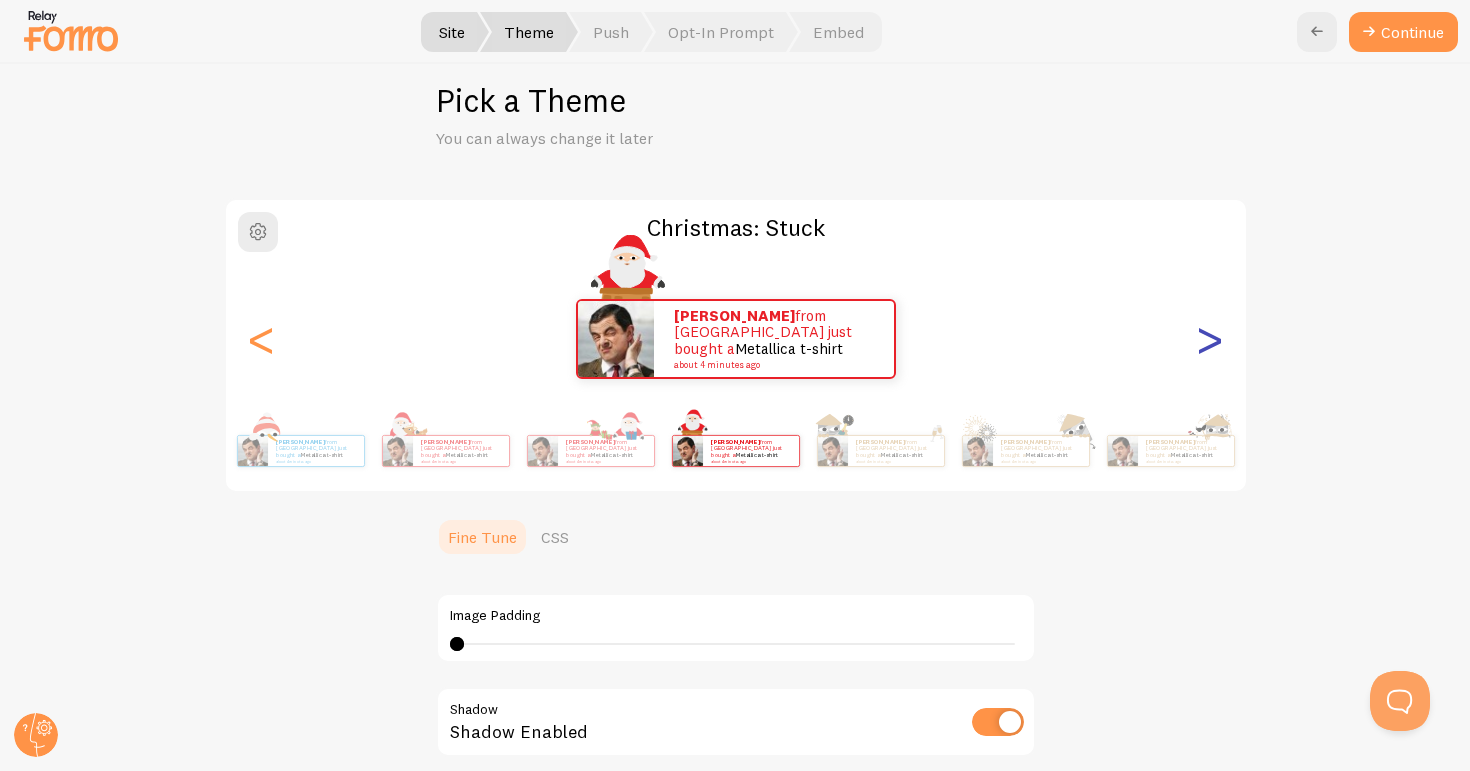 click on ">" at bounding box center [1210, 339] 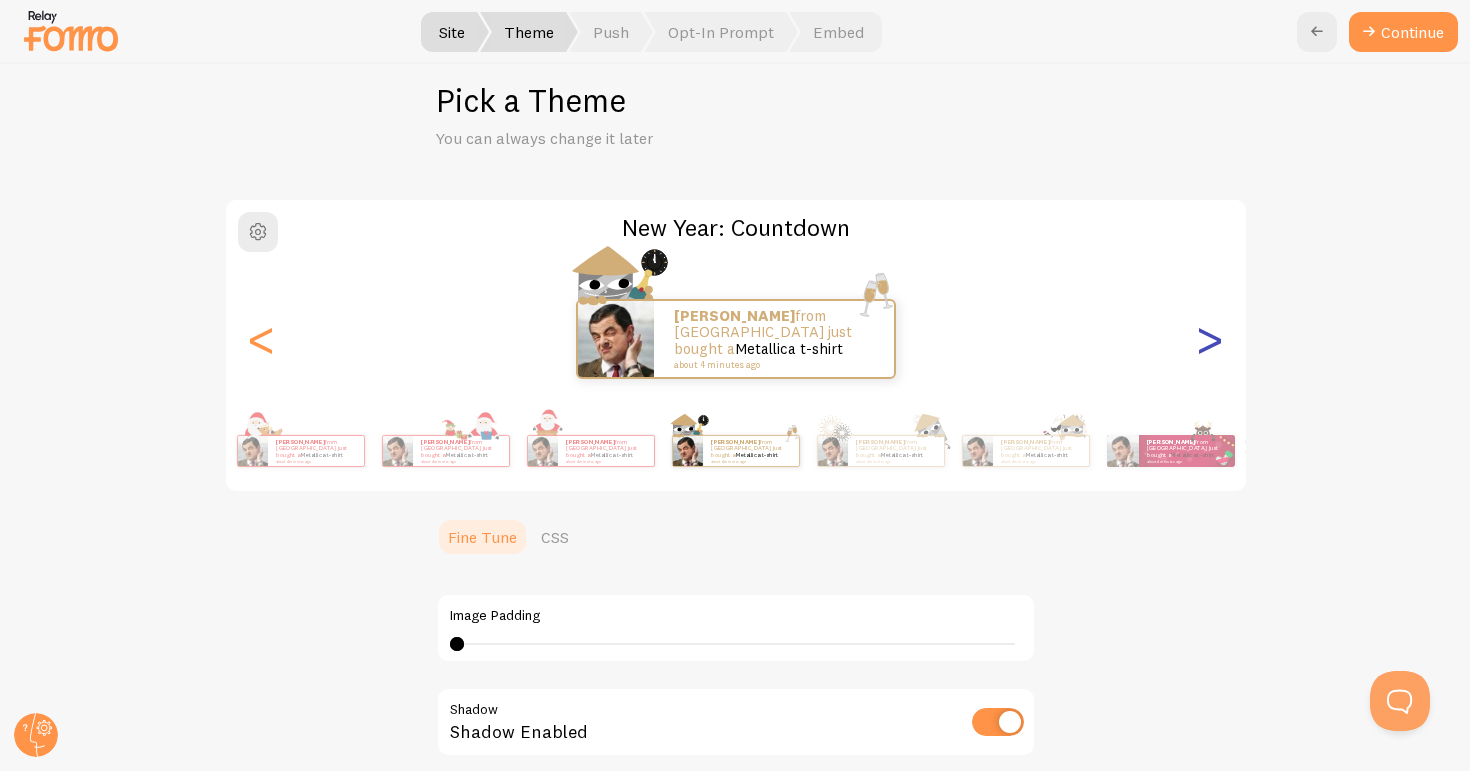 click on ">" at bounding box center (1210, 339) 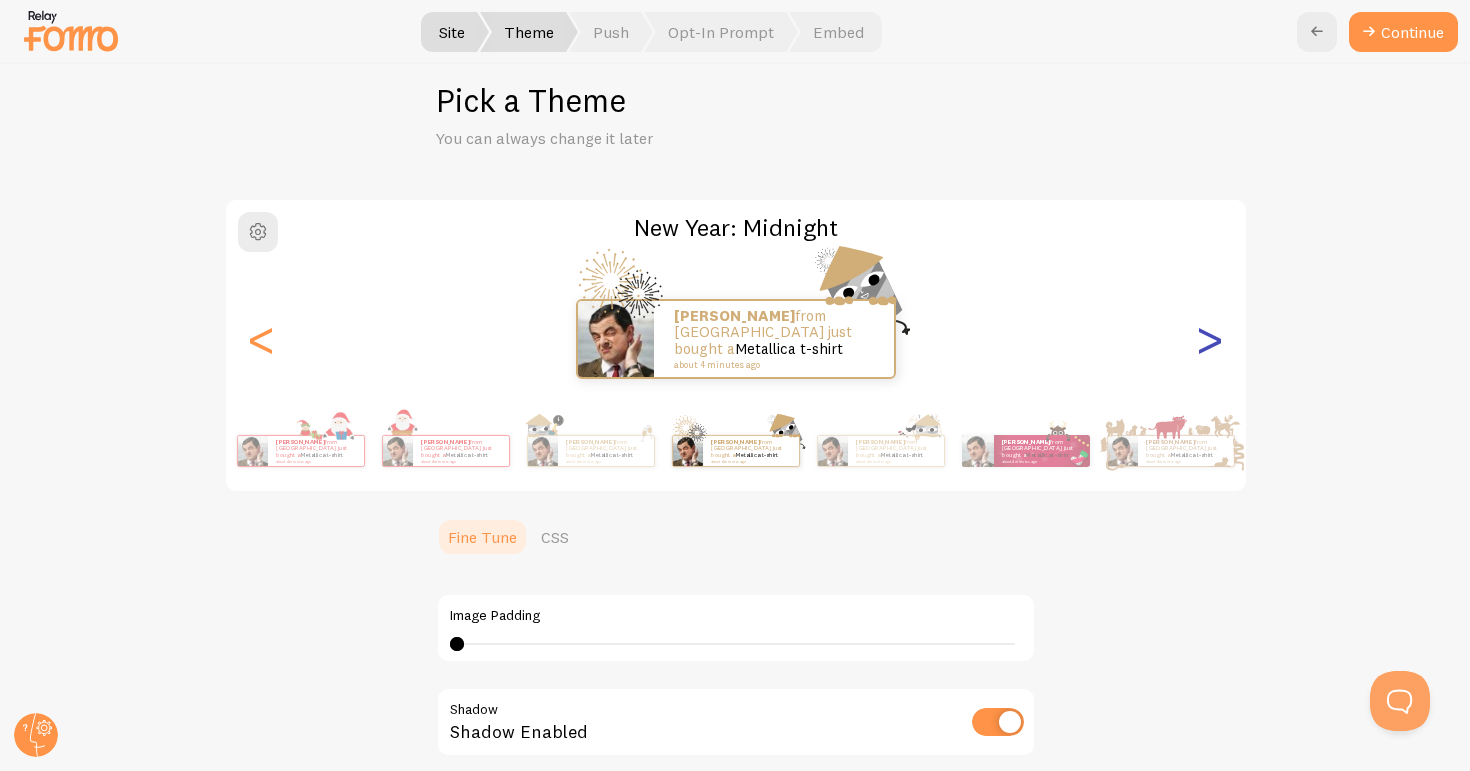 click on ">" at bounding box center [1210, 339] 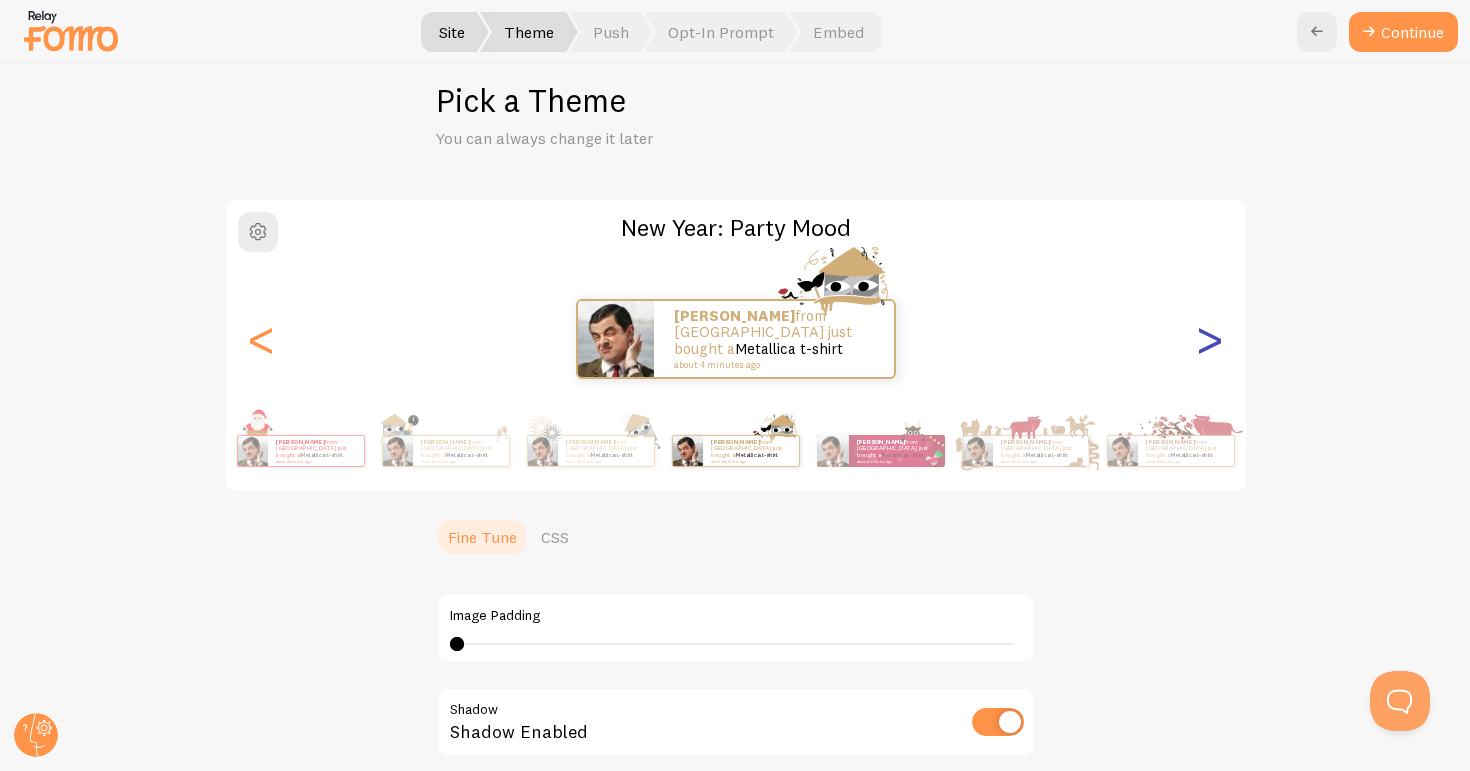 click on ">" at bounding box center [1210, 339] 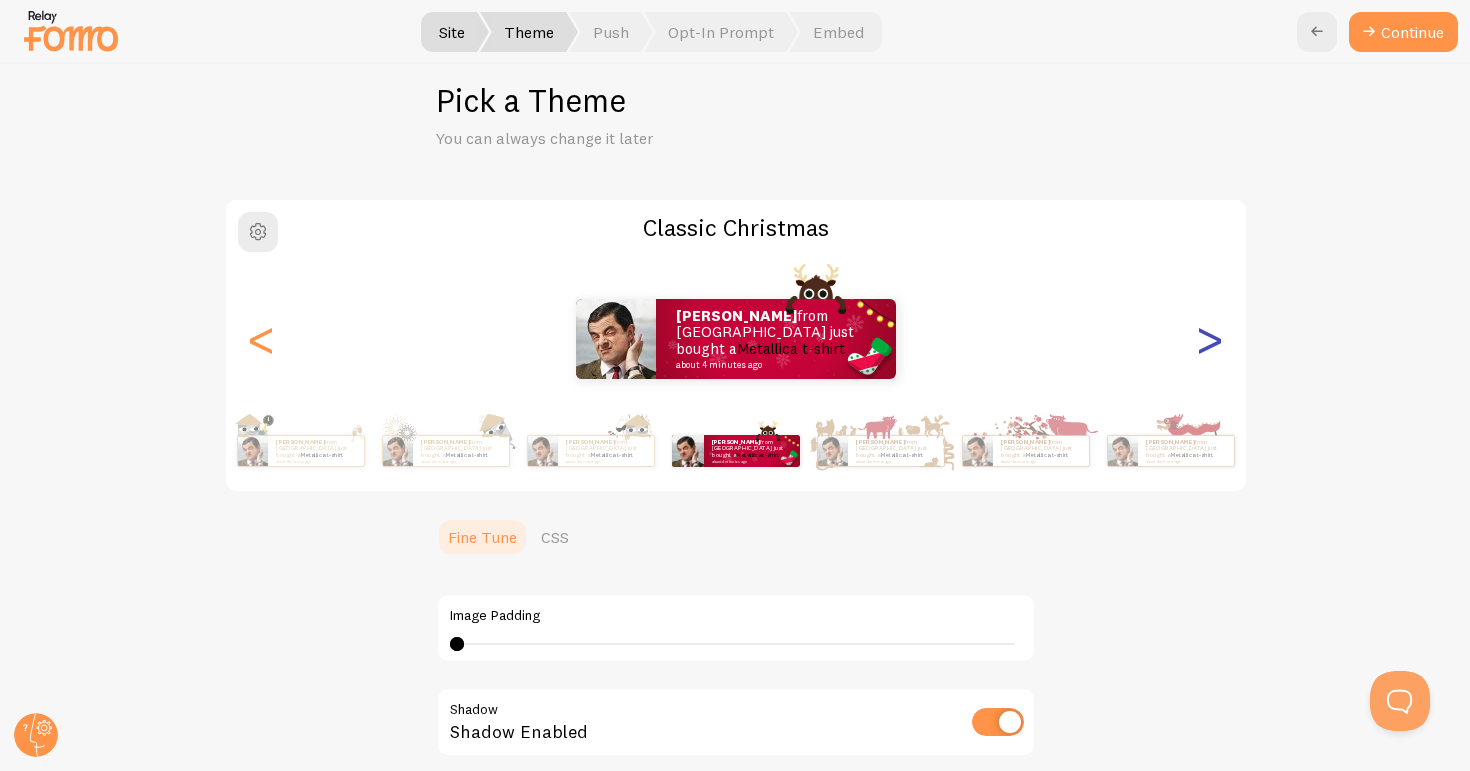 click on ">" at bounding box center (1210, 339) 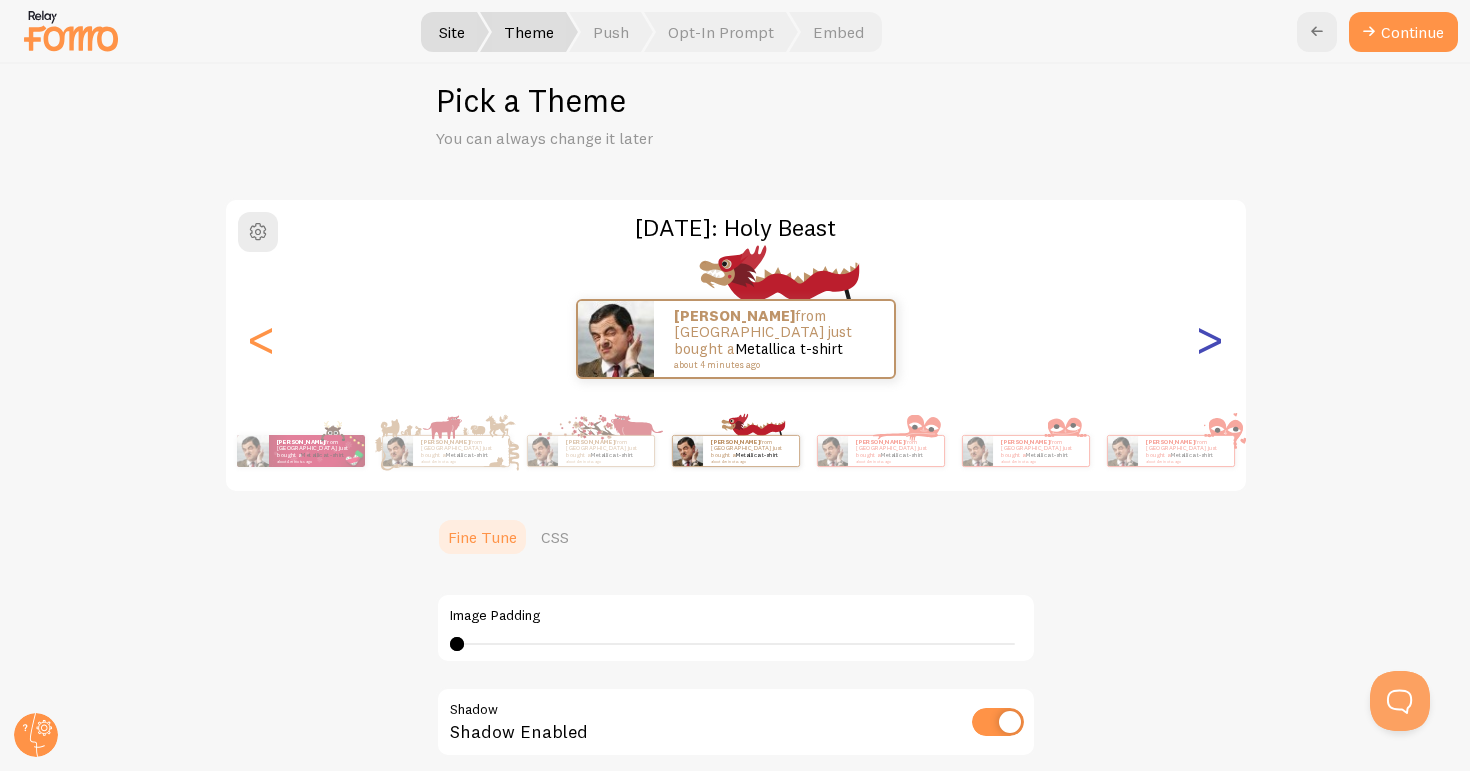 click on ">" at bounding box center (1210, 339) 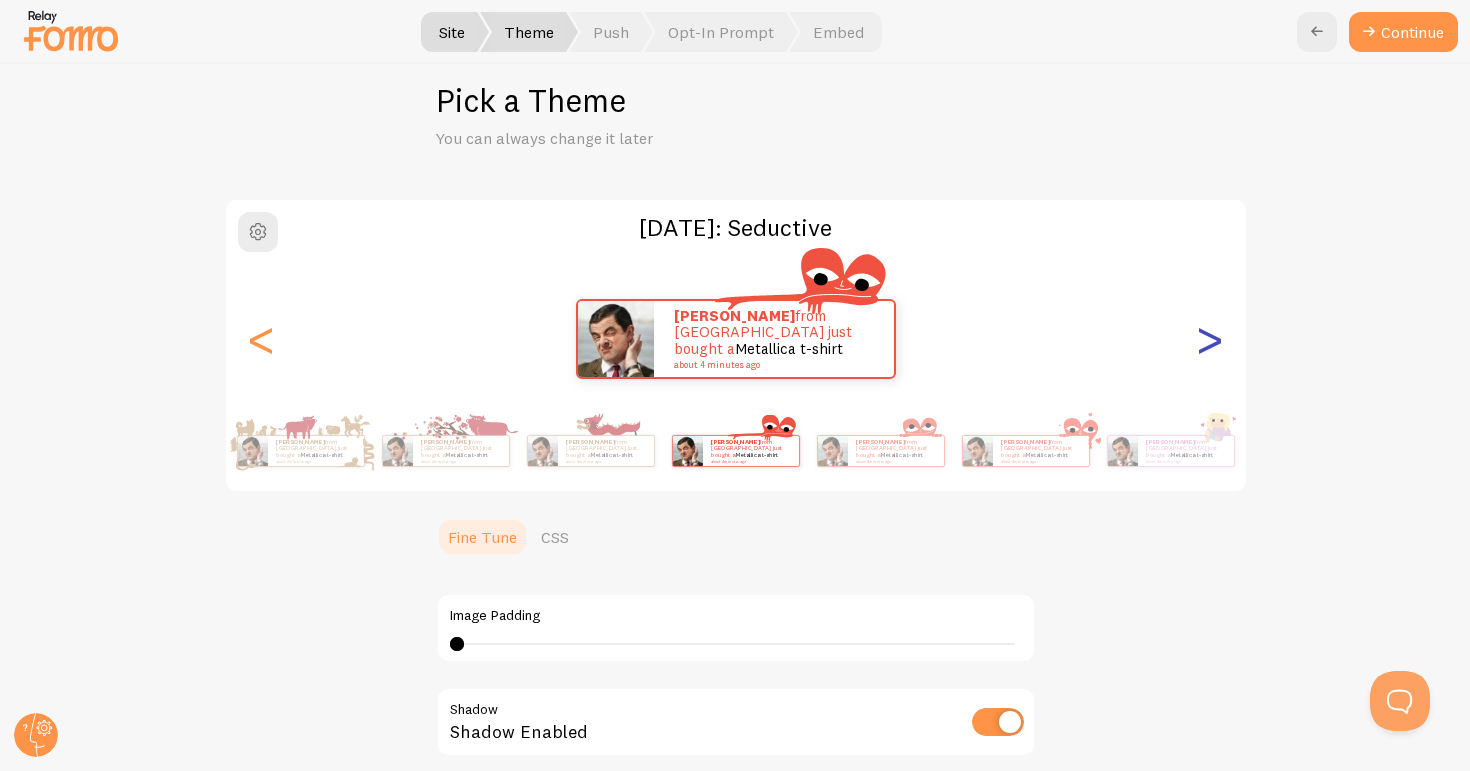 click on ">" at bounding box center (1210, 339) 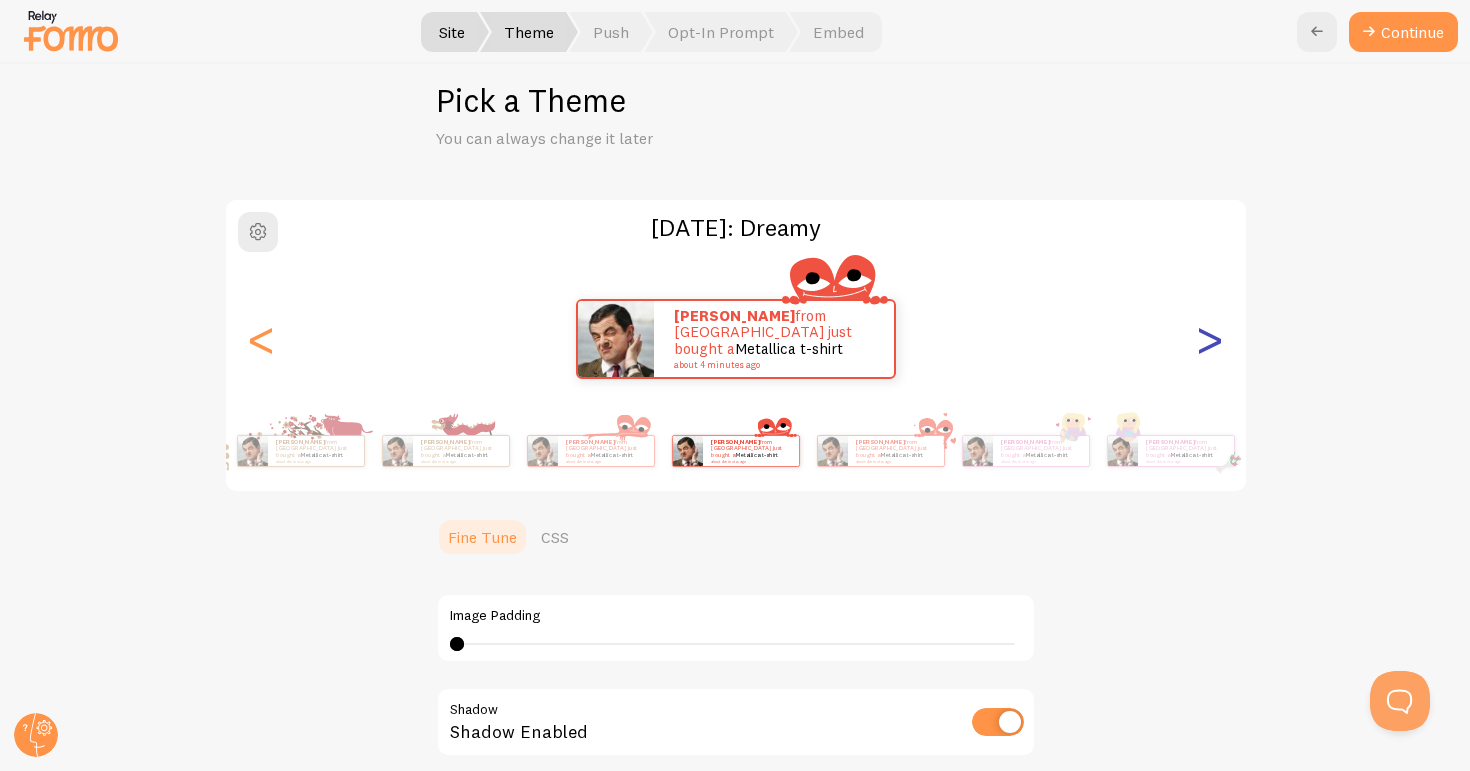click on ">" at bounding box center (1210, 339) 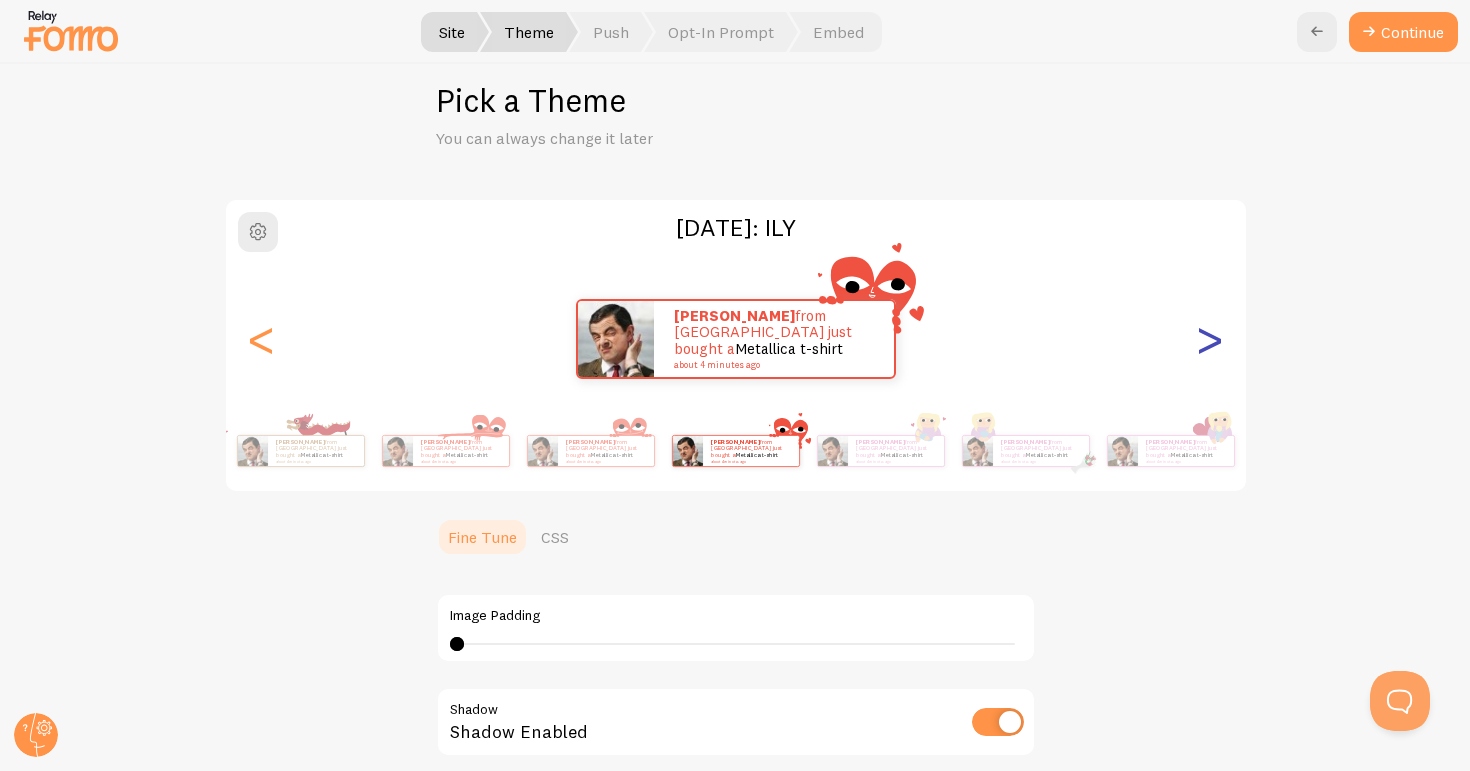 click on ">" at bounding box center [1210, 339] 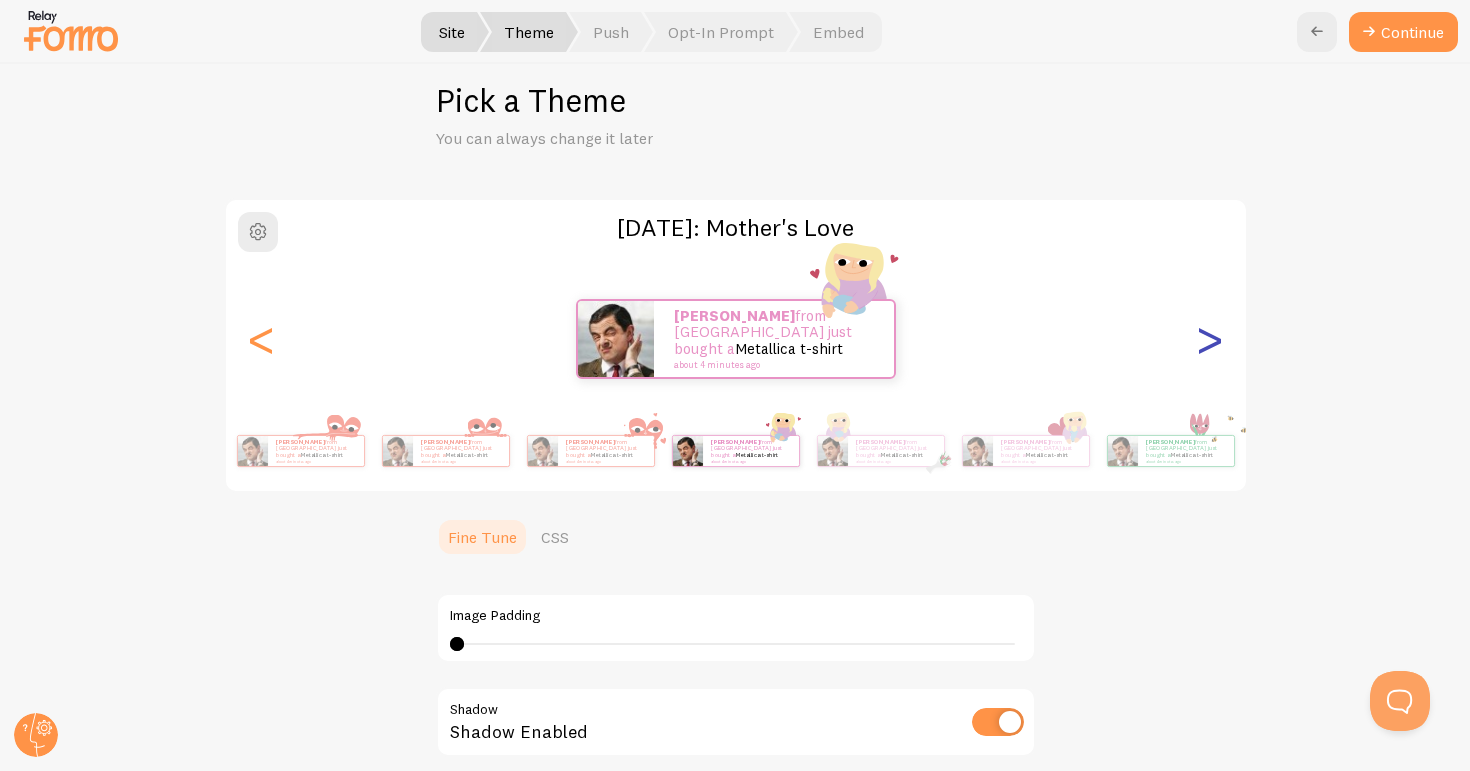 click on ">" at bounding box center [1210, 339] 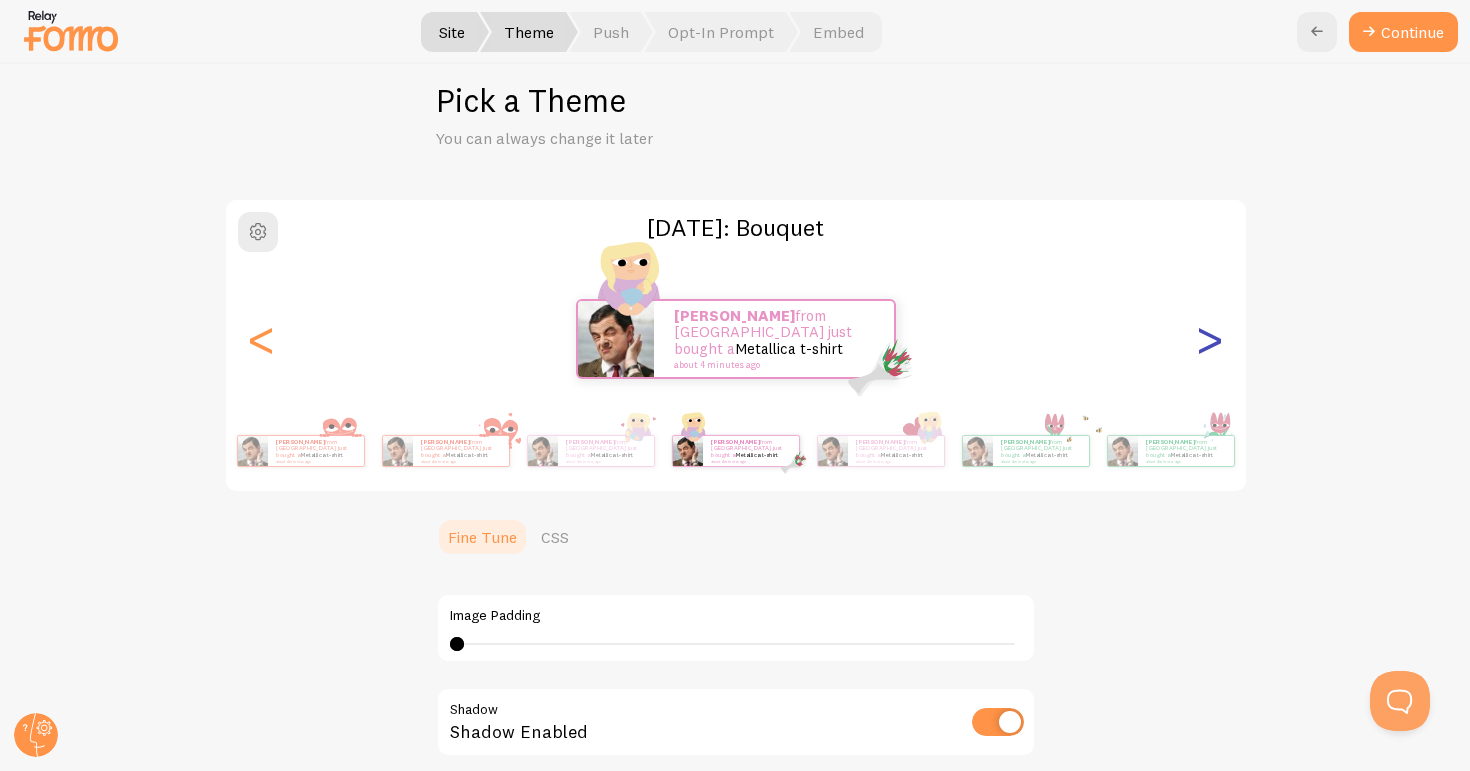 click on ">" at bounding box center (1210, 339) 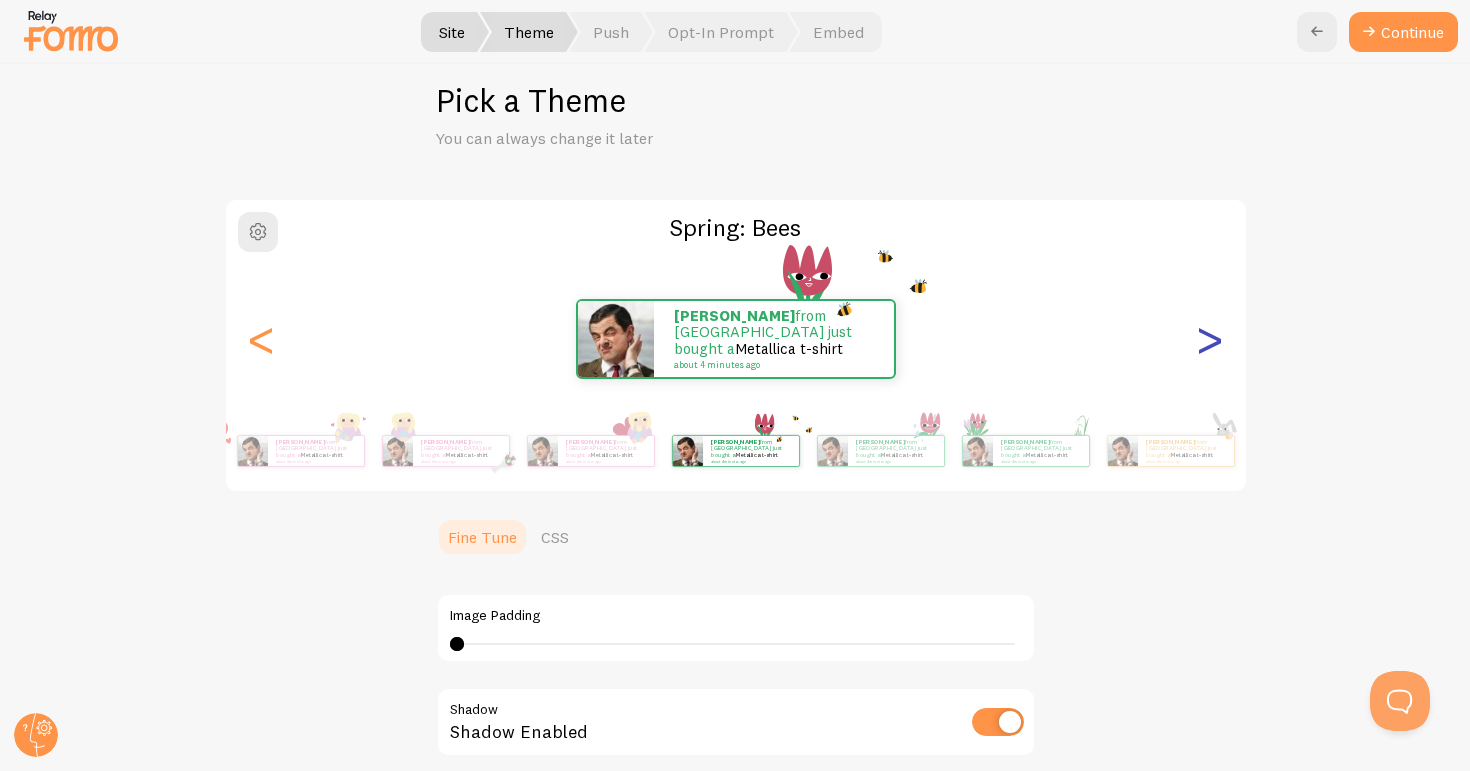 click on ">" at bounding box center [1210, 339] 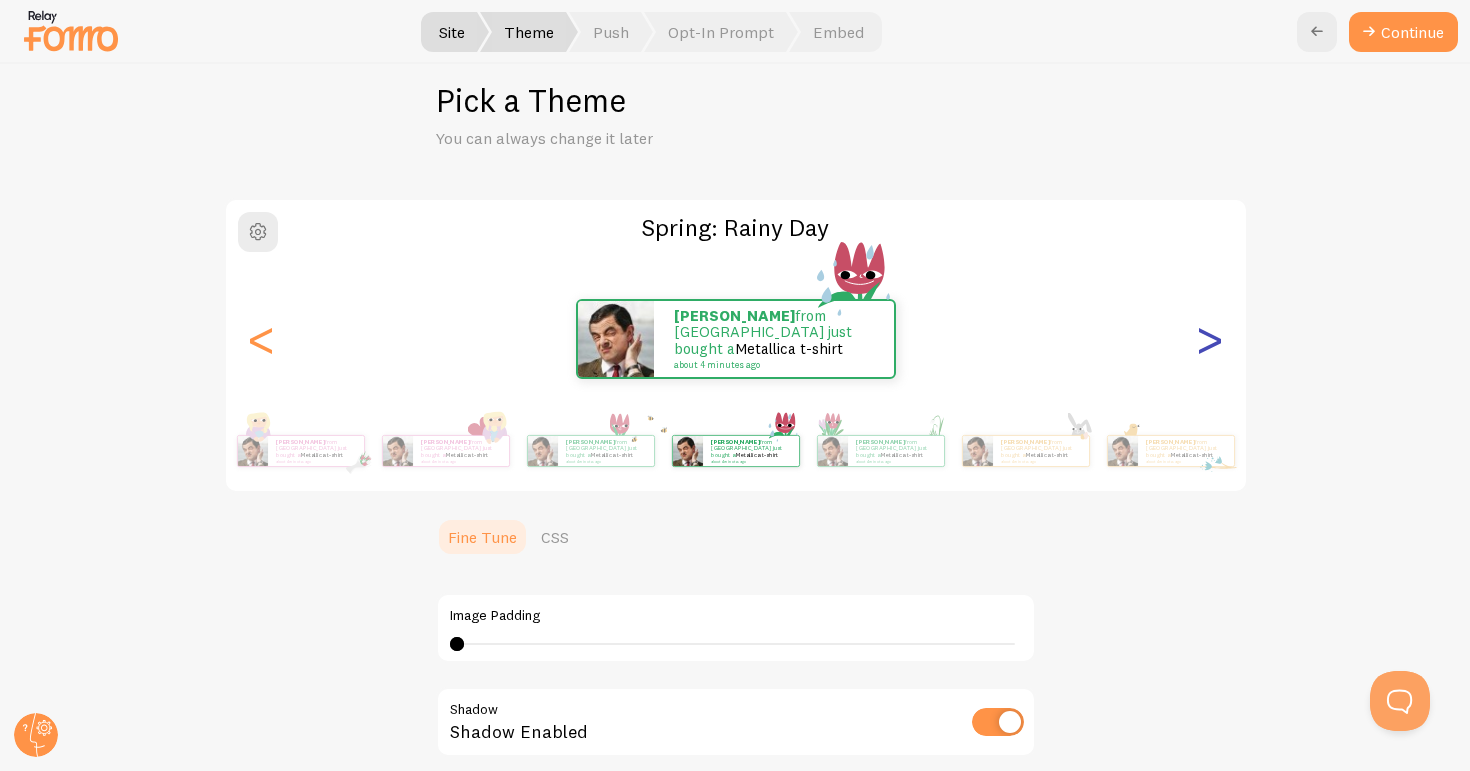 click on ">" at bounding box center (1210, 339) 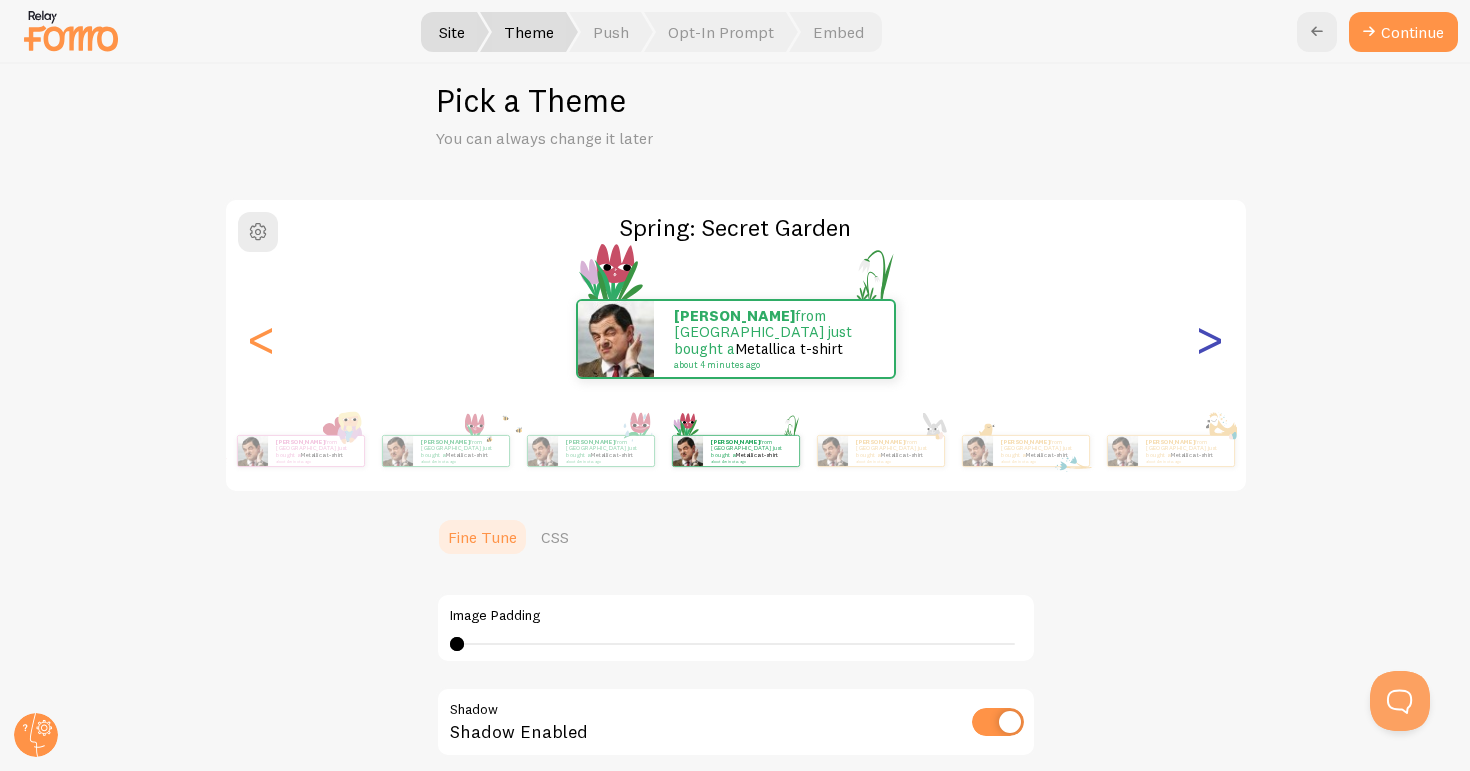 click on ">" at bounding box center [1210, 339] 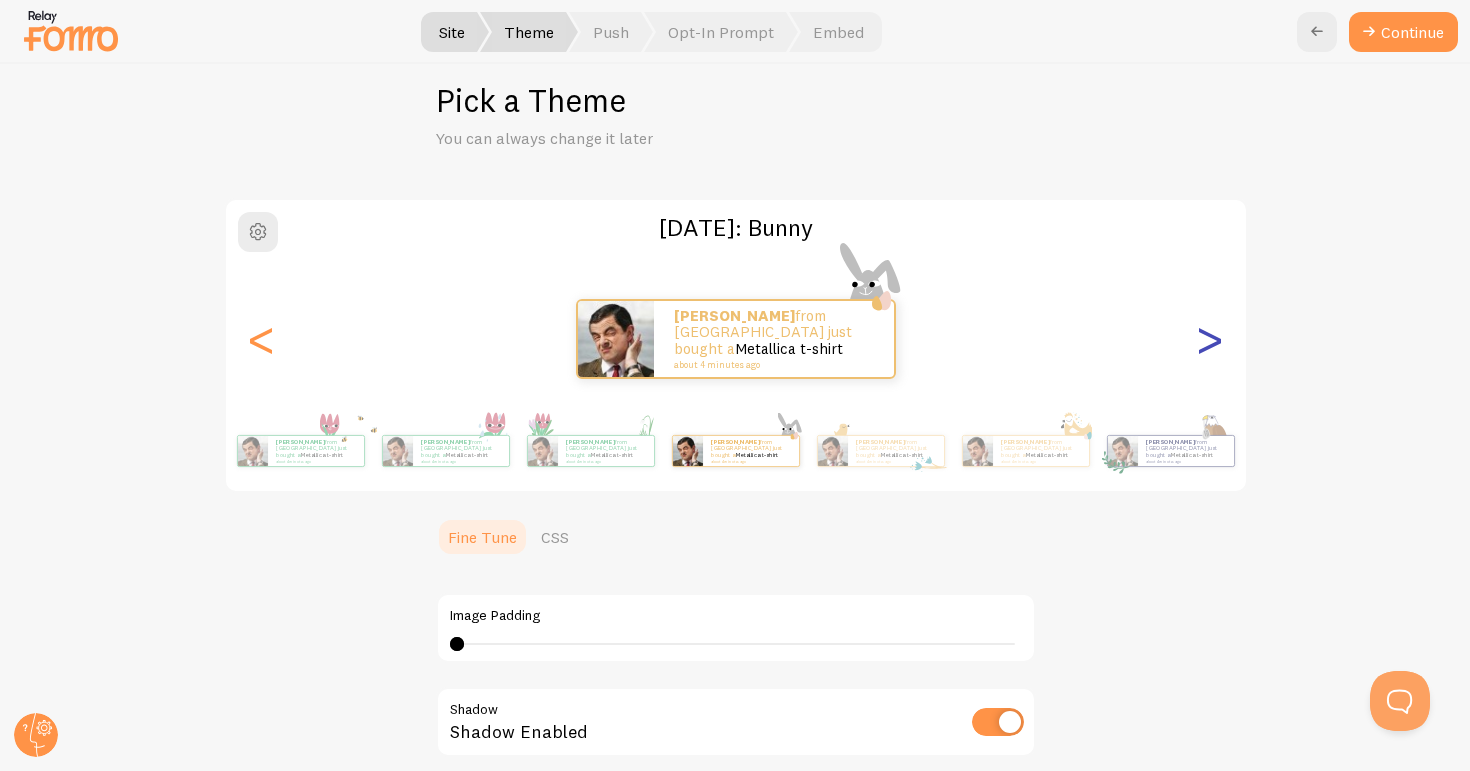 click on ">" at bounding box center [1210, 339] 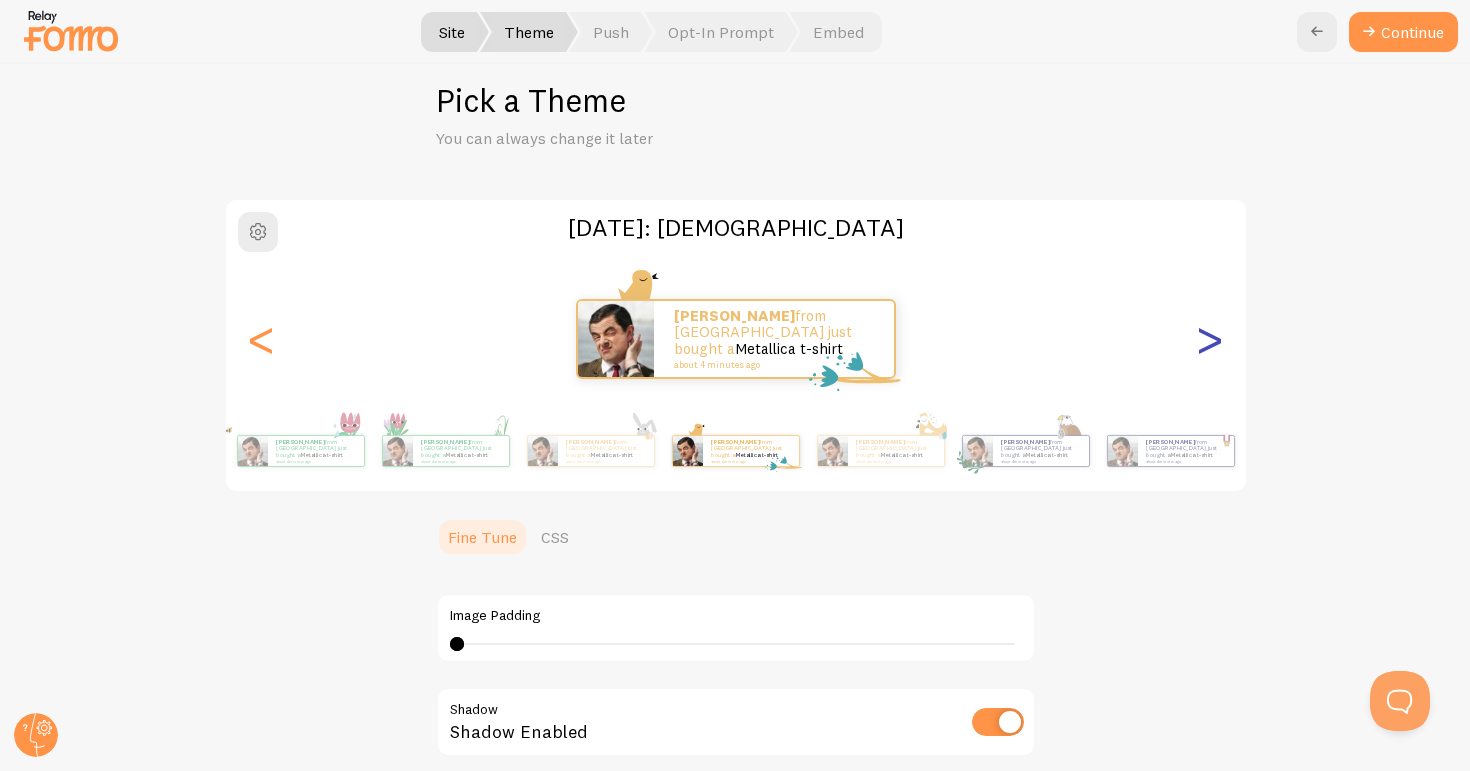 click on ">" at bounding box center (1210, 339) 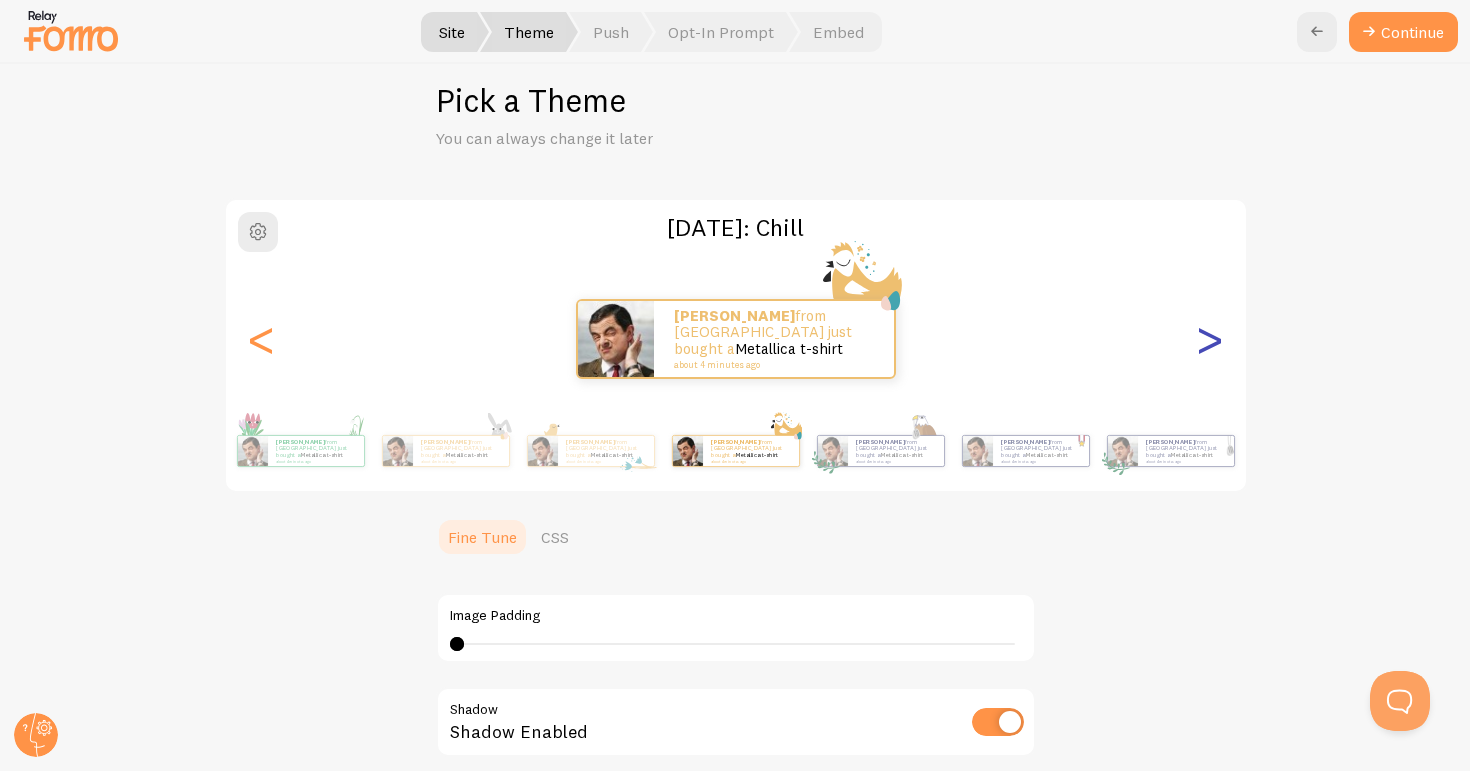 click on ">" at bounding box center [1210, 339] 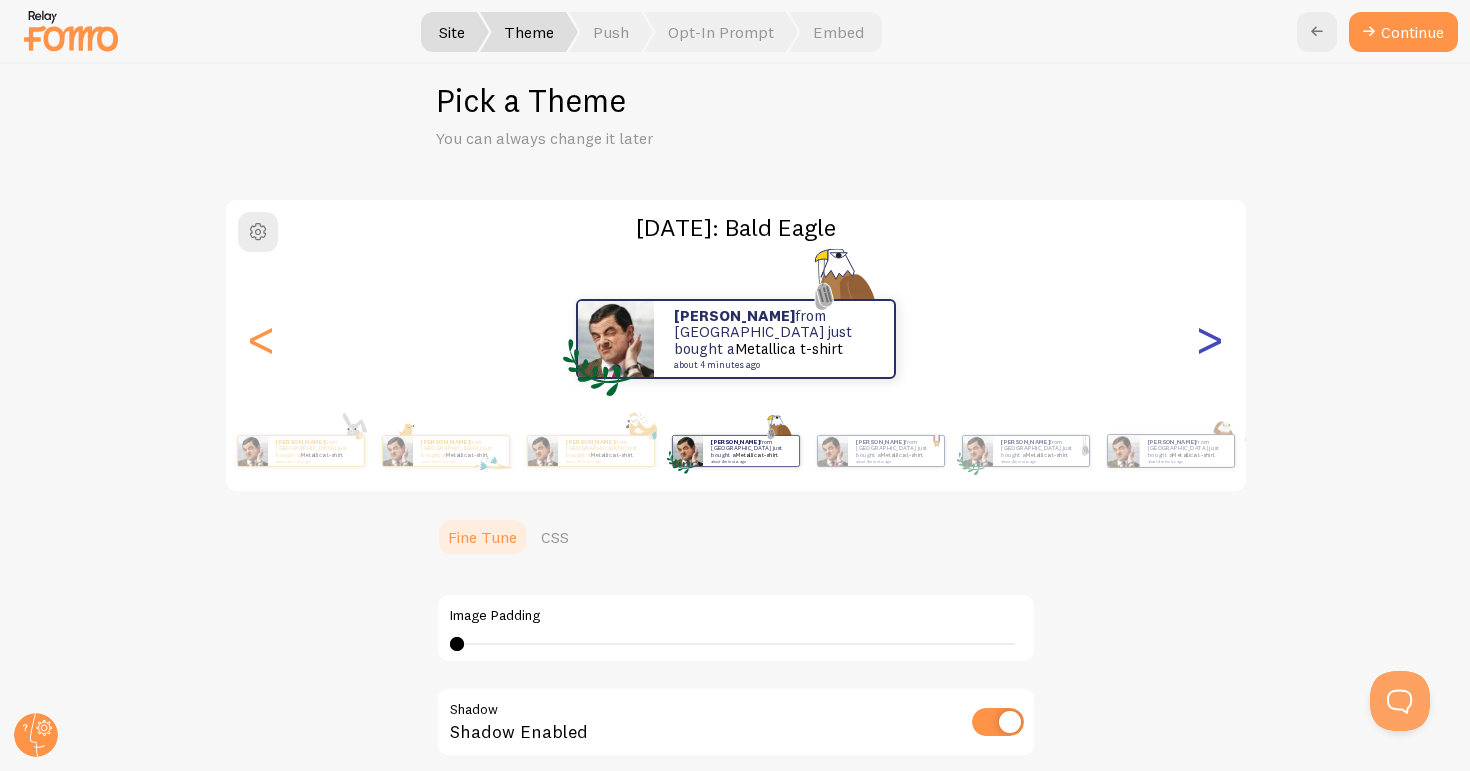 click on ">" at bounding box center [1210, 339] 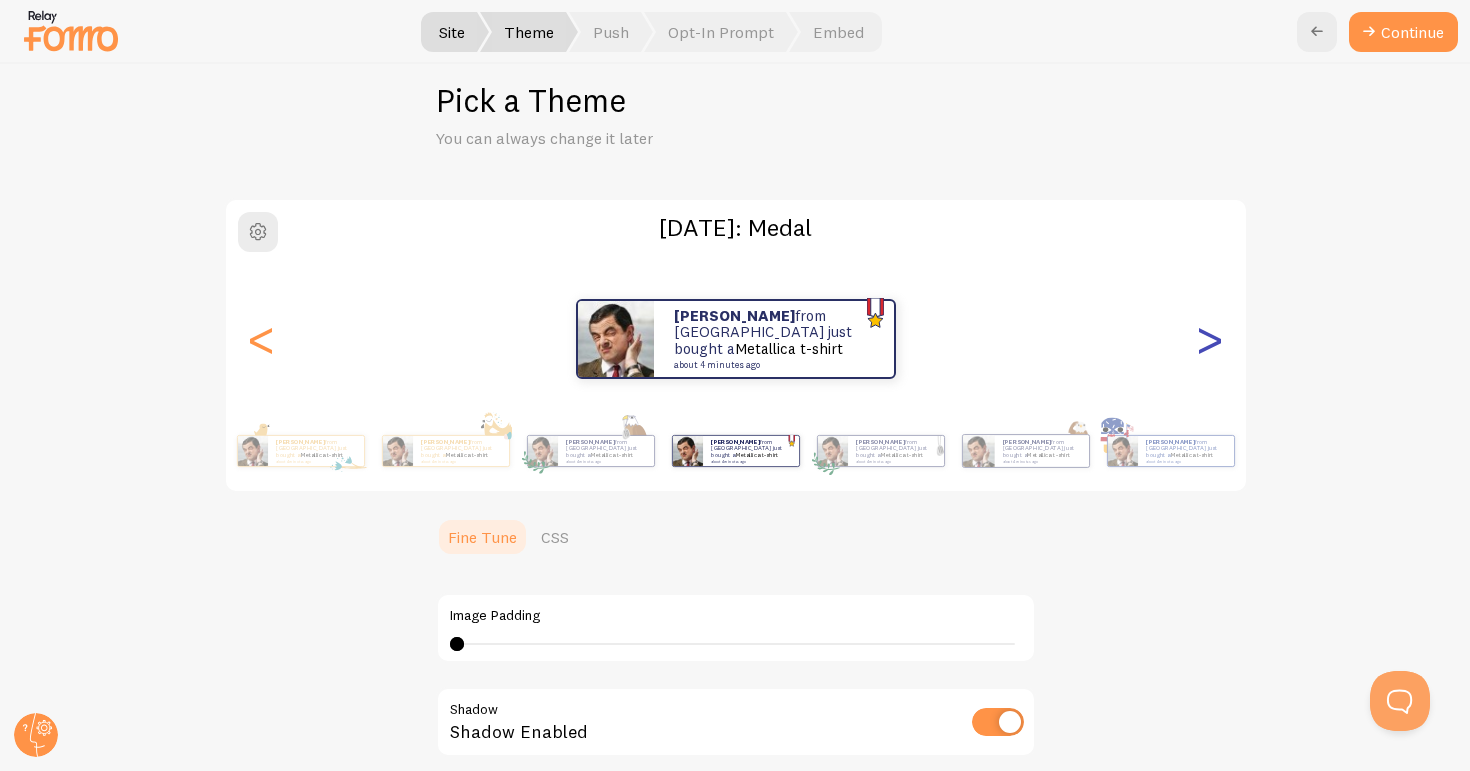 click on ">" at bounding box center [1210, 339] 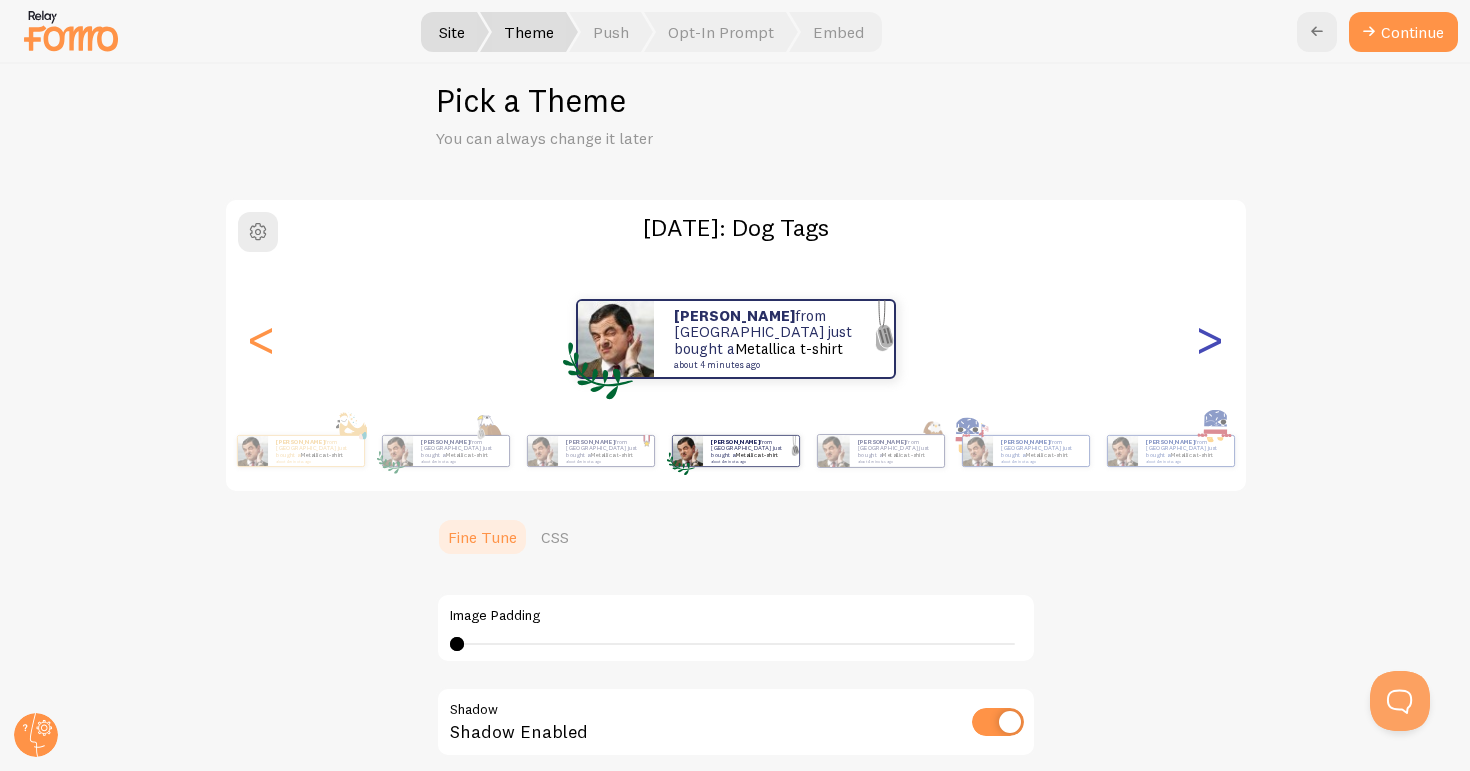 click on ">" at bounding box center (1210, 339) 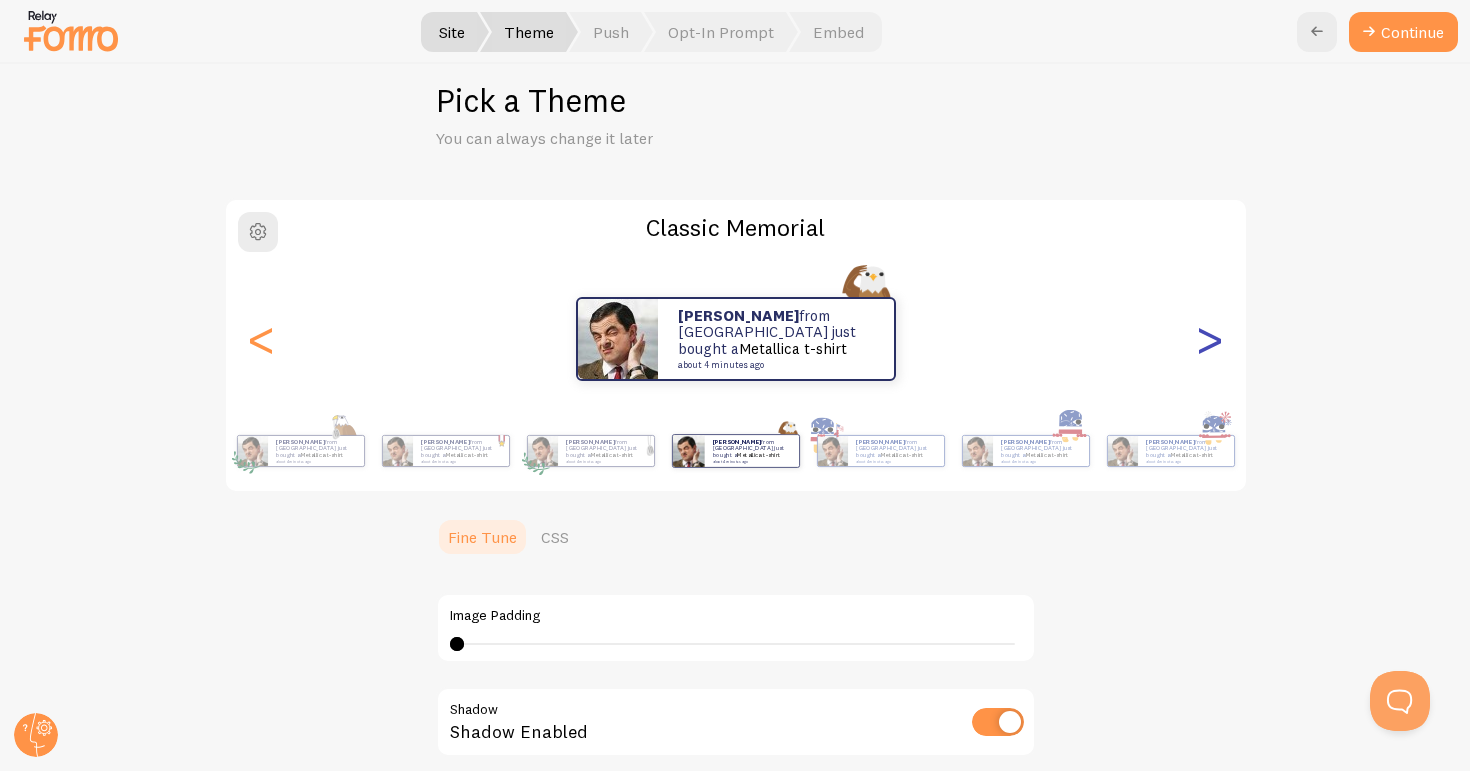 click on ">" at bounding box center [1210, 339] 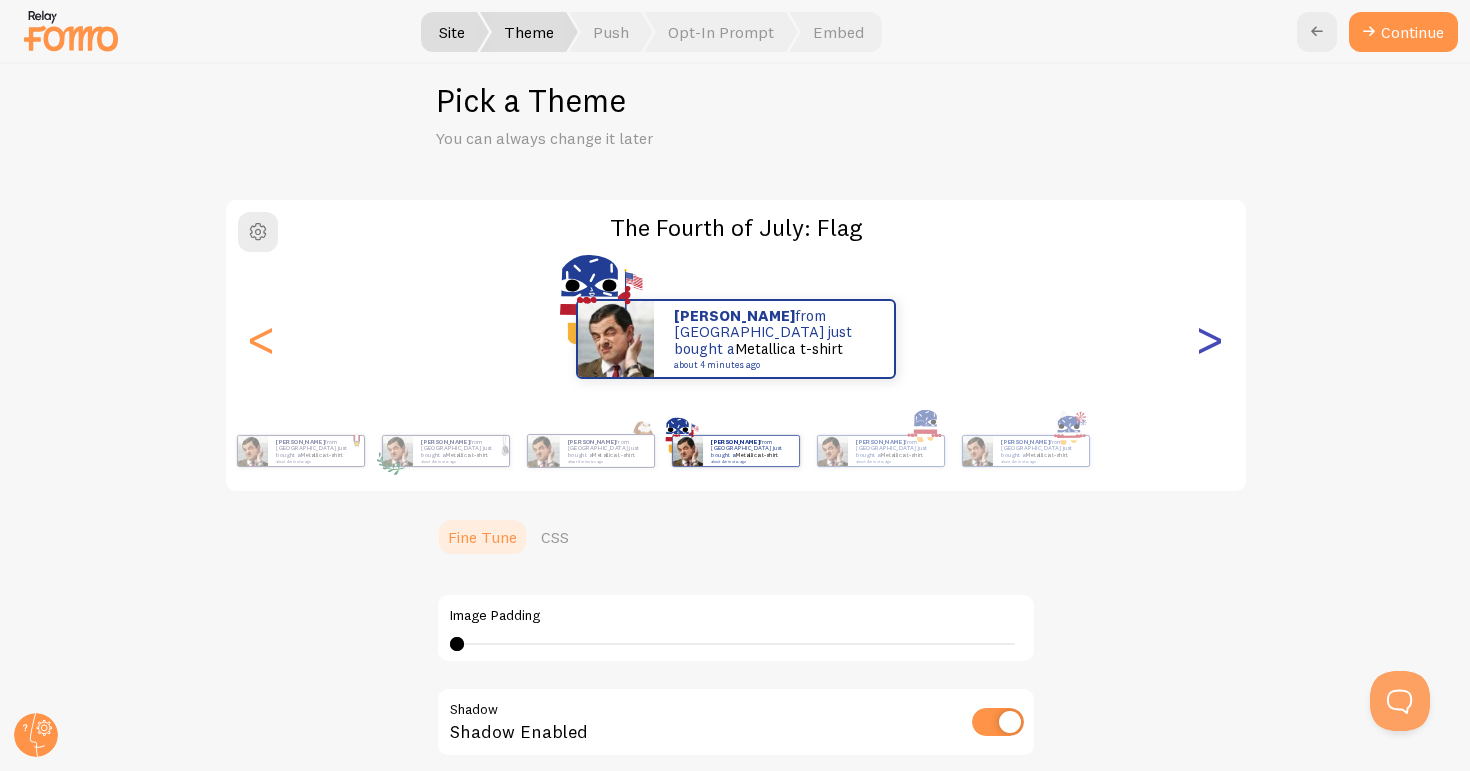 click on ">" at bounding box center (1210, 339) 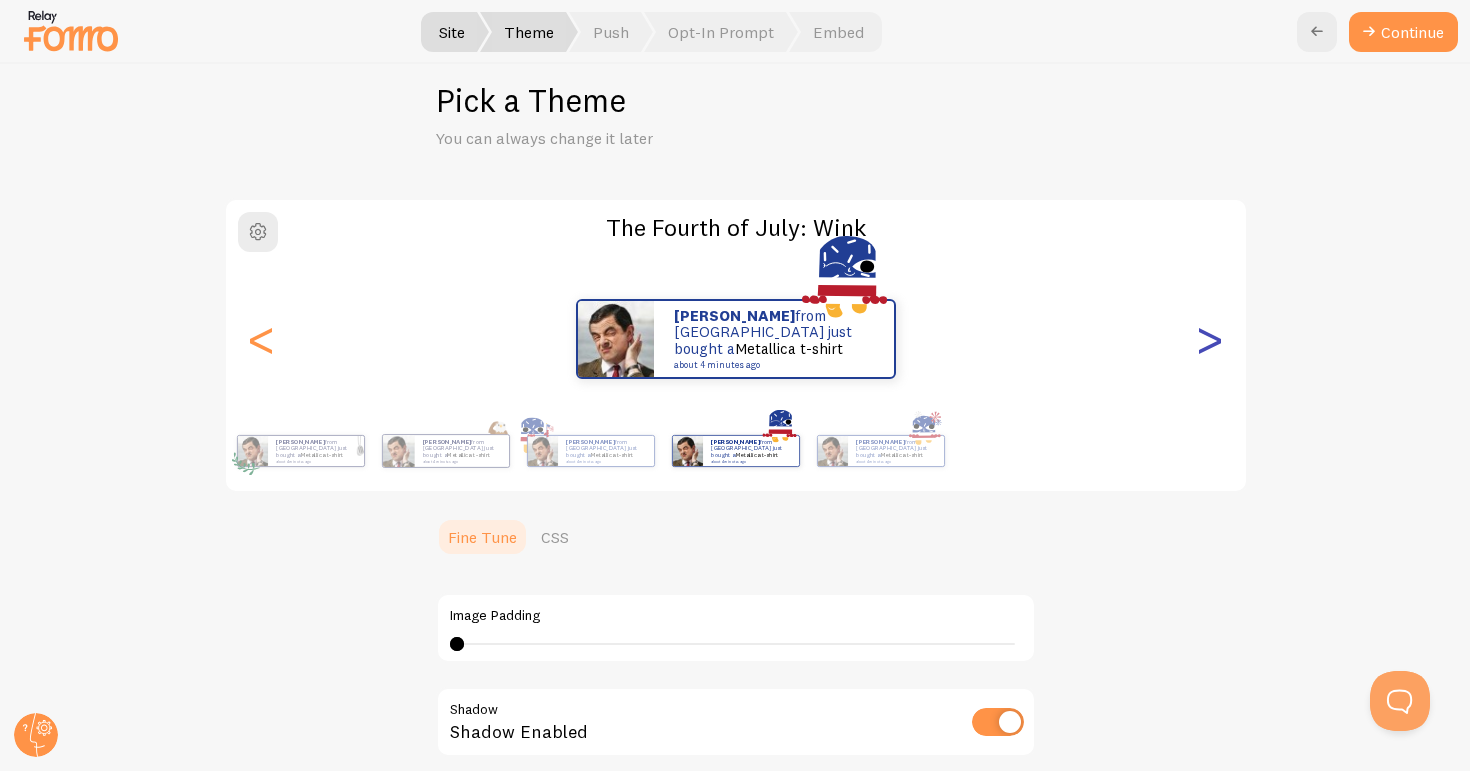 click on ">" at bounding box center (1210, 339) 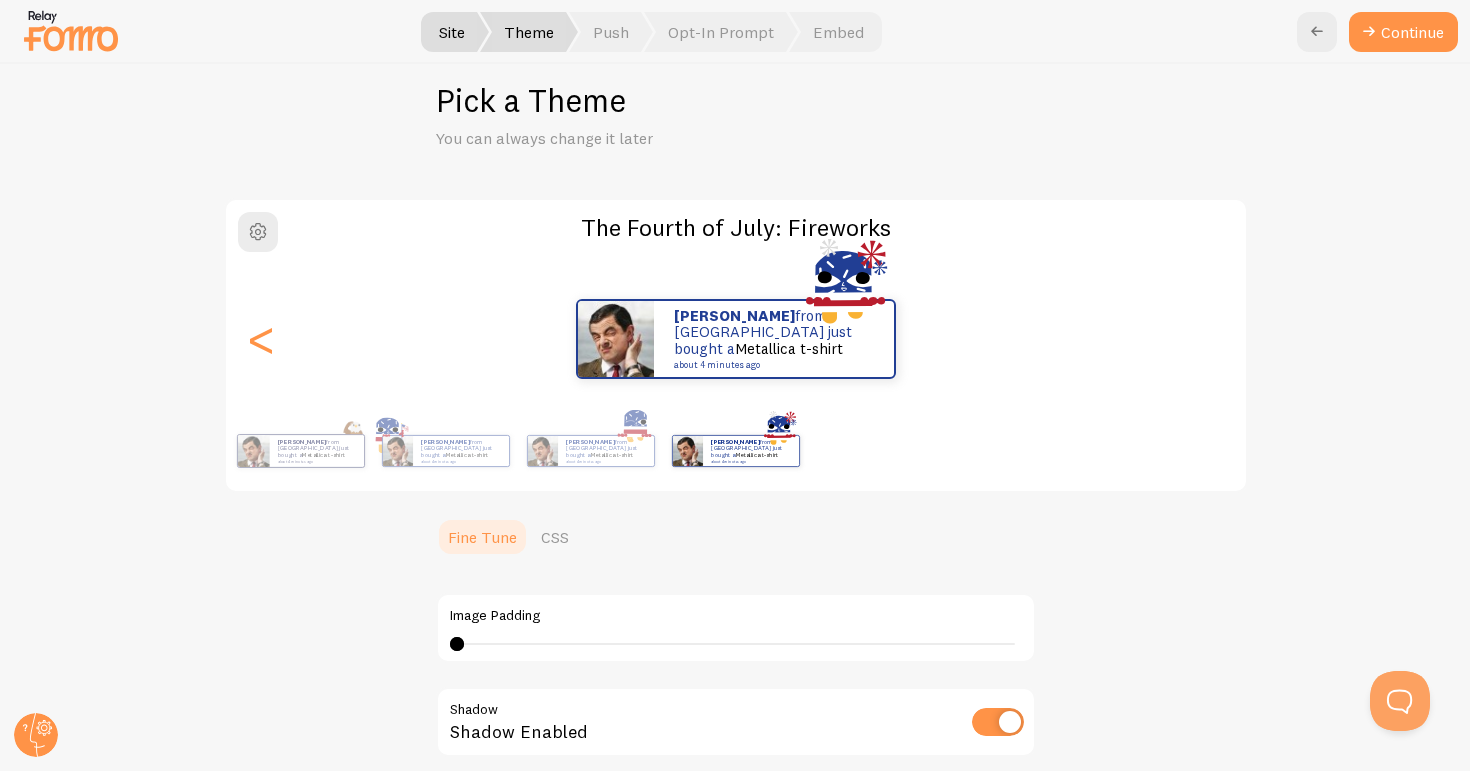click on "[PERSON_NAME]  from [GEOGRAPHIC_DATA] just bought a  Metallica t-shirt   about 4 minutes ago" at bounding box center (736, 339) 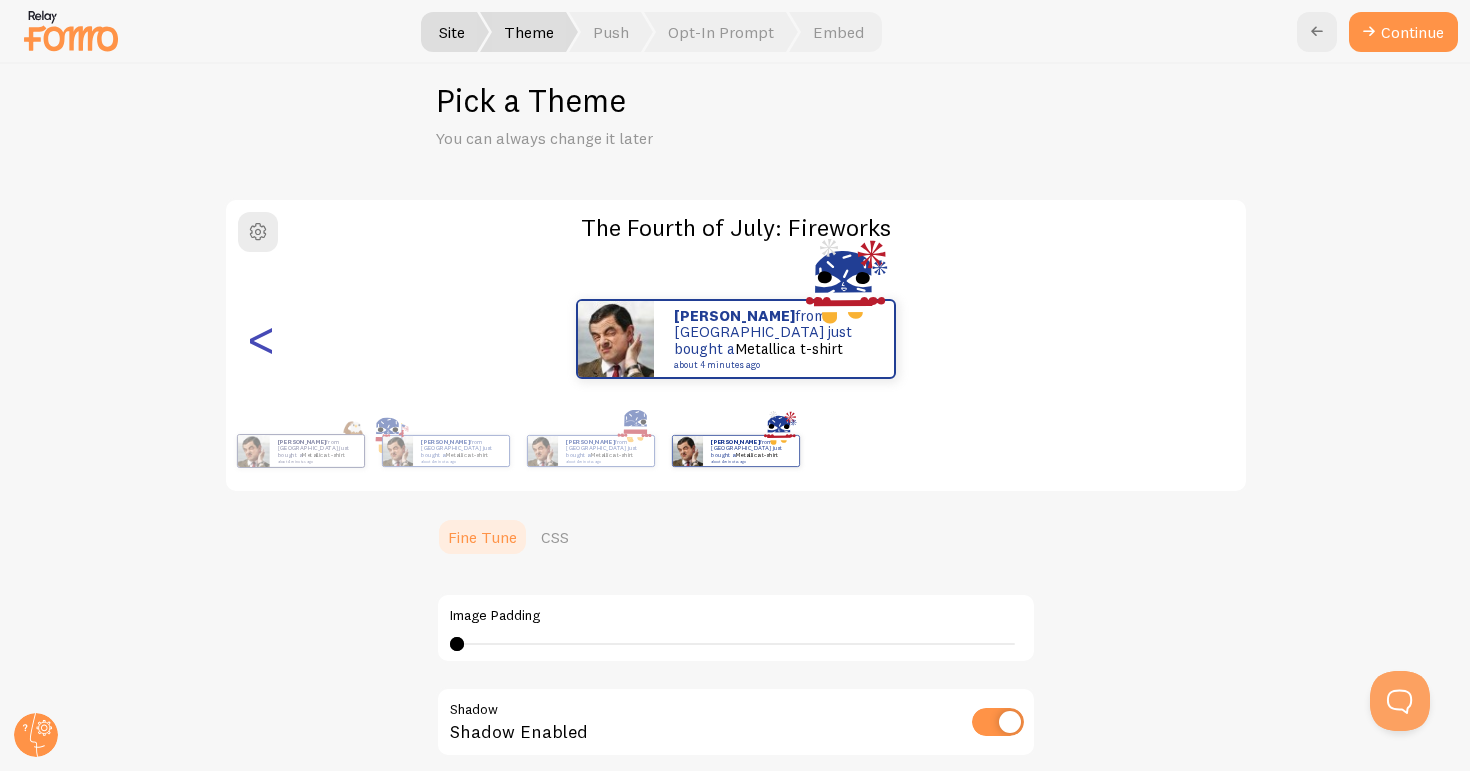 click on "<" at bounding box center [262, 339] 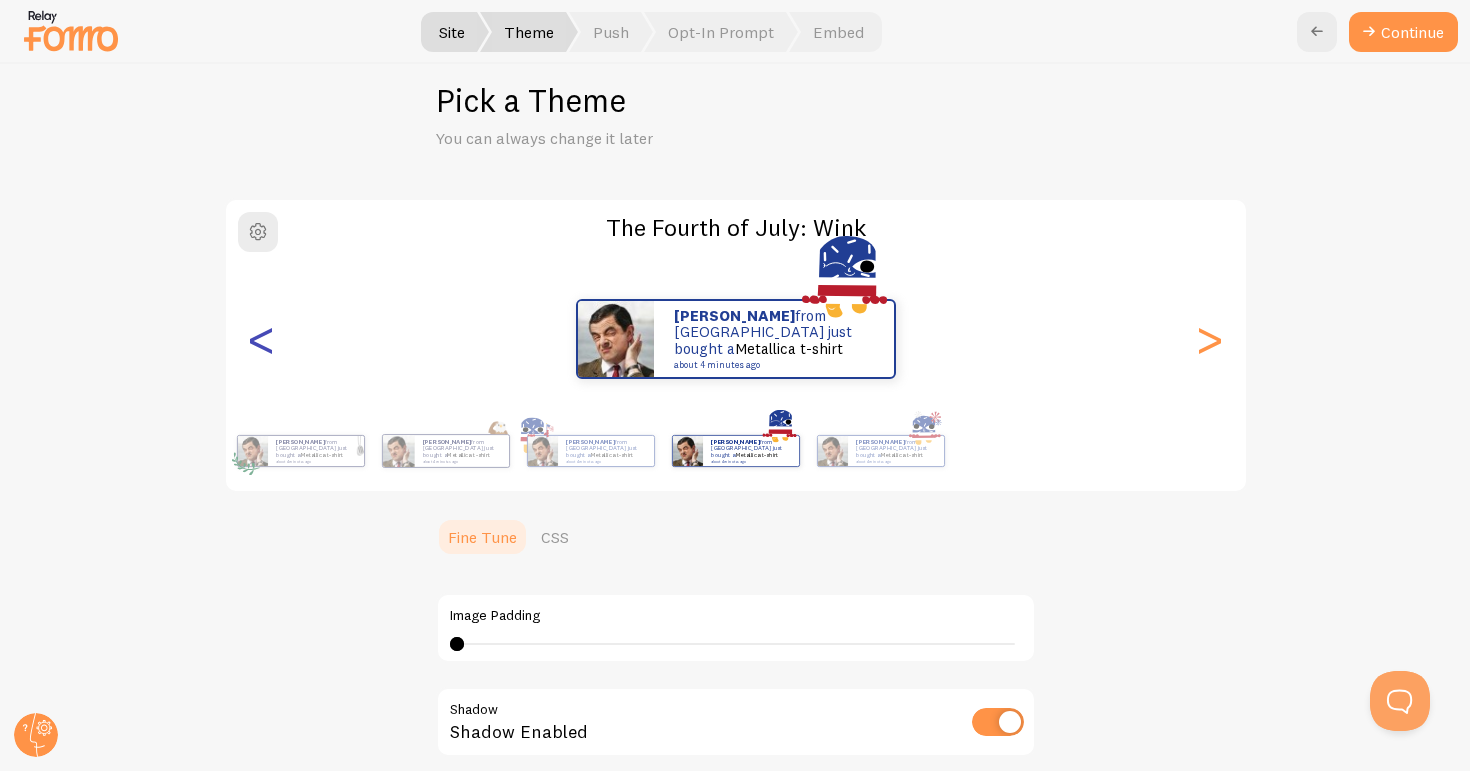 click on "<" at bounding box center (262, 339) 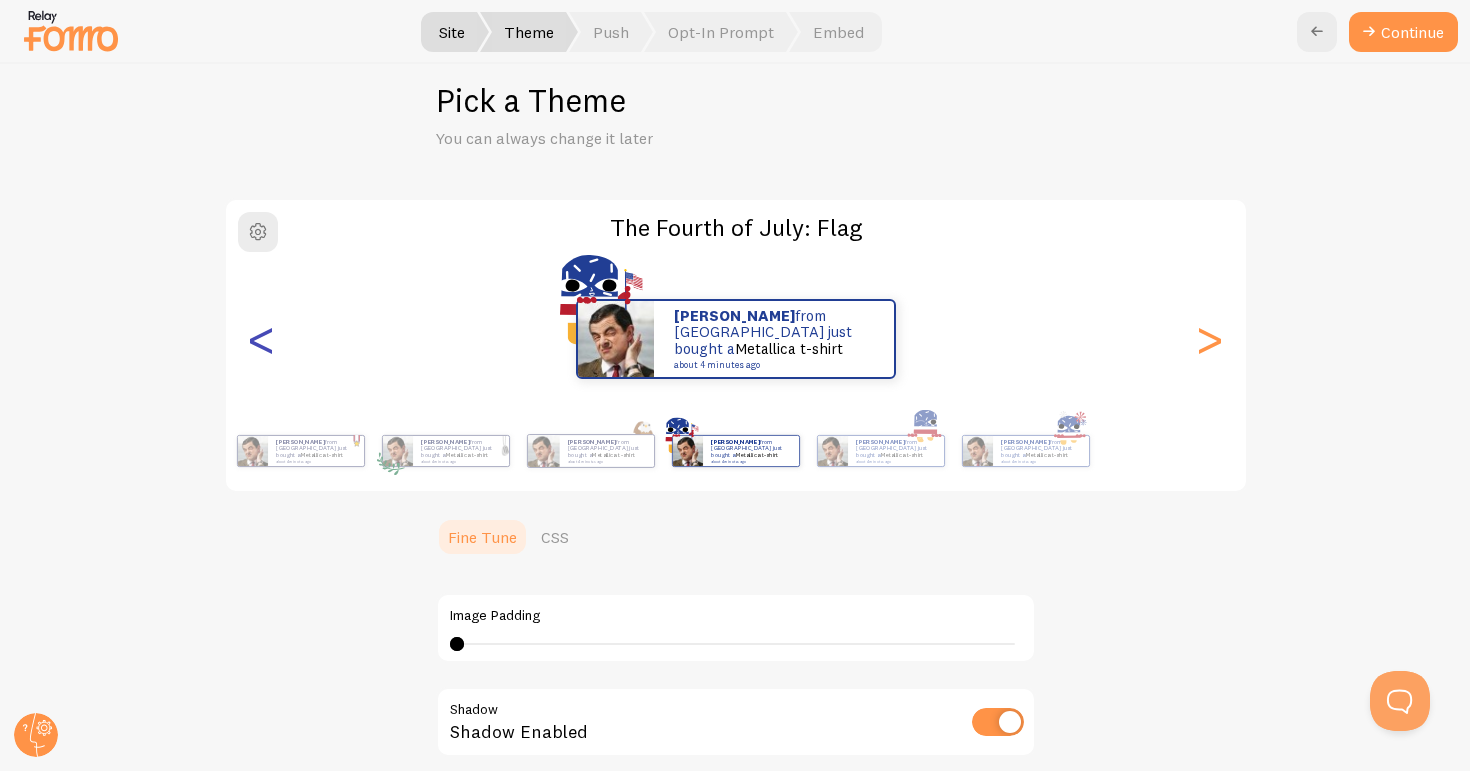 click on "<" at bounding box center (262, 339) 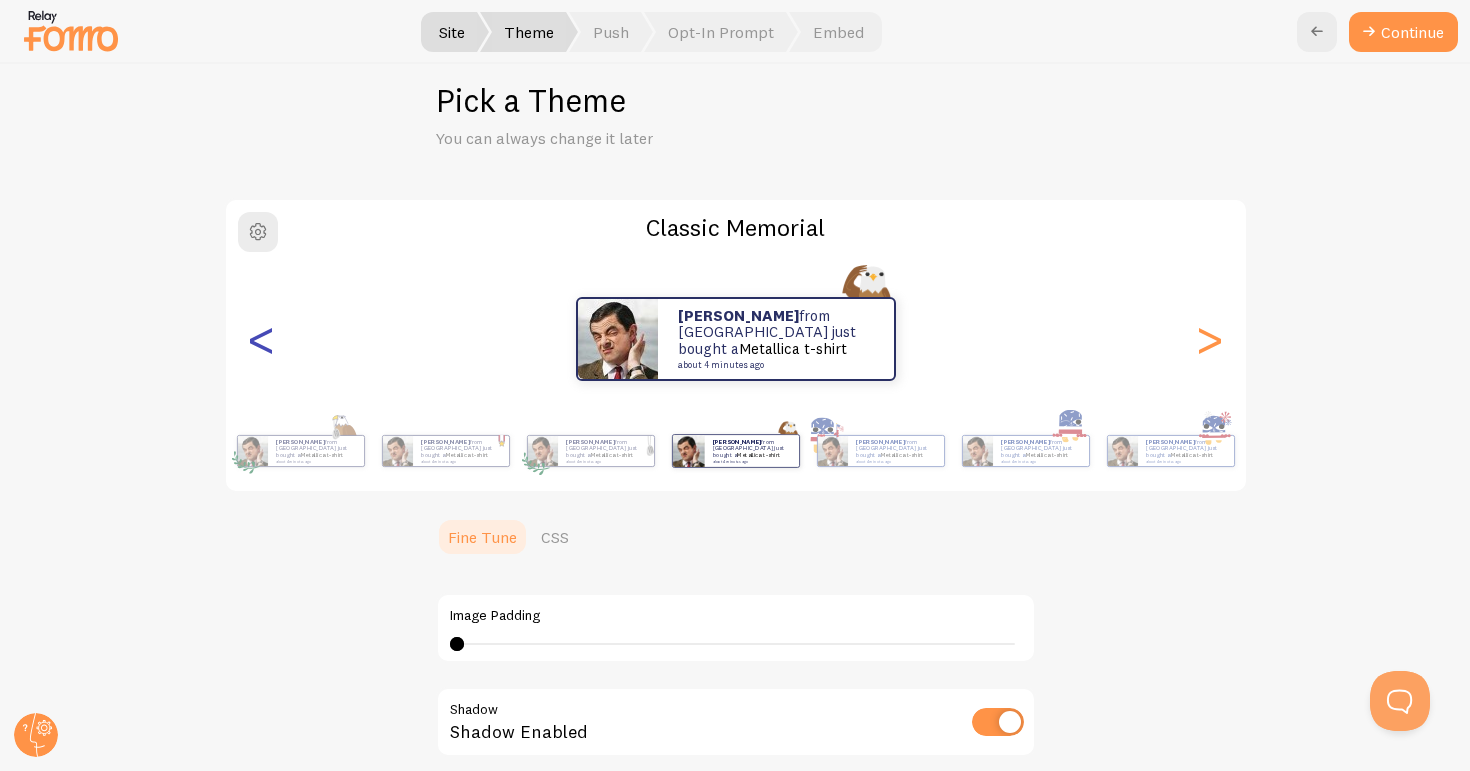 click on "<" at bounding box center [262, 339] 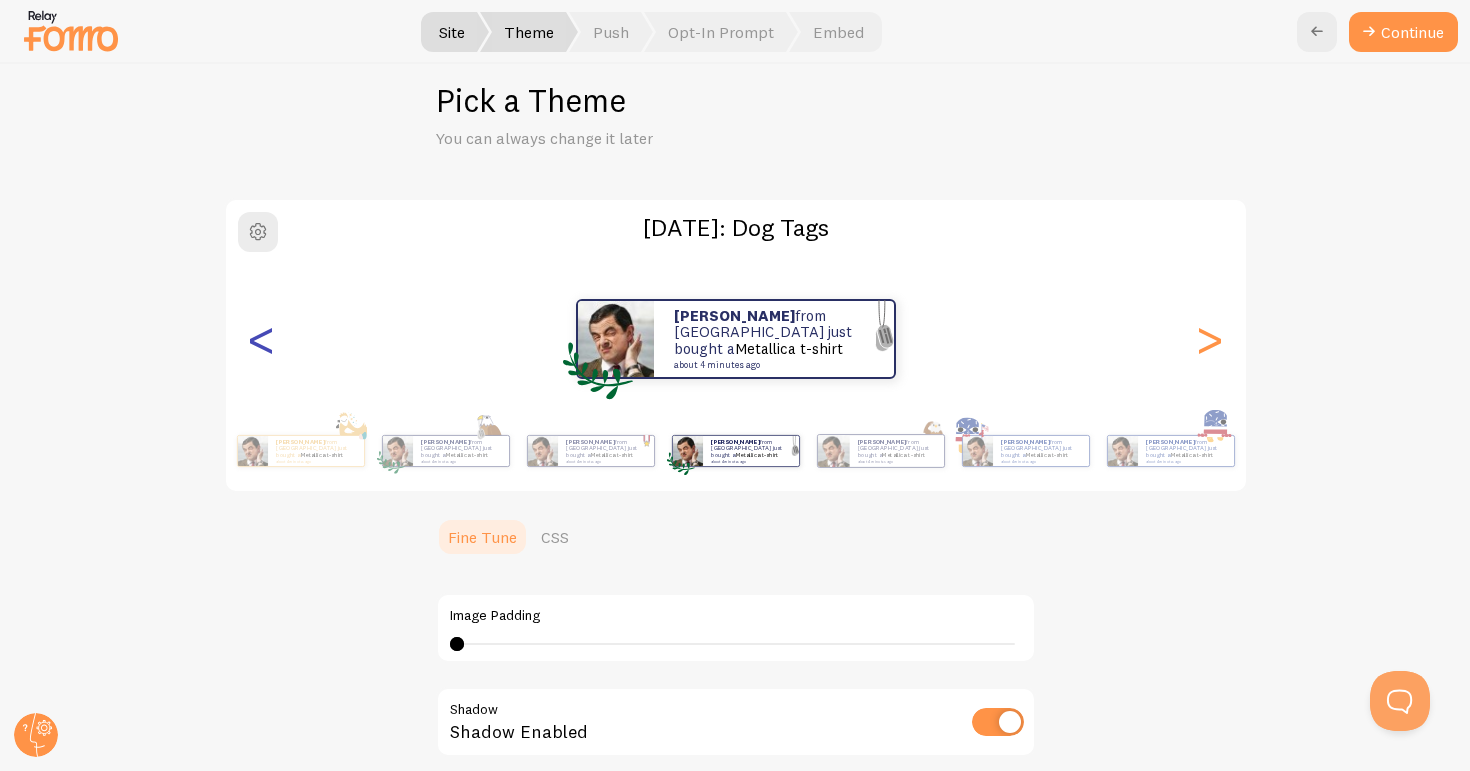 click on "<" at bounding box center [262, 339] 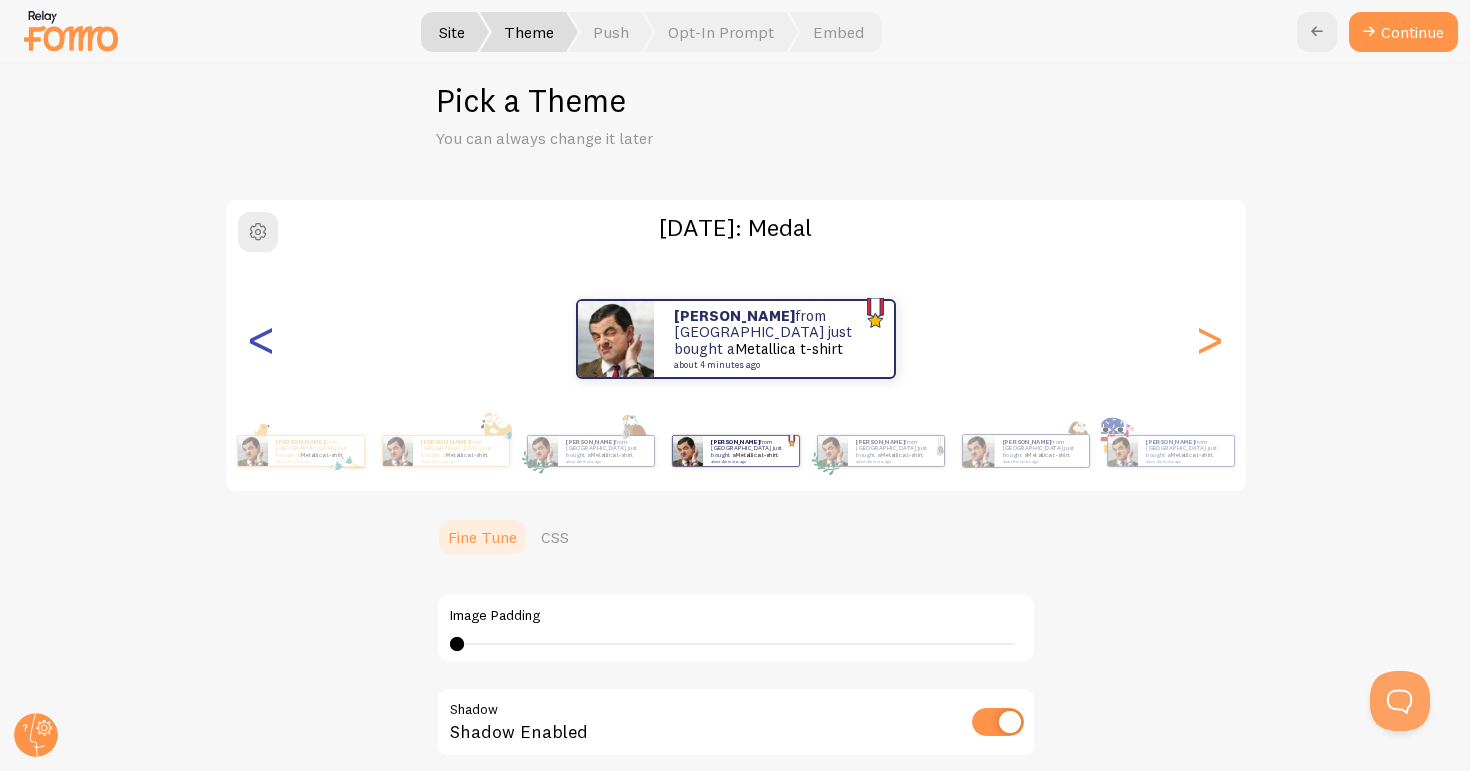 click on "<" at bounding box center [262, 339] 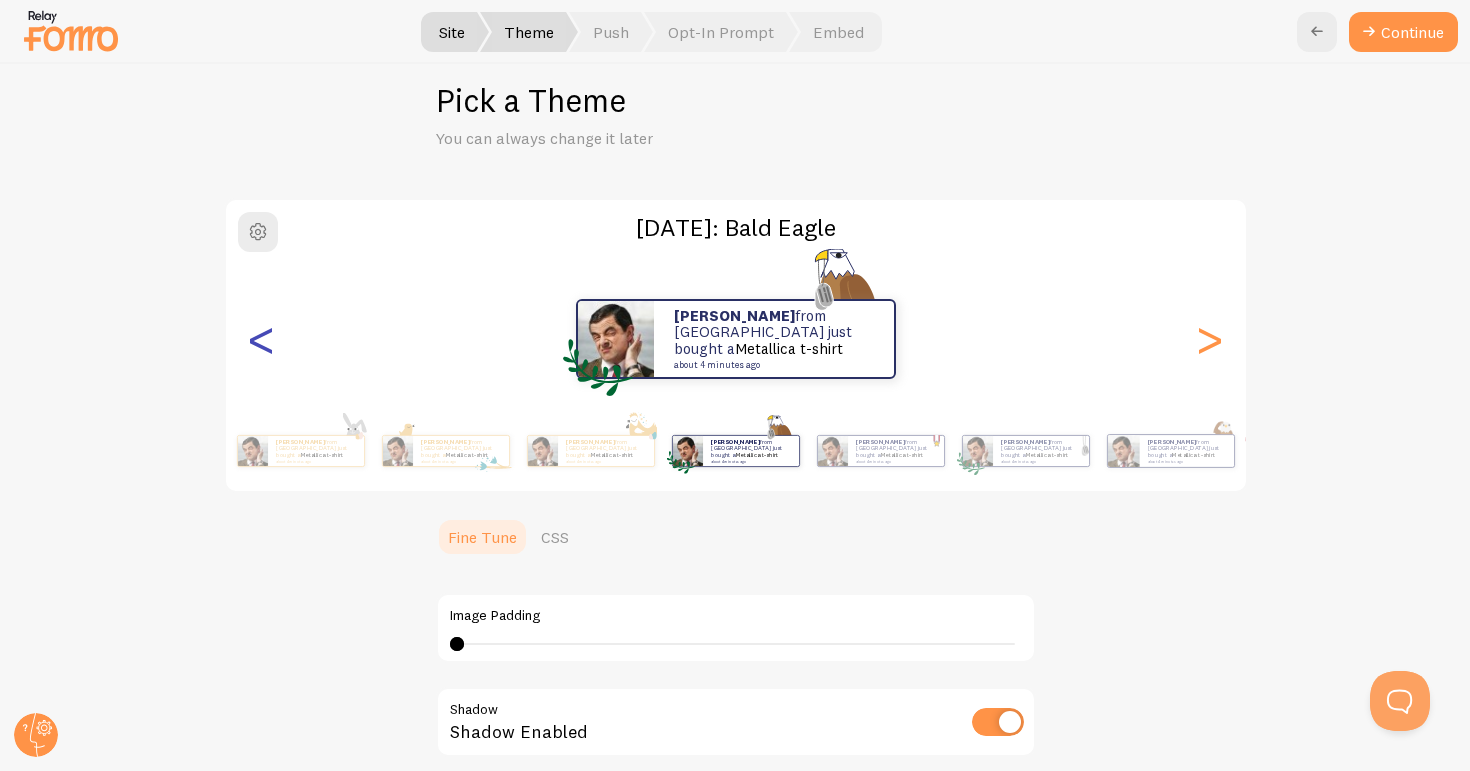 click on "<" at bounding box center (262, 339) 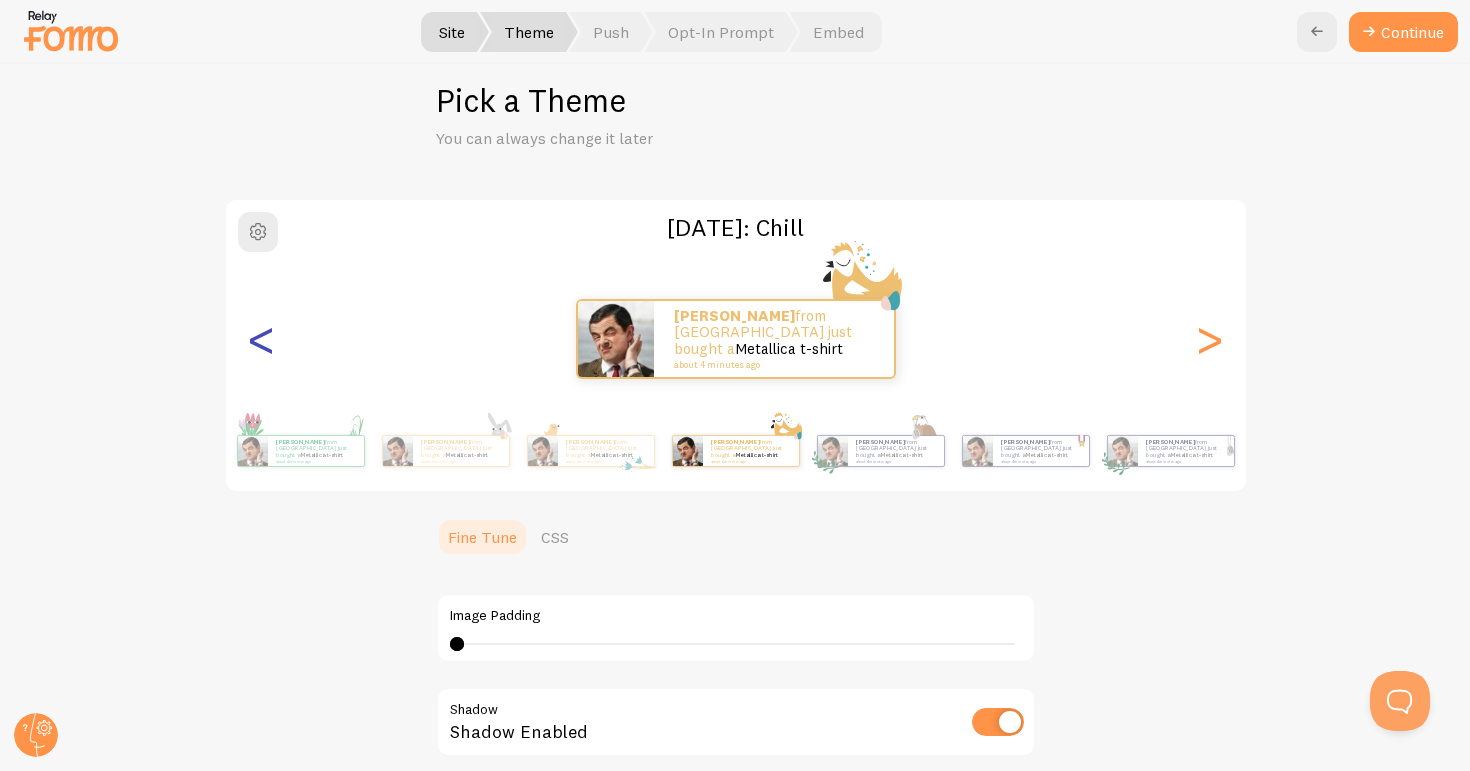 click on "<" at bounding box center (262, 339) 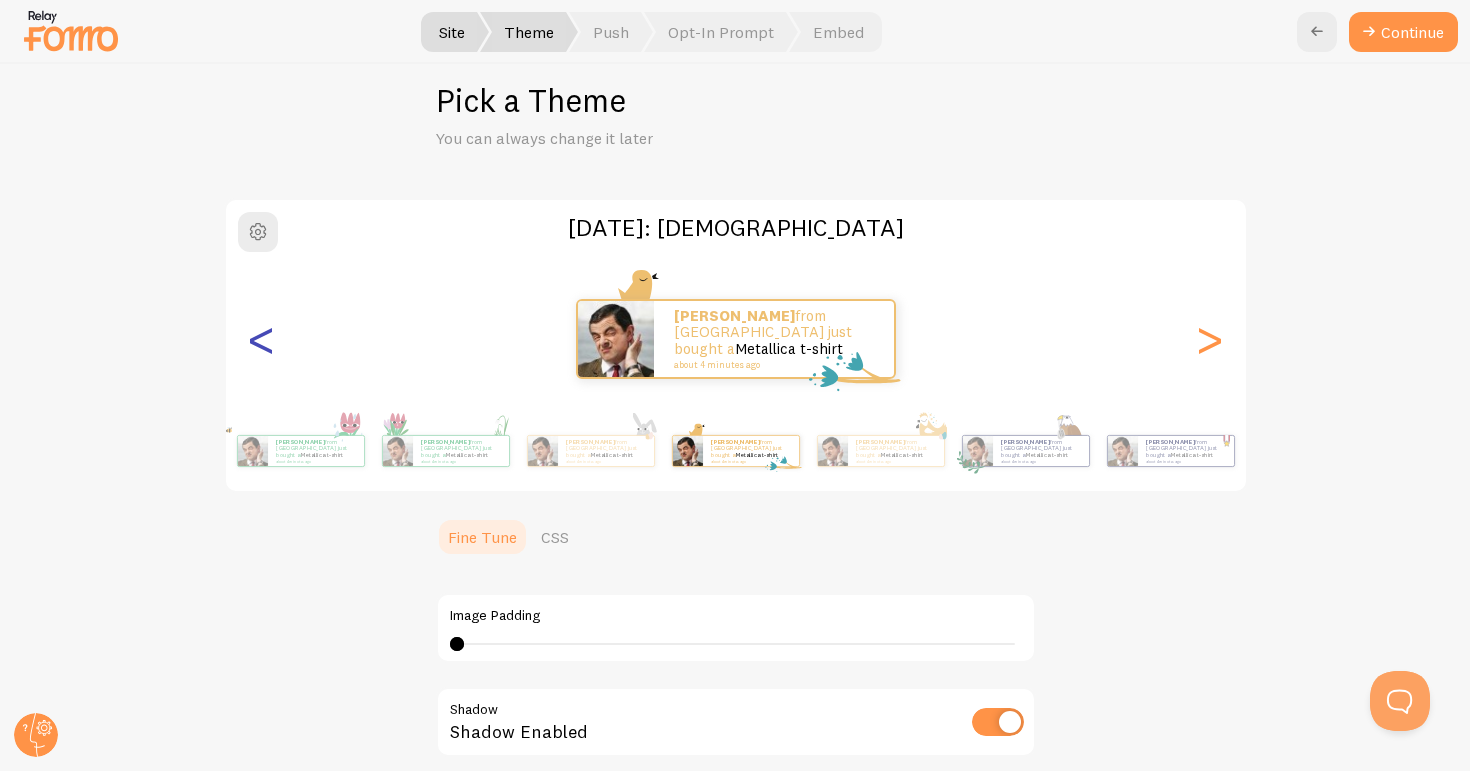 click on "<" at bounding box center (262, 339) 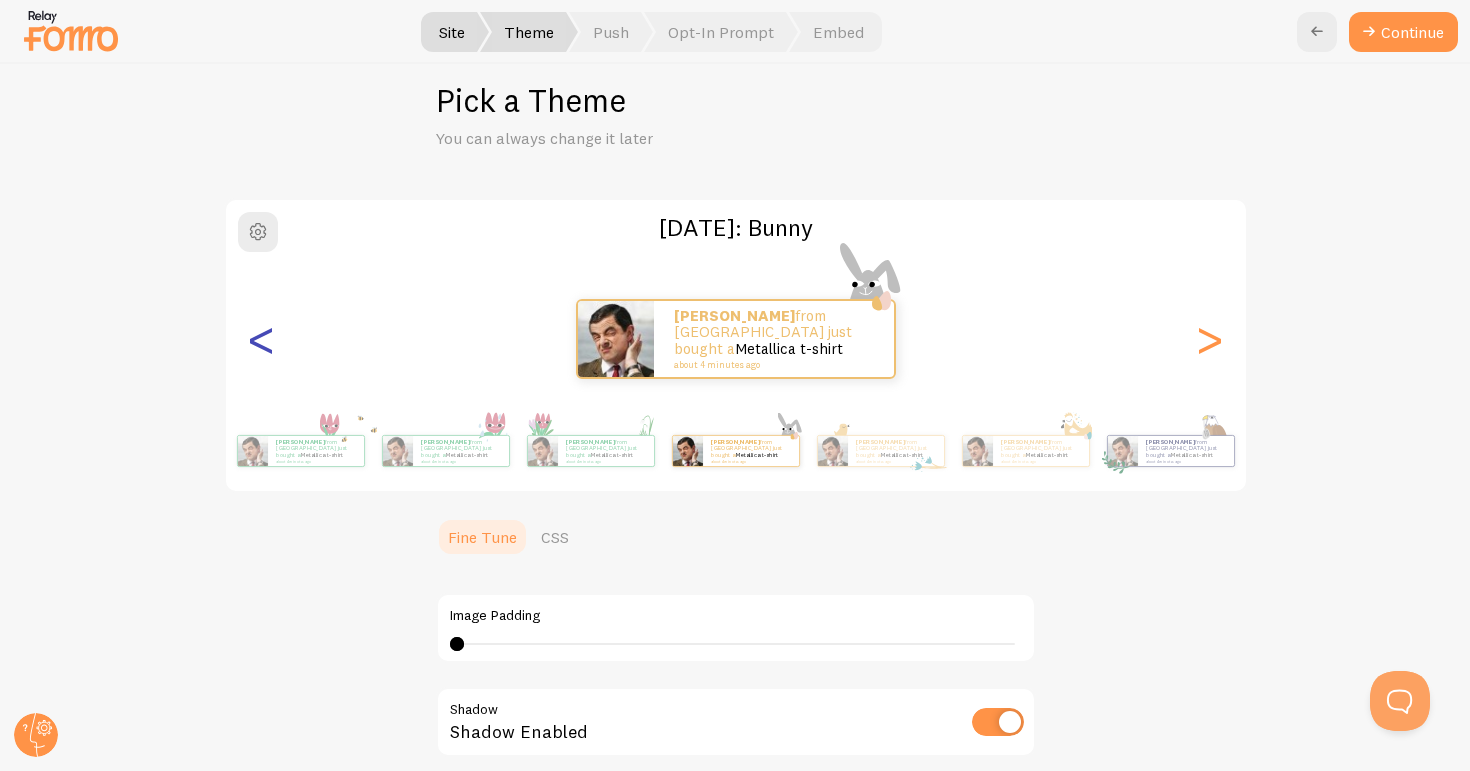 click on "<" at bounding box center [262, 339] 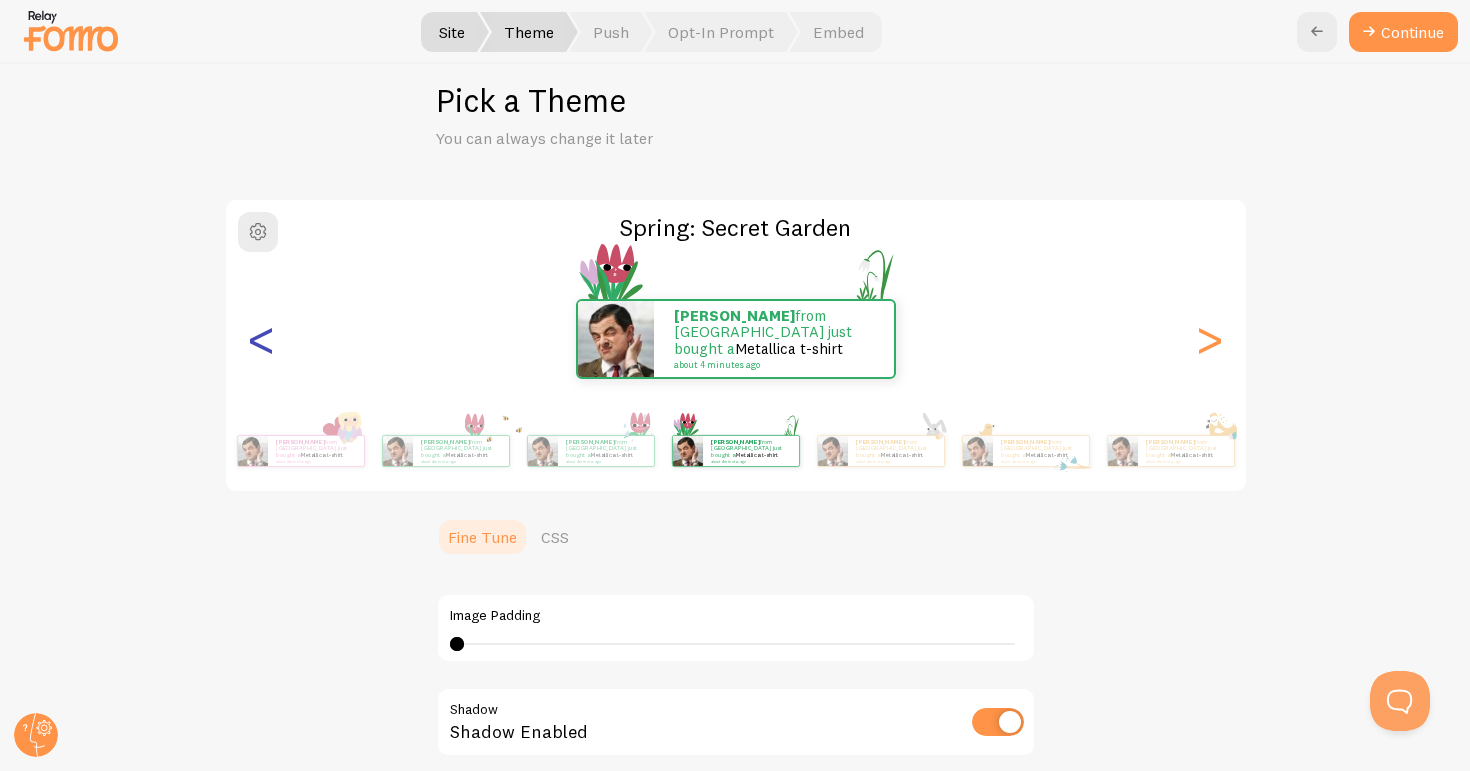 click on "<" at bounding box center (262, 339) 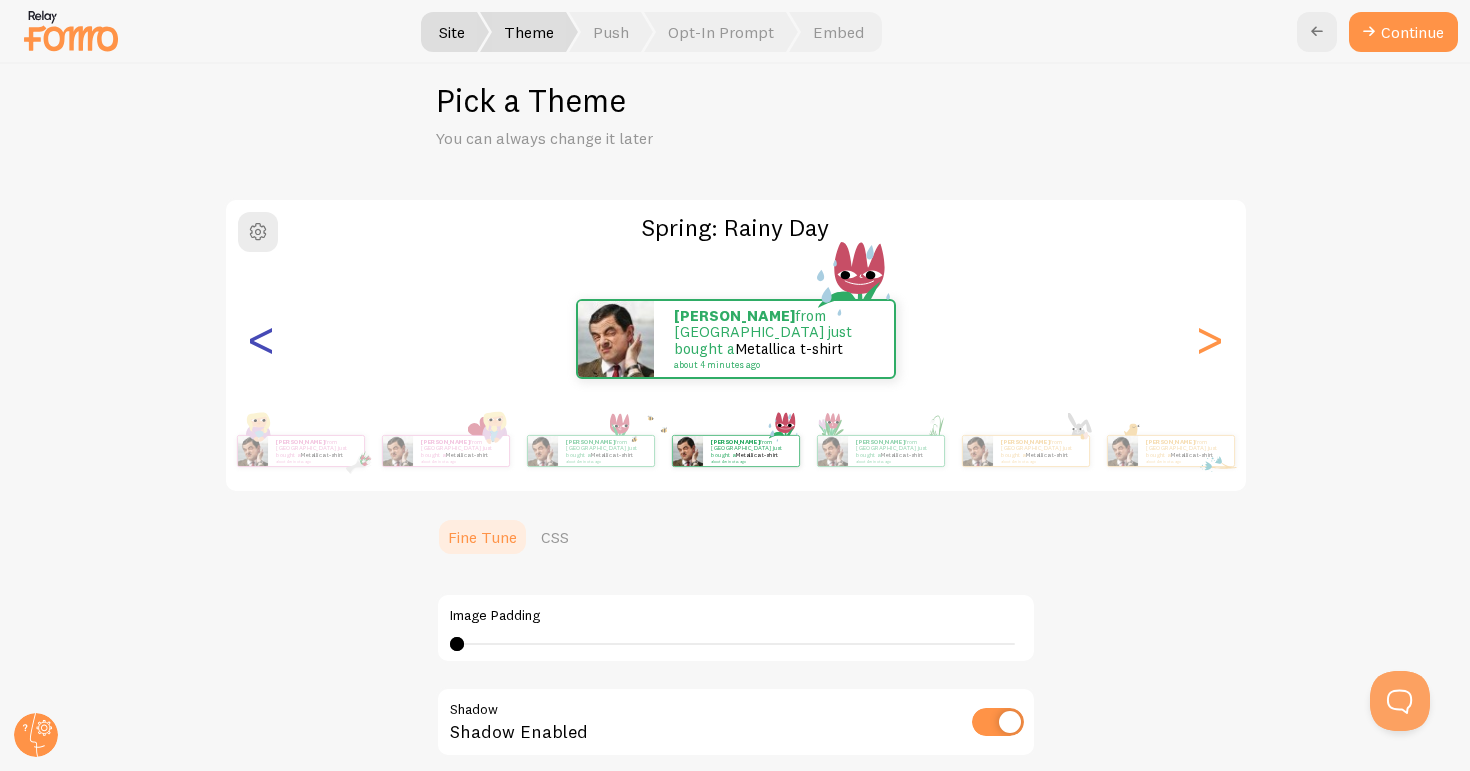 click on "<" at bounding box center (262, 339) 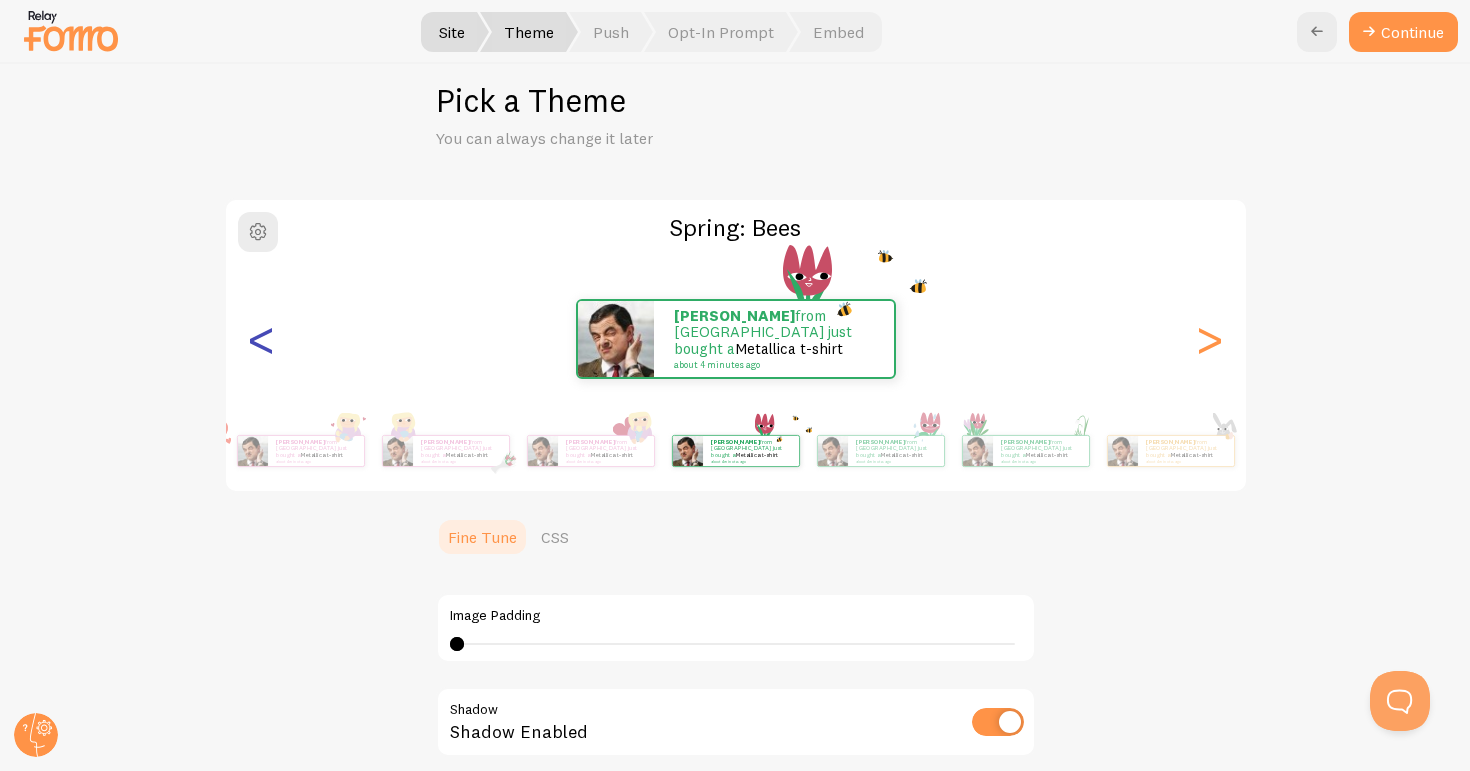 click on "<" at bounding box center (262, 339) 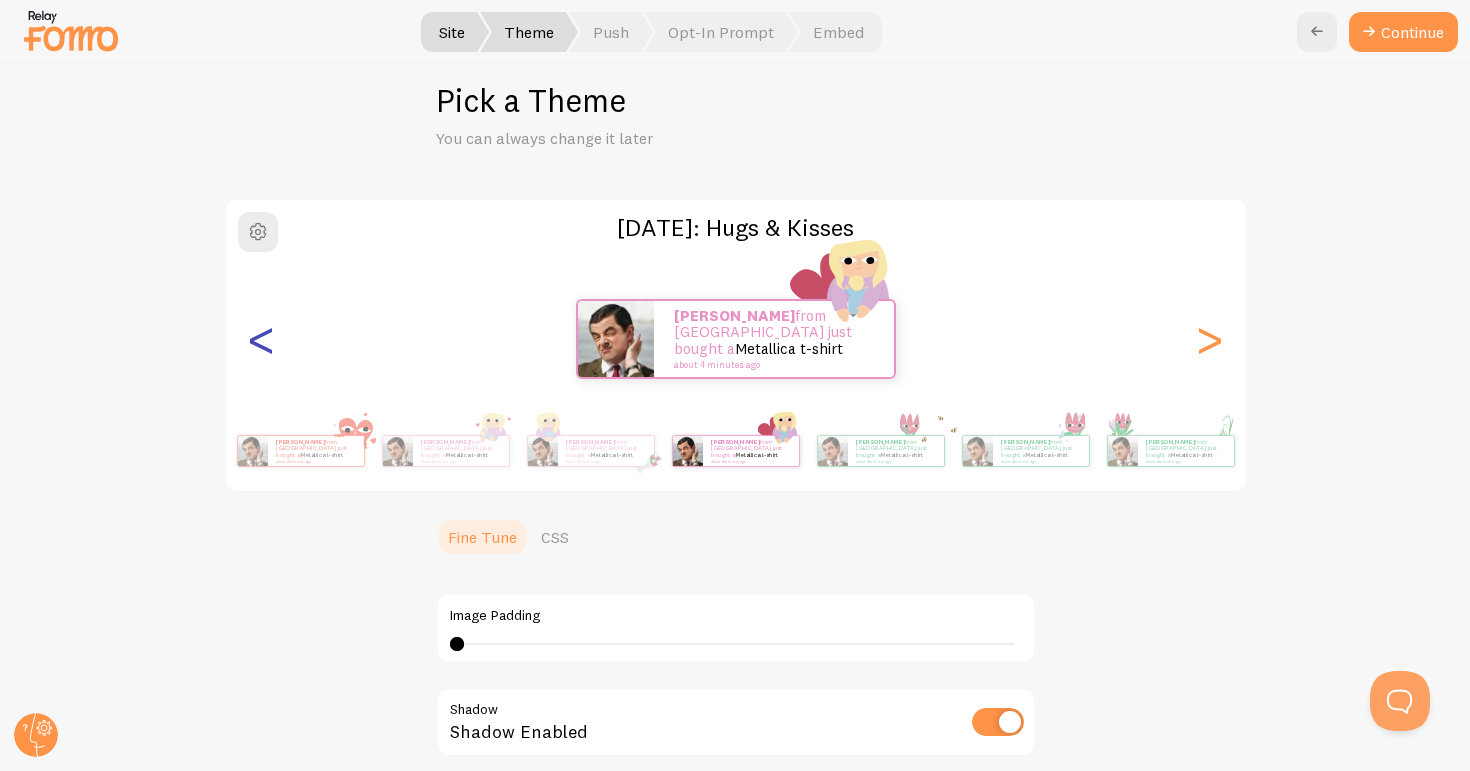 click on "<" at bounding box center (262, 339) 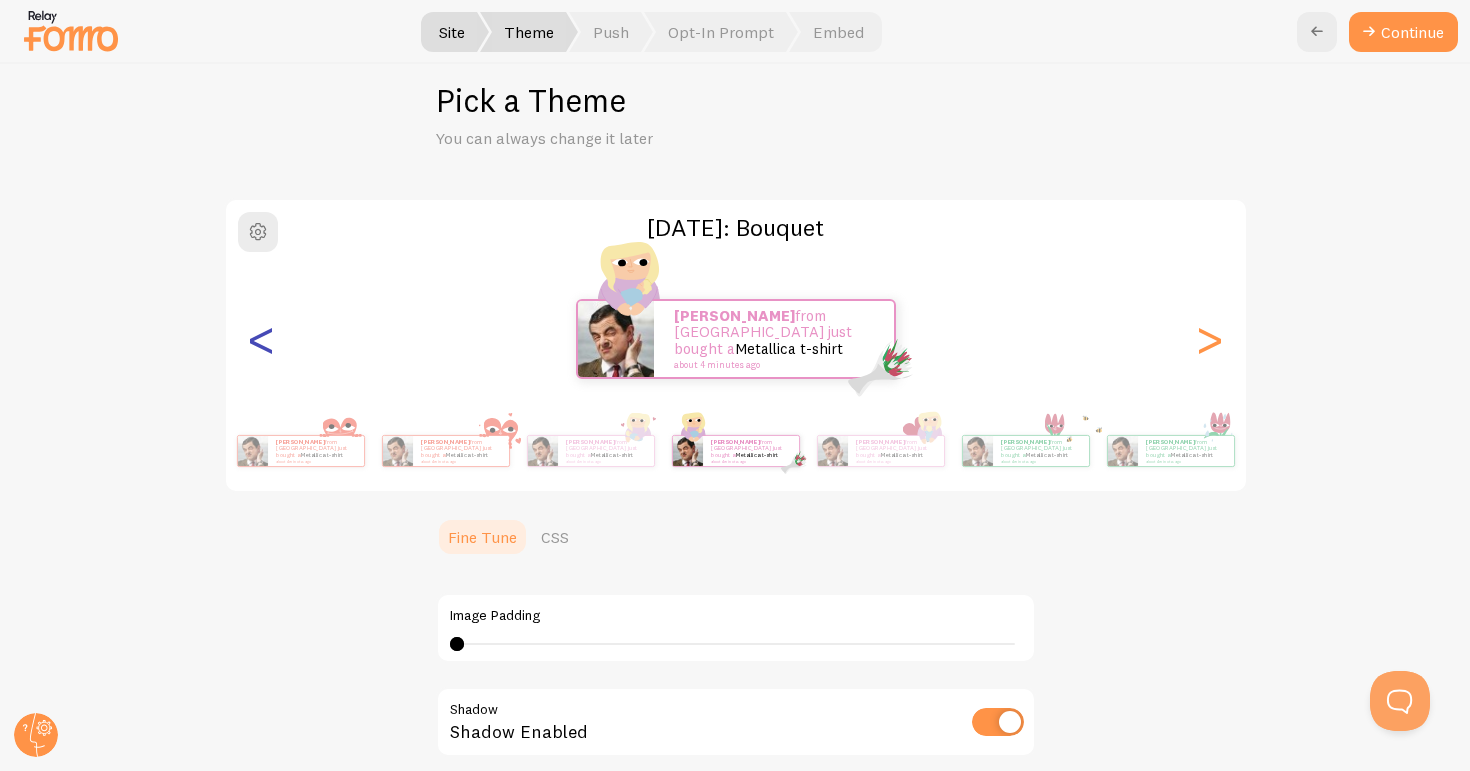 click on "<" at bounding box center [262, 339] 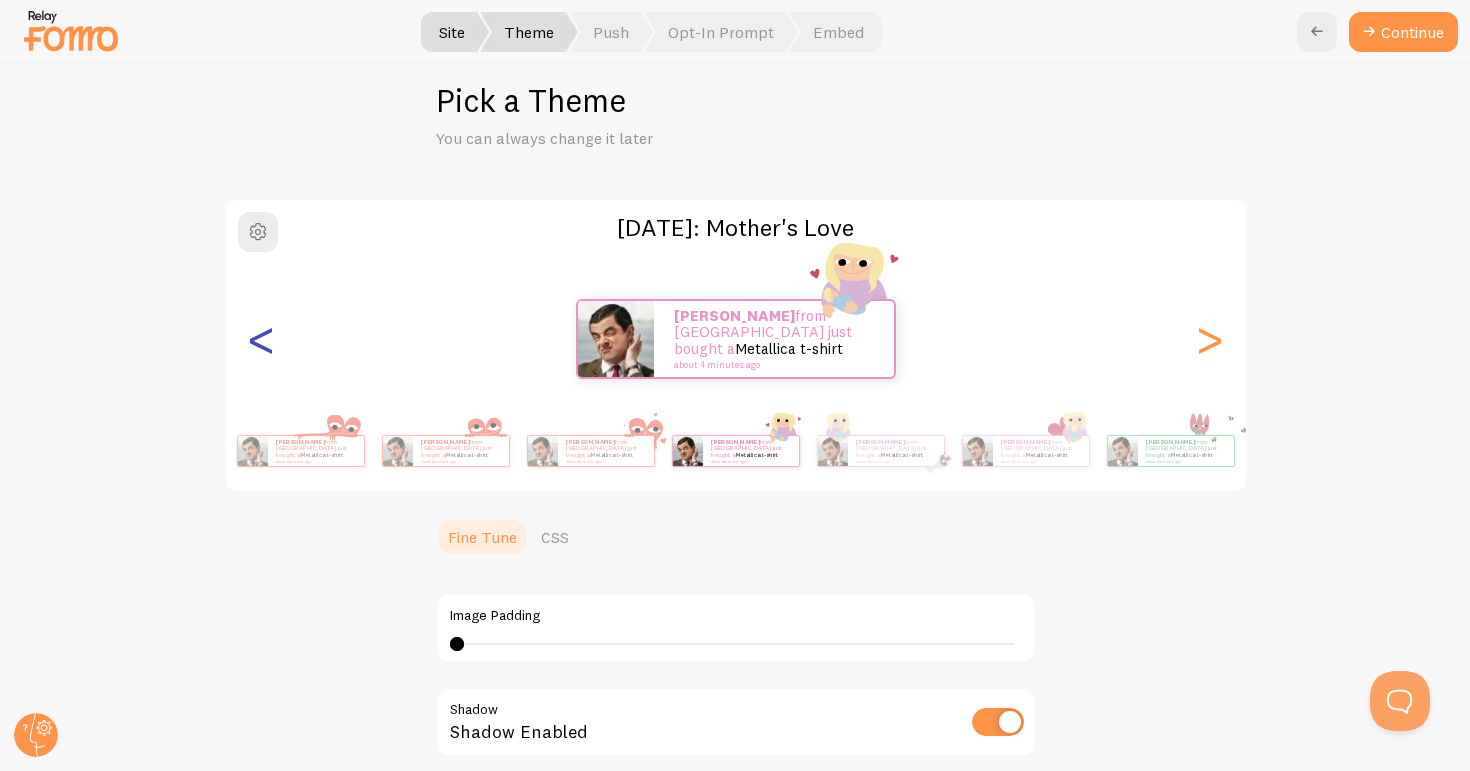 click on "<" at bounding box center (262, 339) 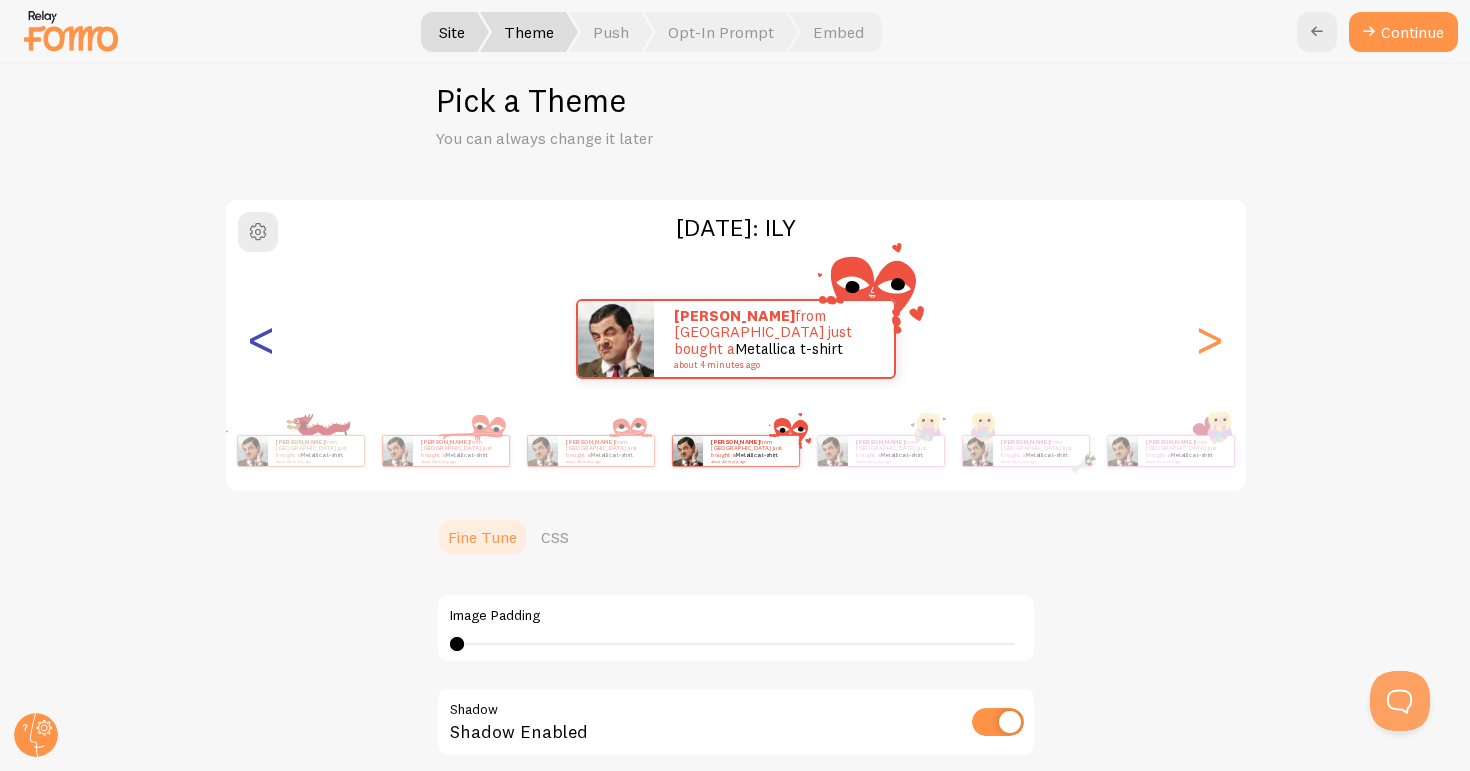click on "<" at bounding box center [262, 339] 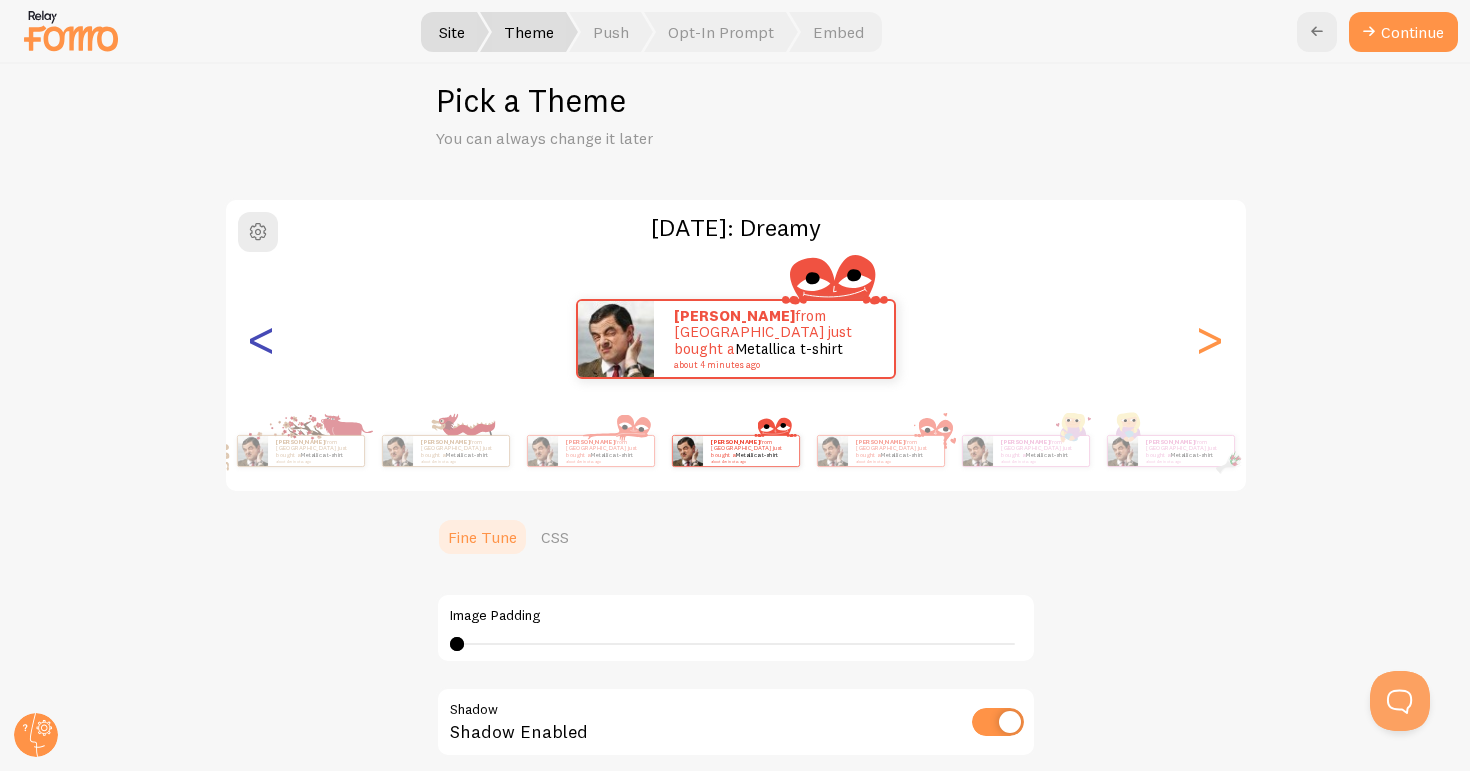 click on "<" at bounding box center [262, 339] 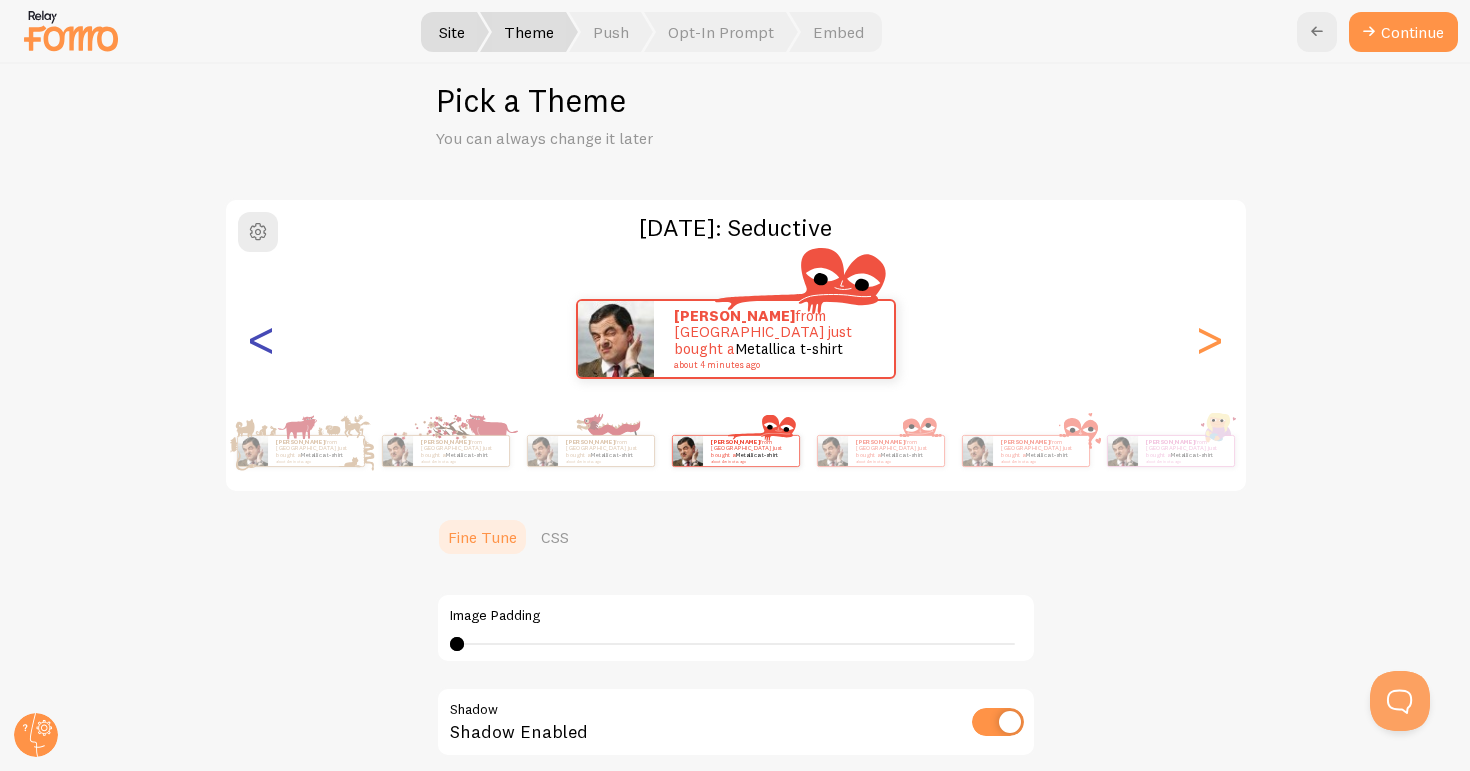 click on "<" at bounding box center [262, 339] 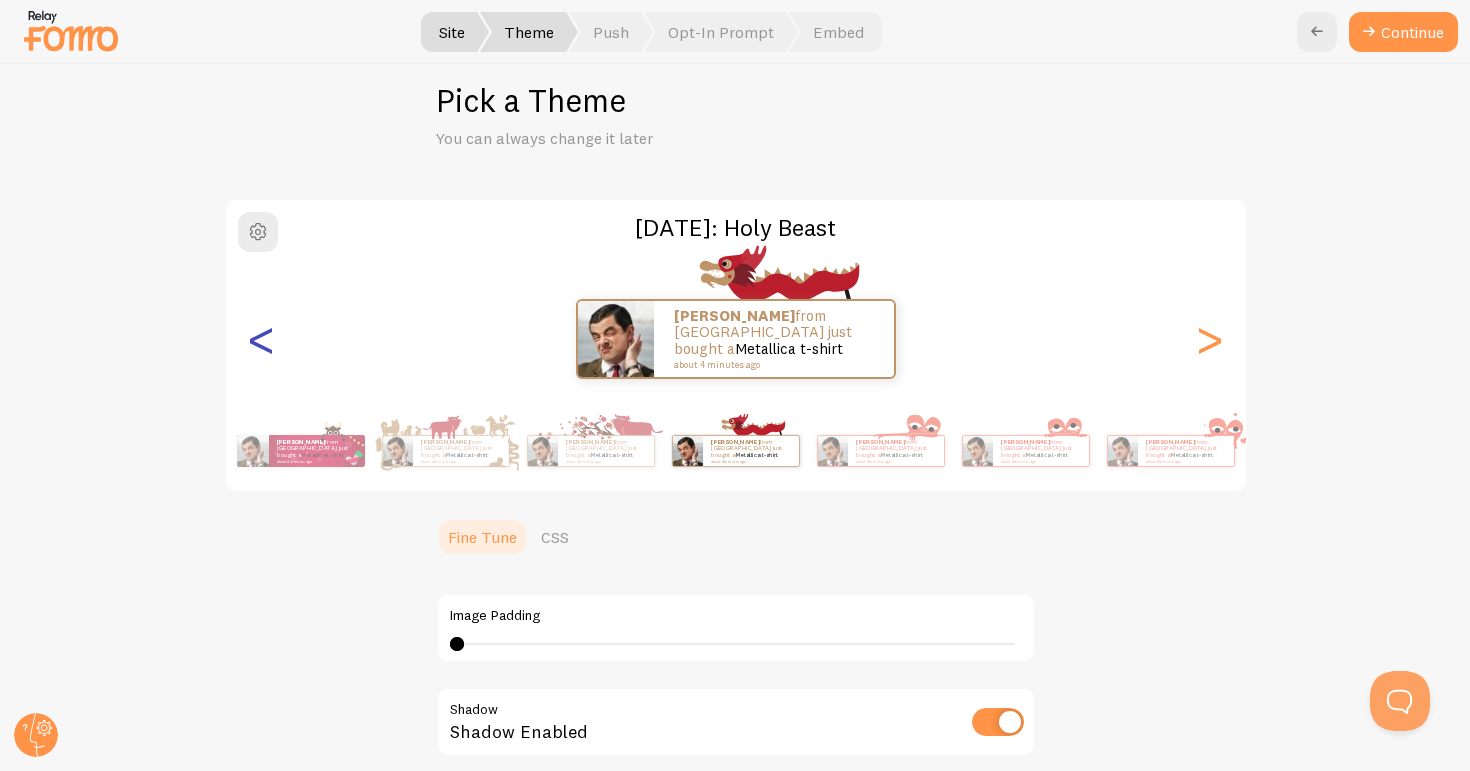 click on "<" at bounding box center (262, 339) 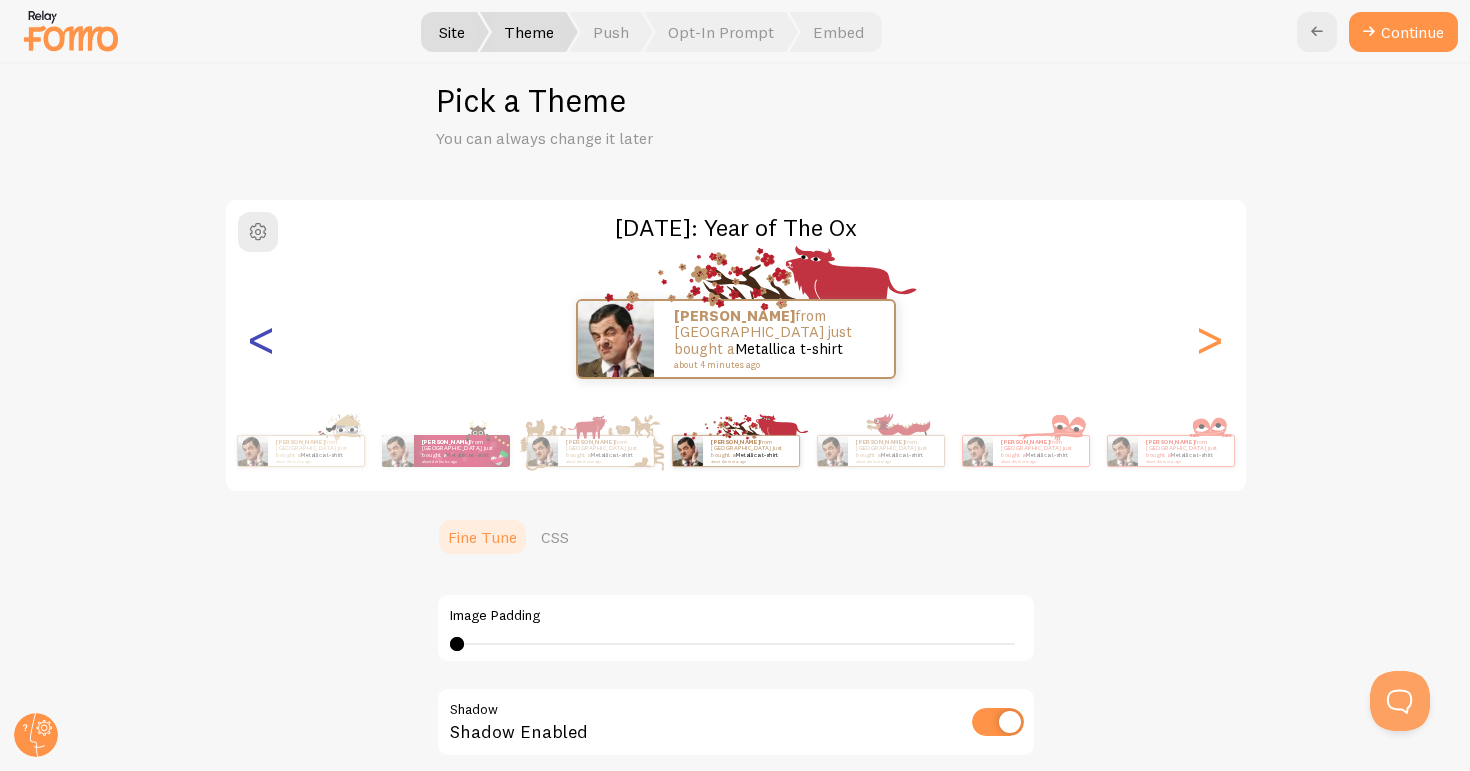 click on "<" at bounding box center (262, 339) 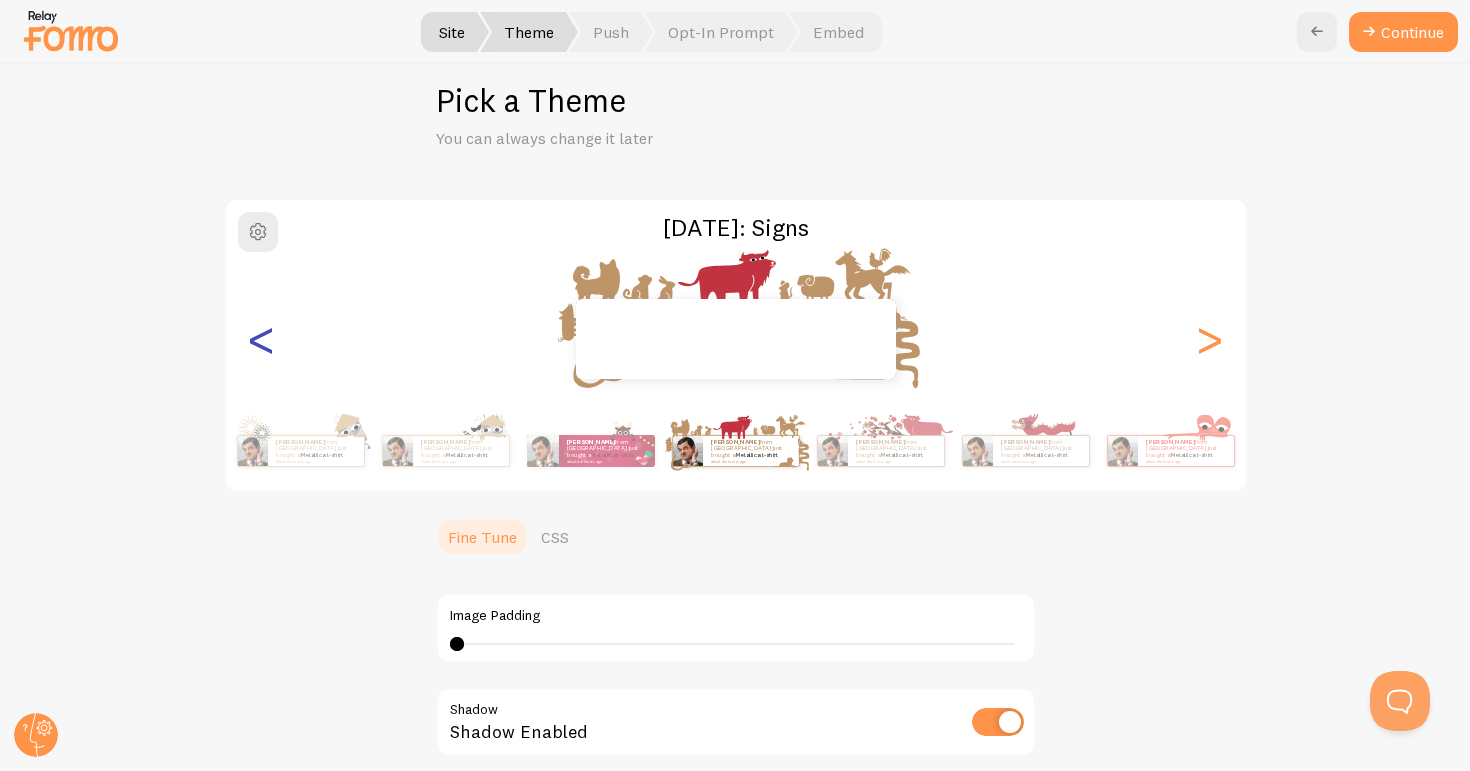 click on "<" at bounding box center (262, 339) 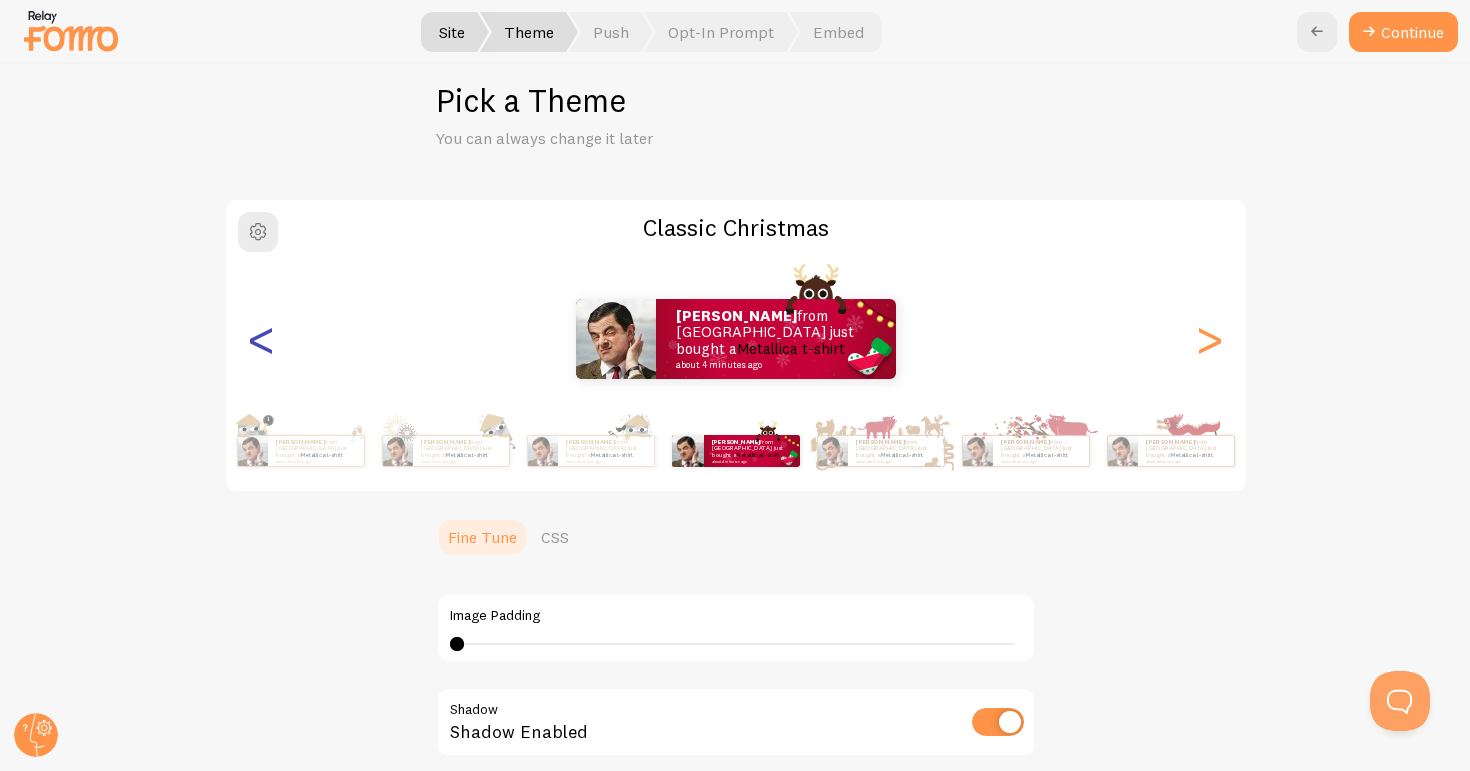 click on "<" at bounding box center (262, 339) 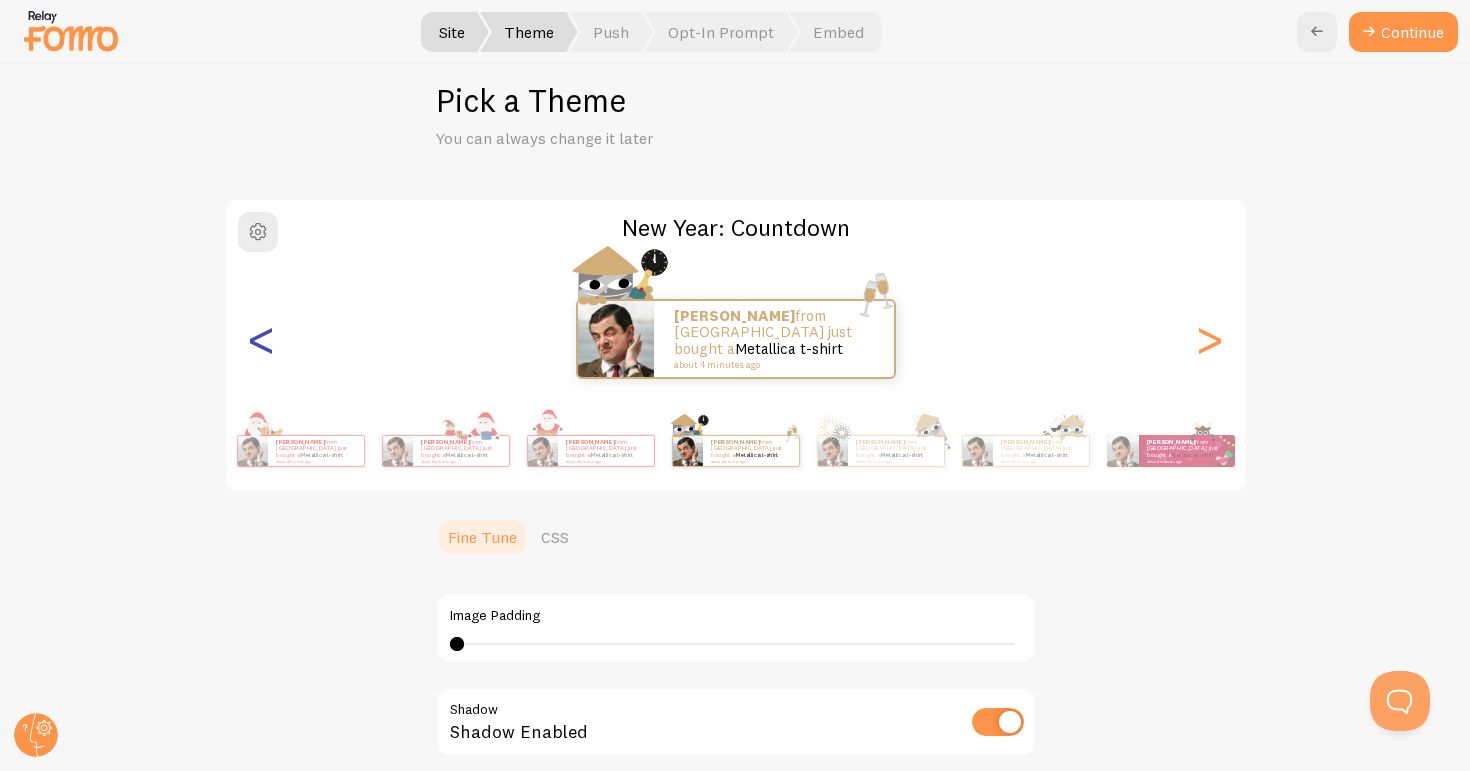 click on "<" at bounding box center (262, 339) 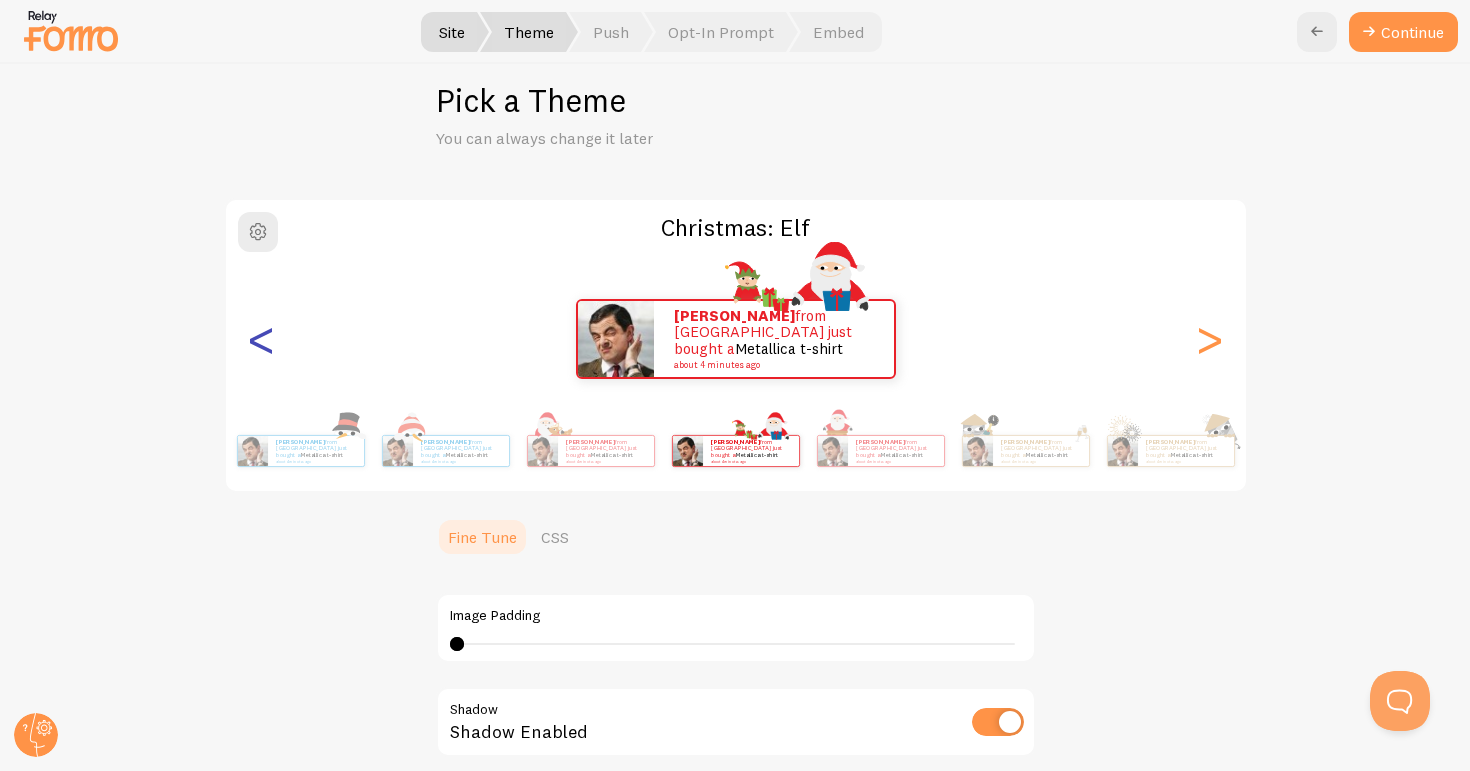 click on "<" at bounding box center [262, 339] 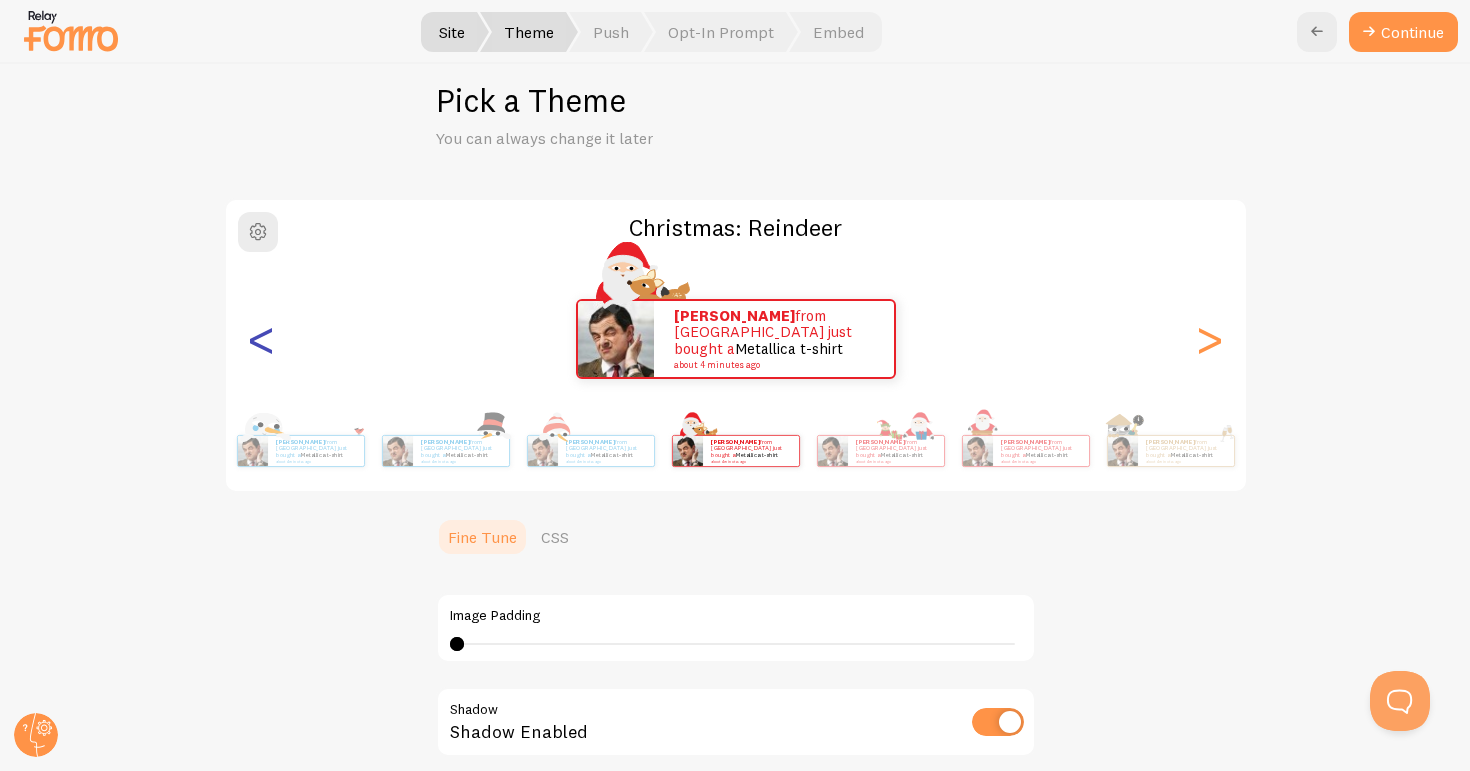 click on "<" at bounding box center [262, 339] 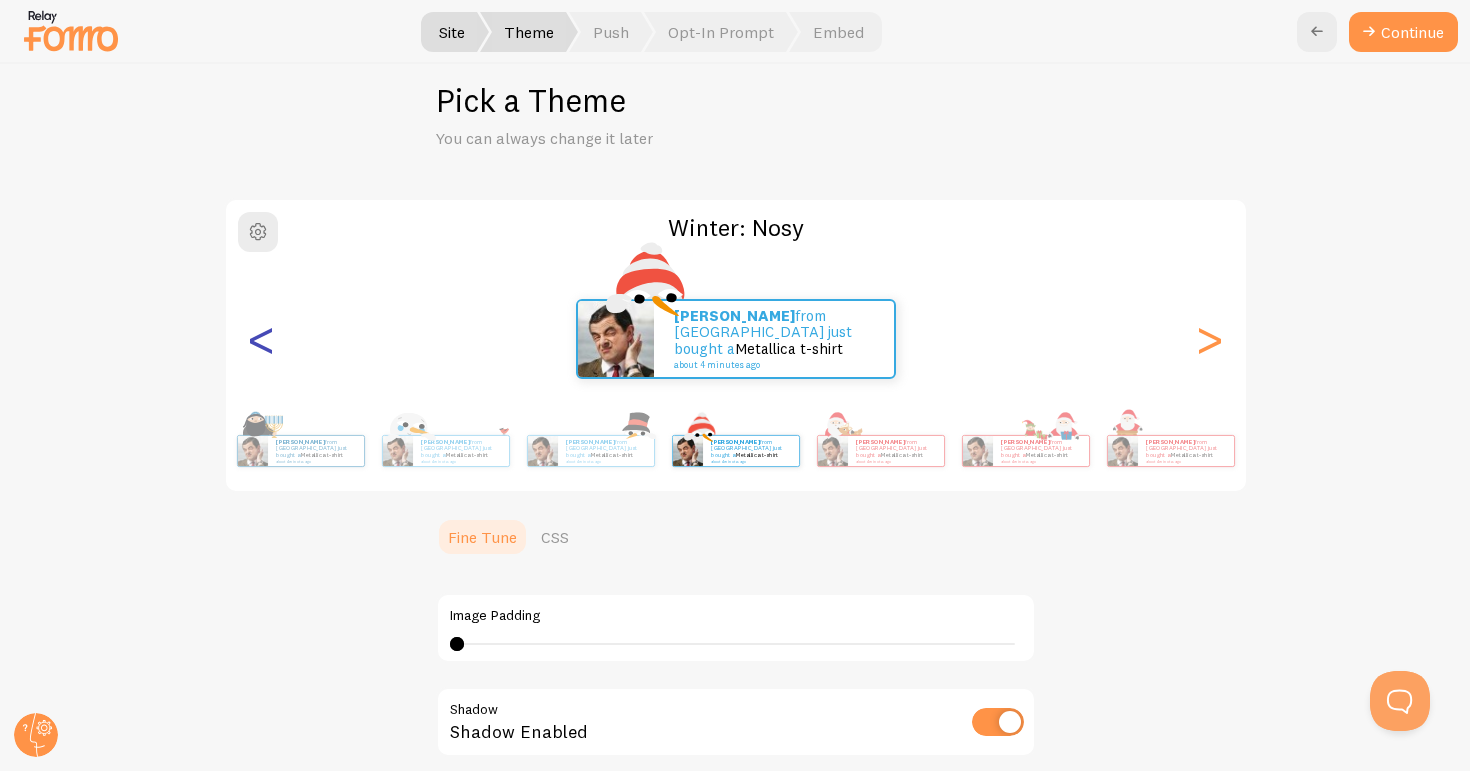 click on "<" at bounding box center [262, 339] 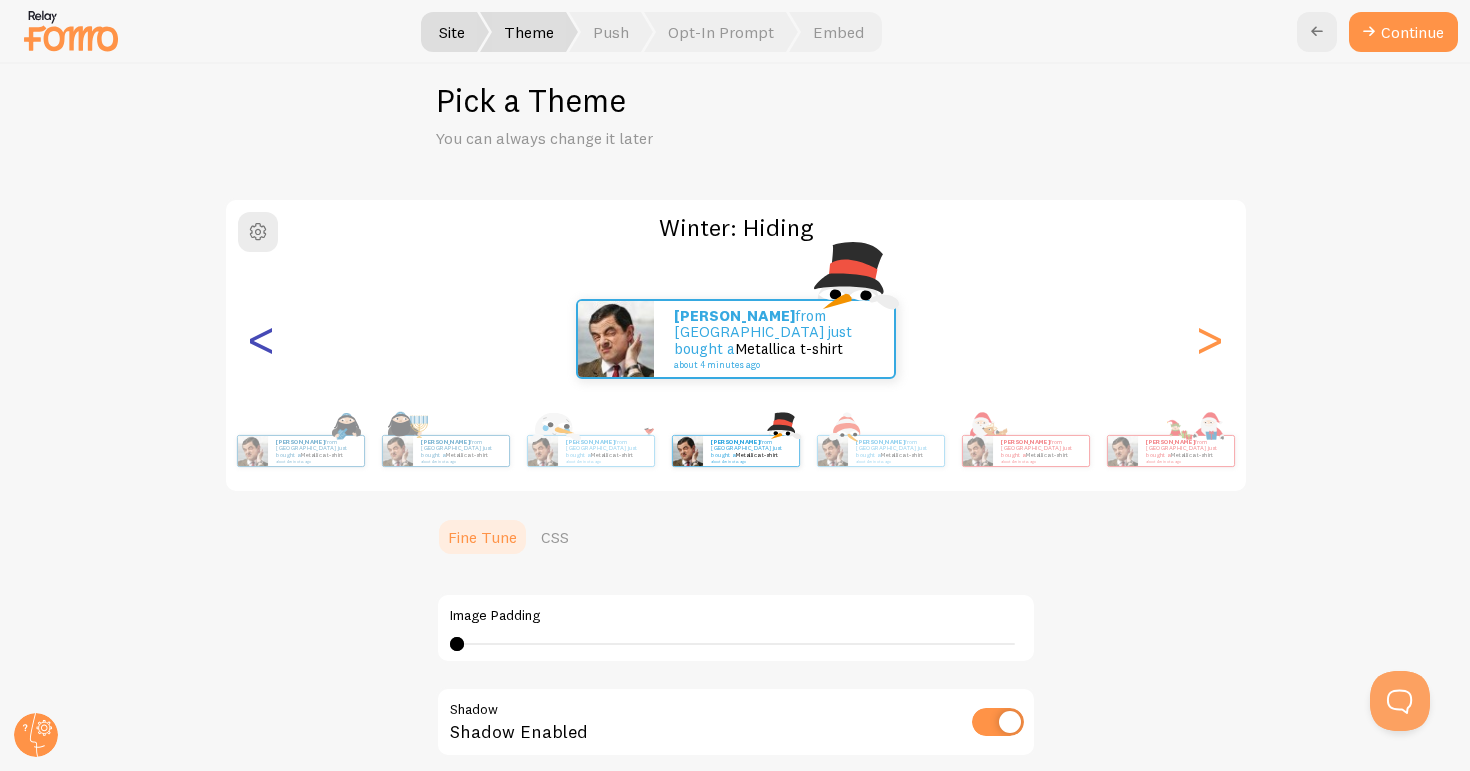 click on "<" at bounding box center [262, 339] 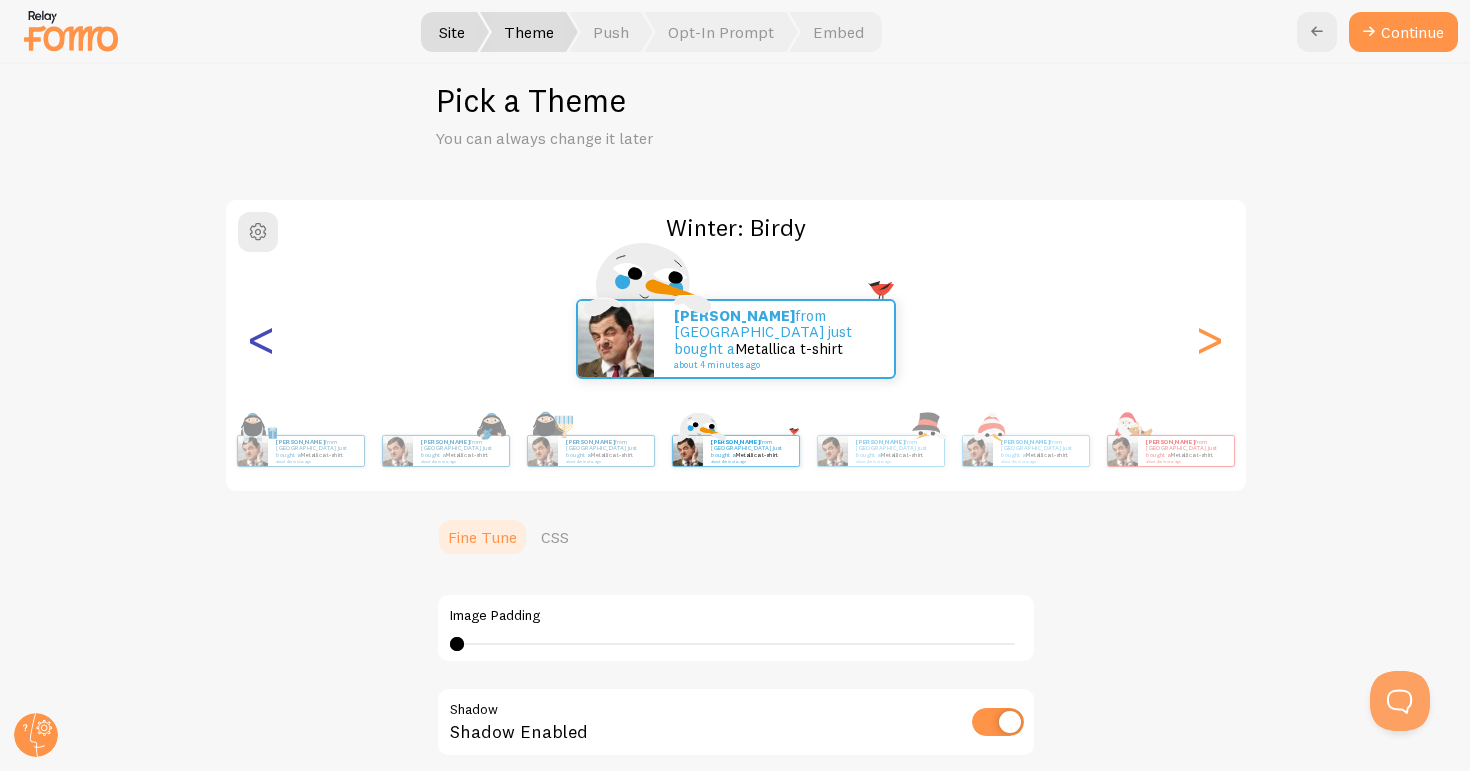 click on "<" at bounding box center (262, 339) 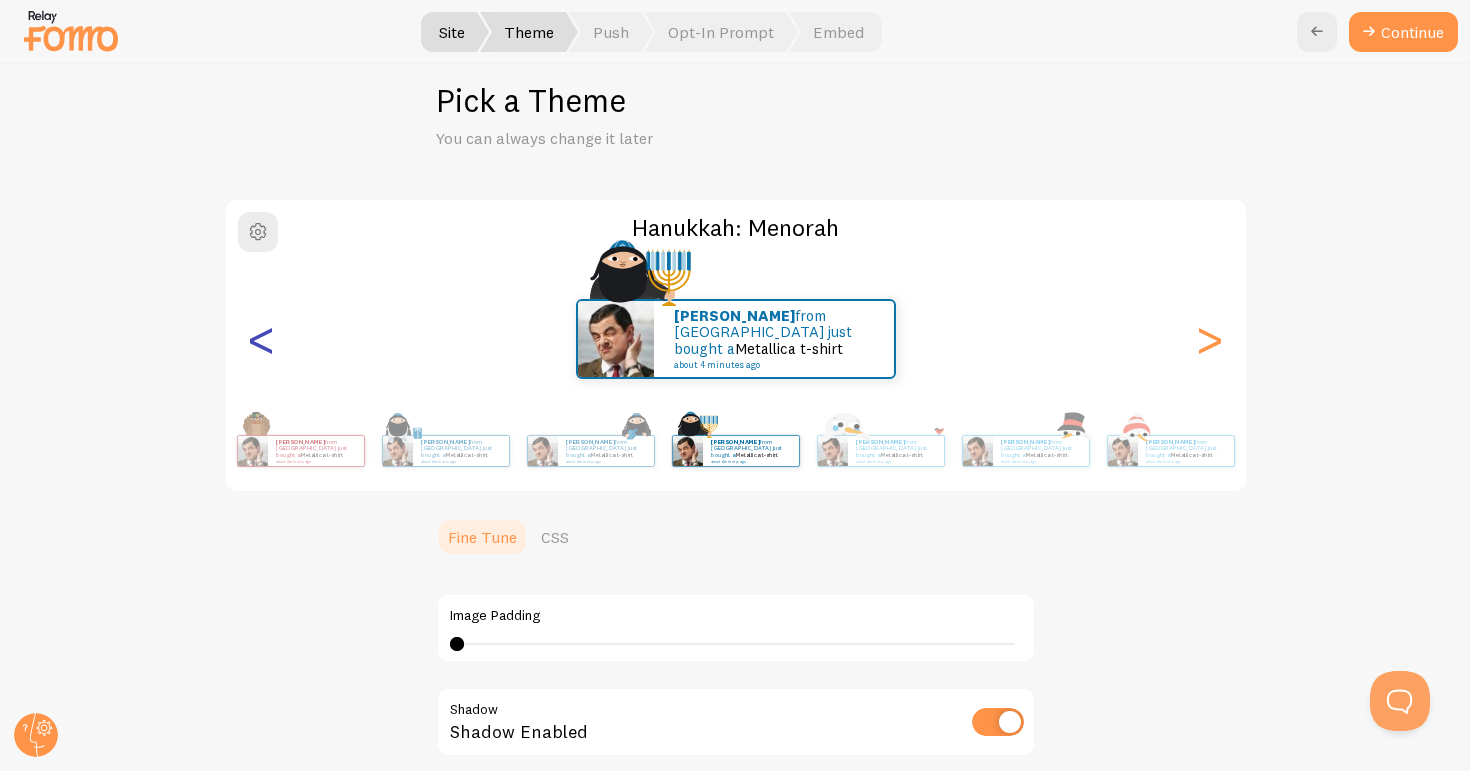 click on "<" at bounding box center (262, 339) 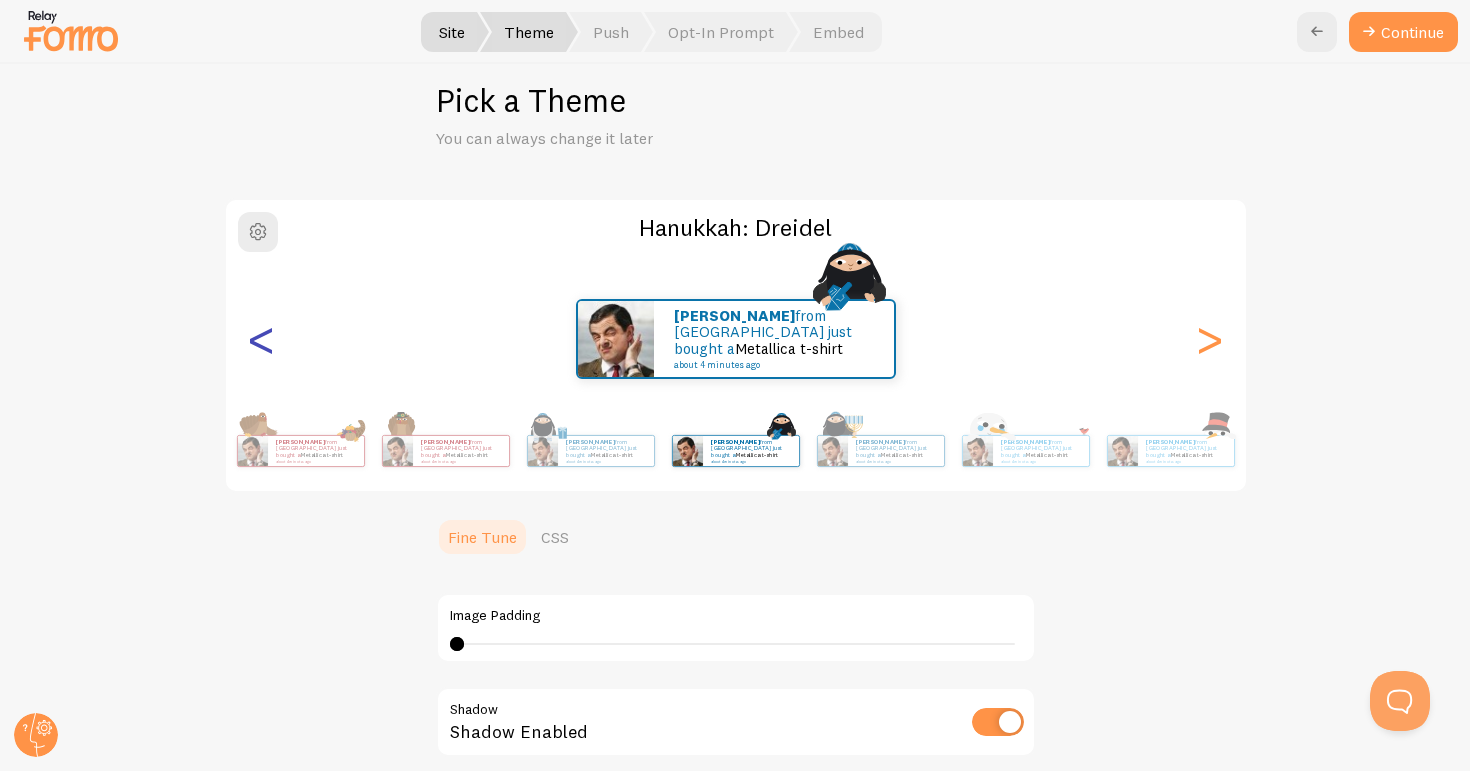 click on "<" at bounding box center [262, 339] 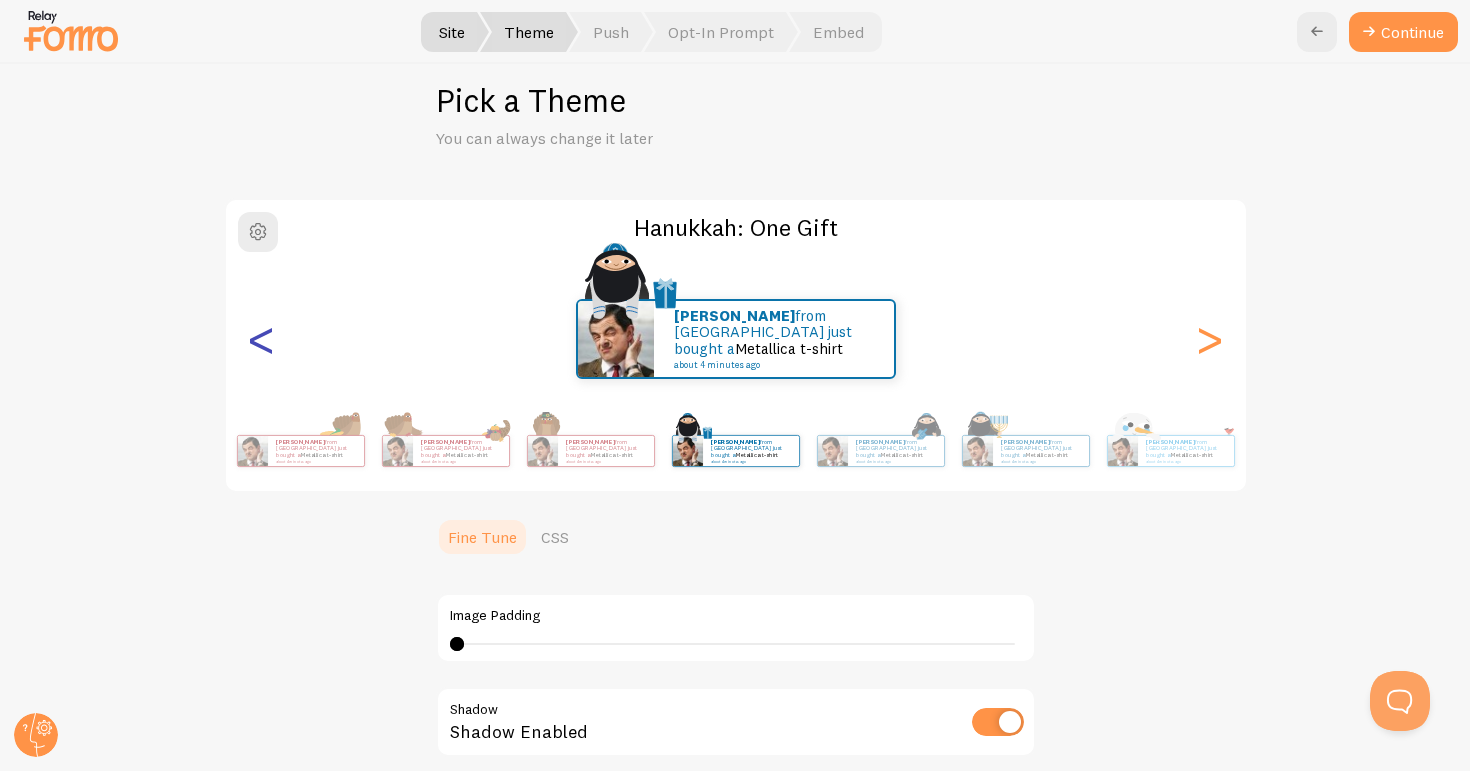 click on "<" at bounding box center (262, 339) 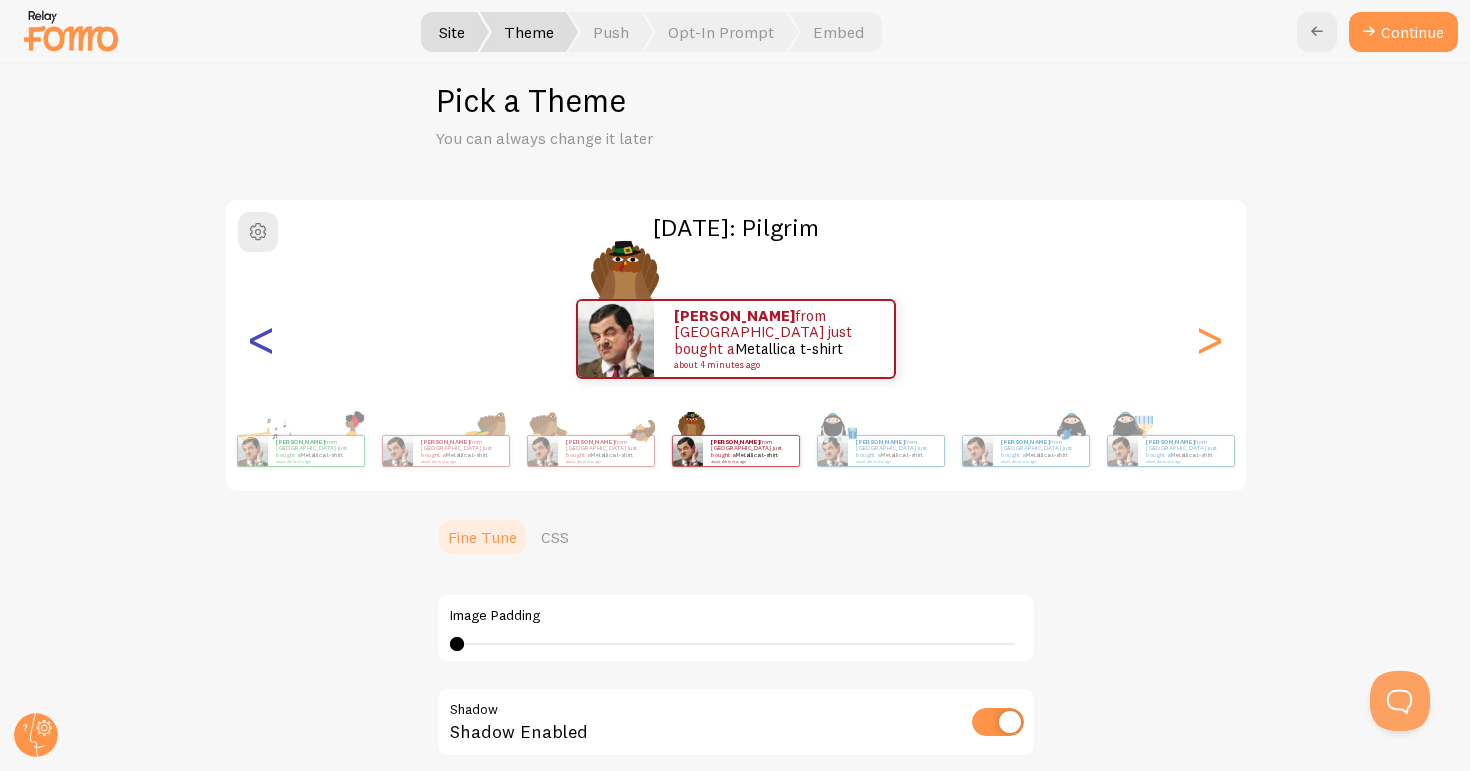 click on "<" at bounding box center [262, 339] 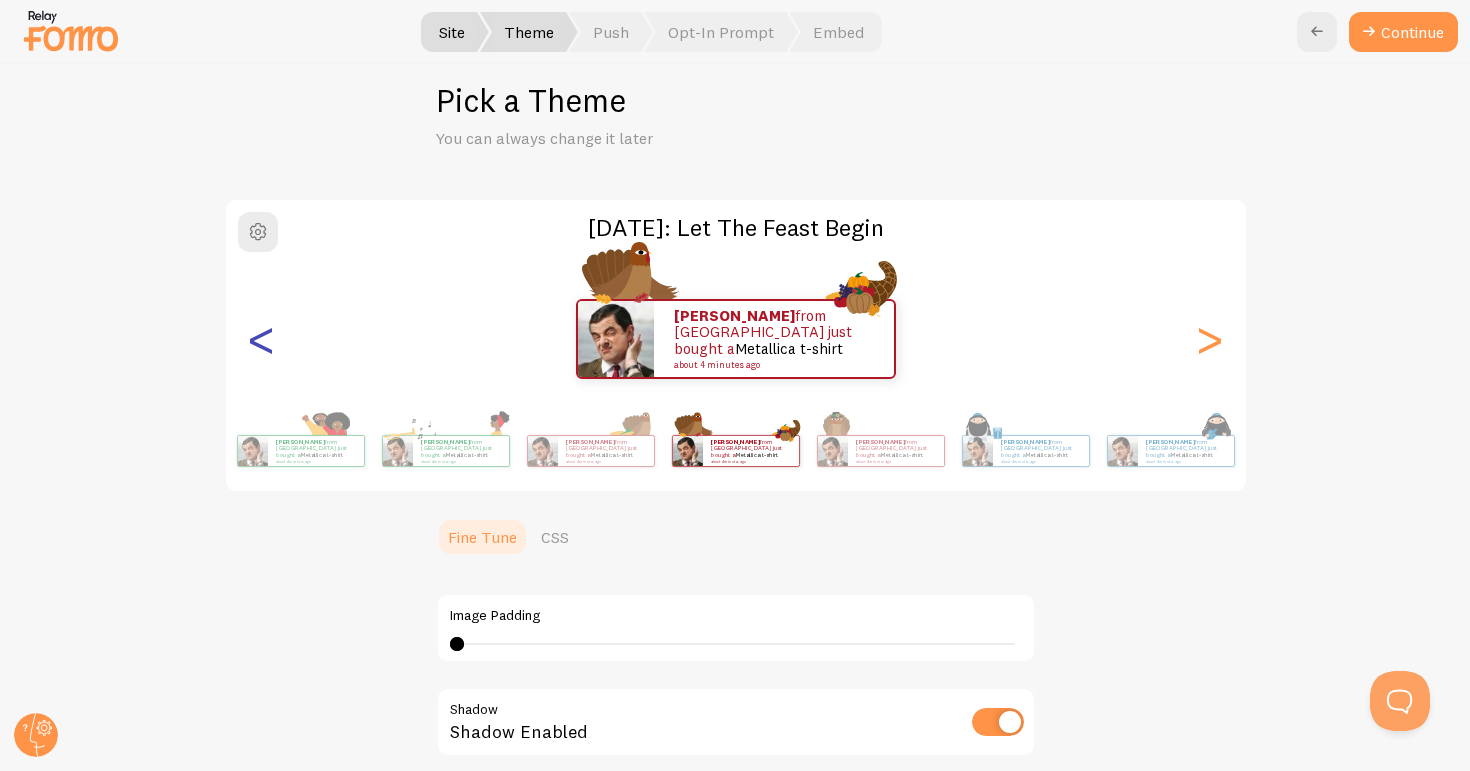 click on "<" at bounding box center (262, 339) 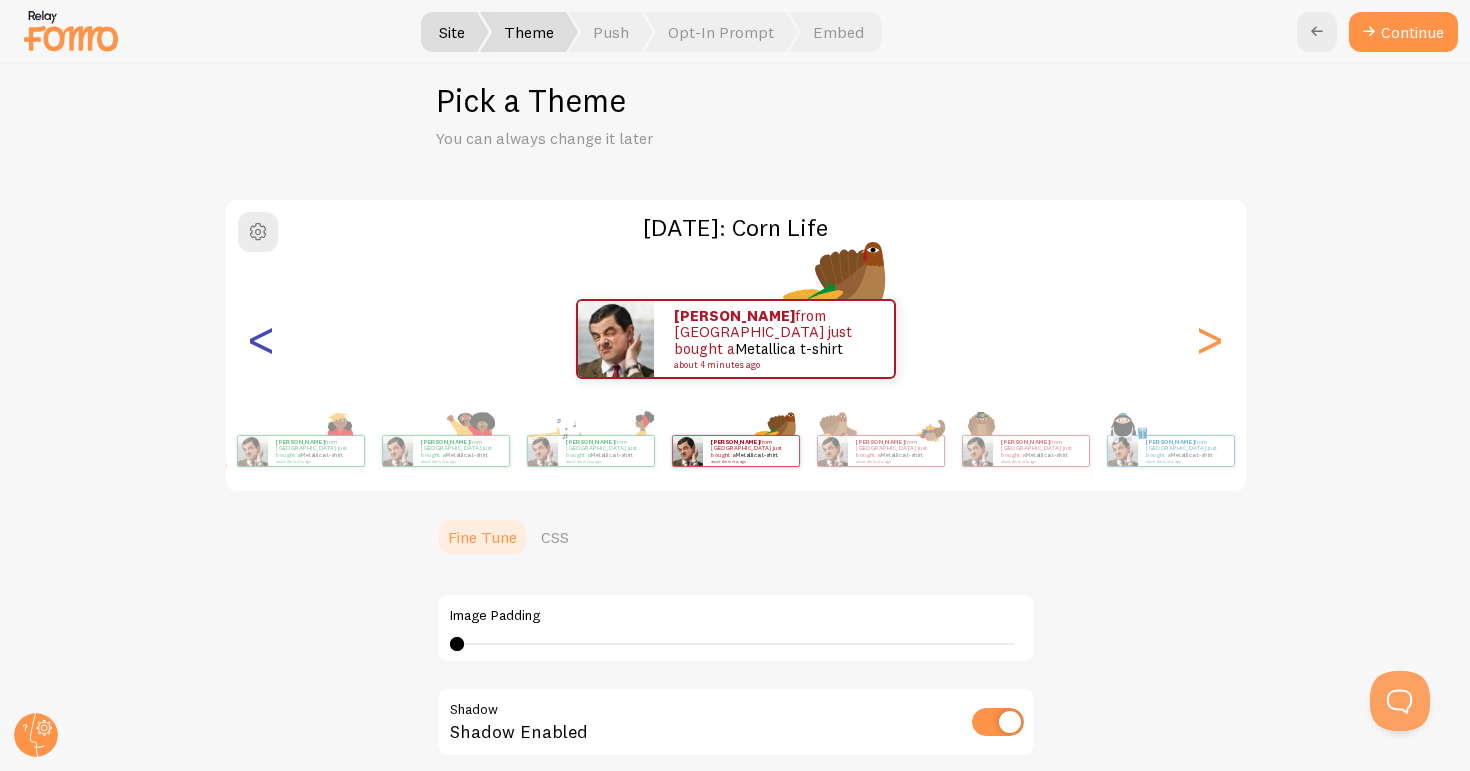 click on "<" at bounding box center [262, 339] 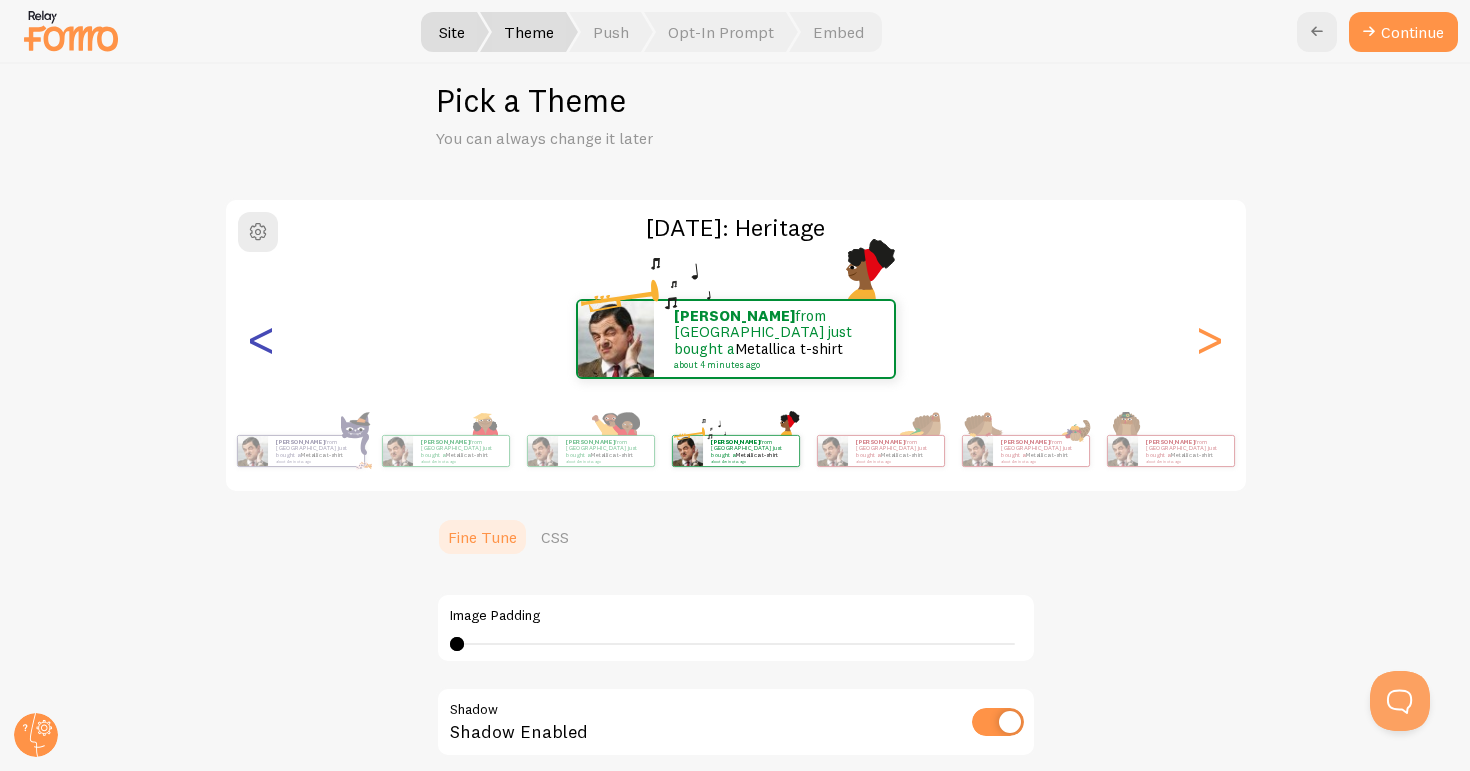 click on "<" at bounding box center [262, 339] 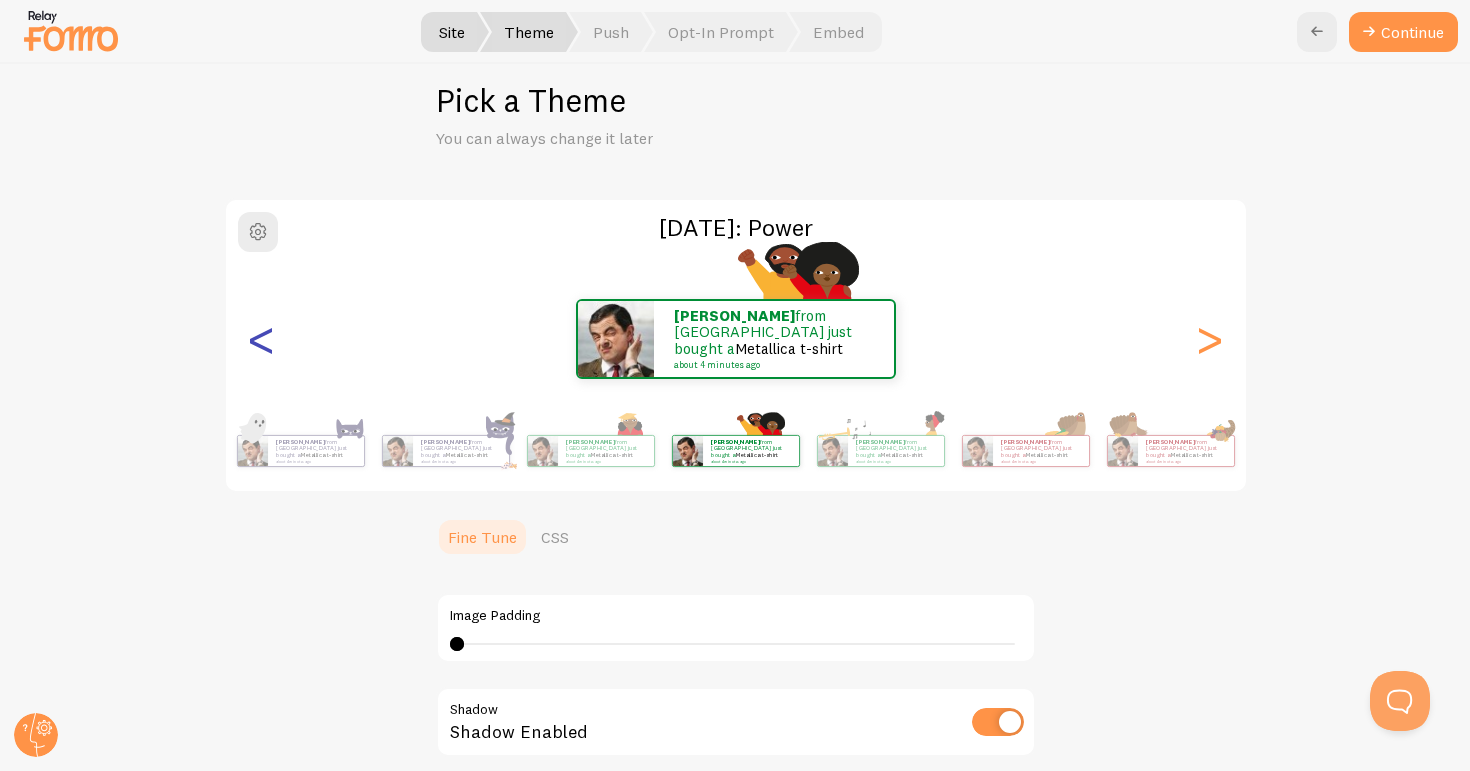 click on "<" at bounding box center (262, 339) 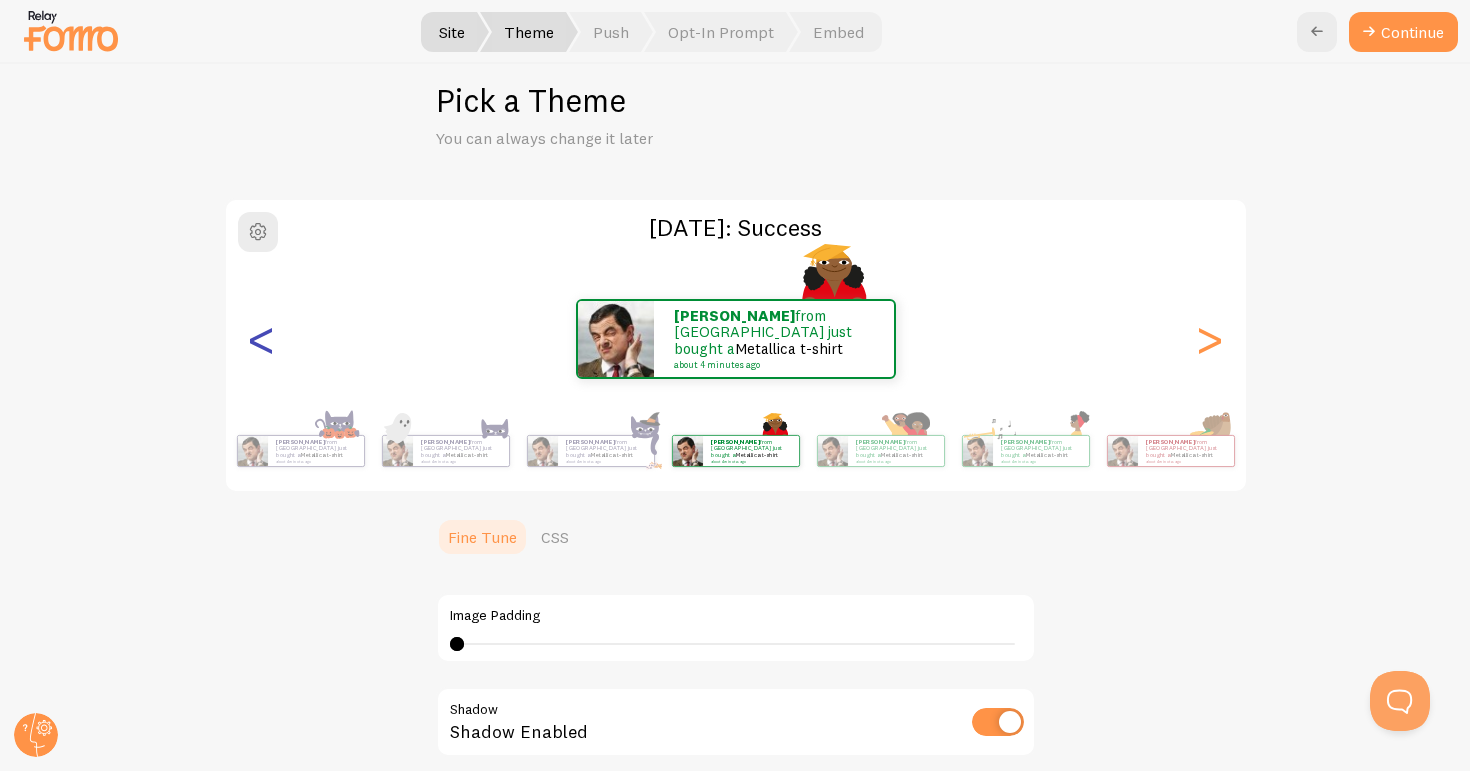 click on "<" at bounding box center (262, 339) 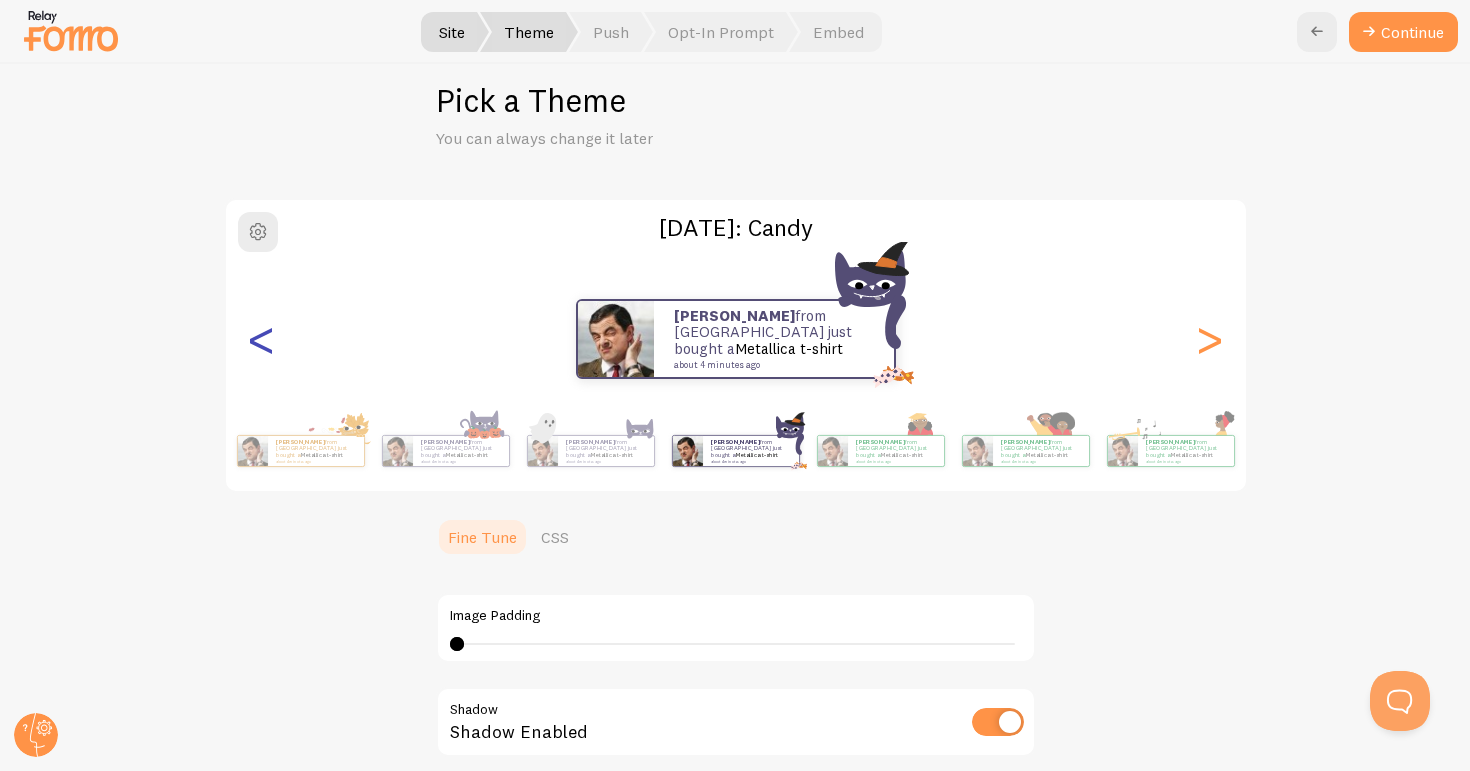 click on "<" at bounding box center [262, 339] 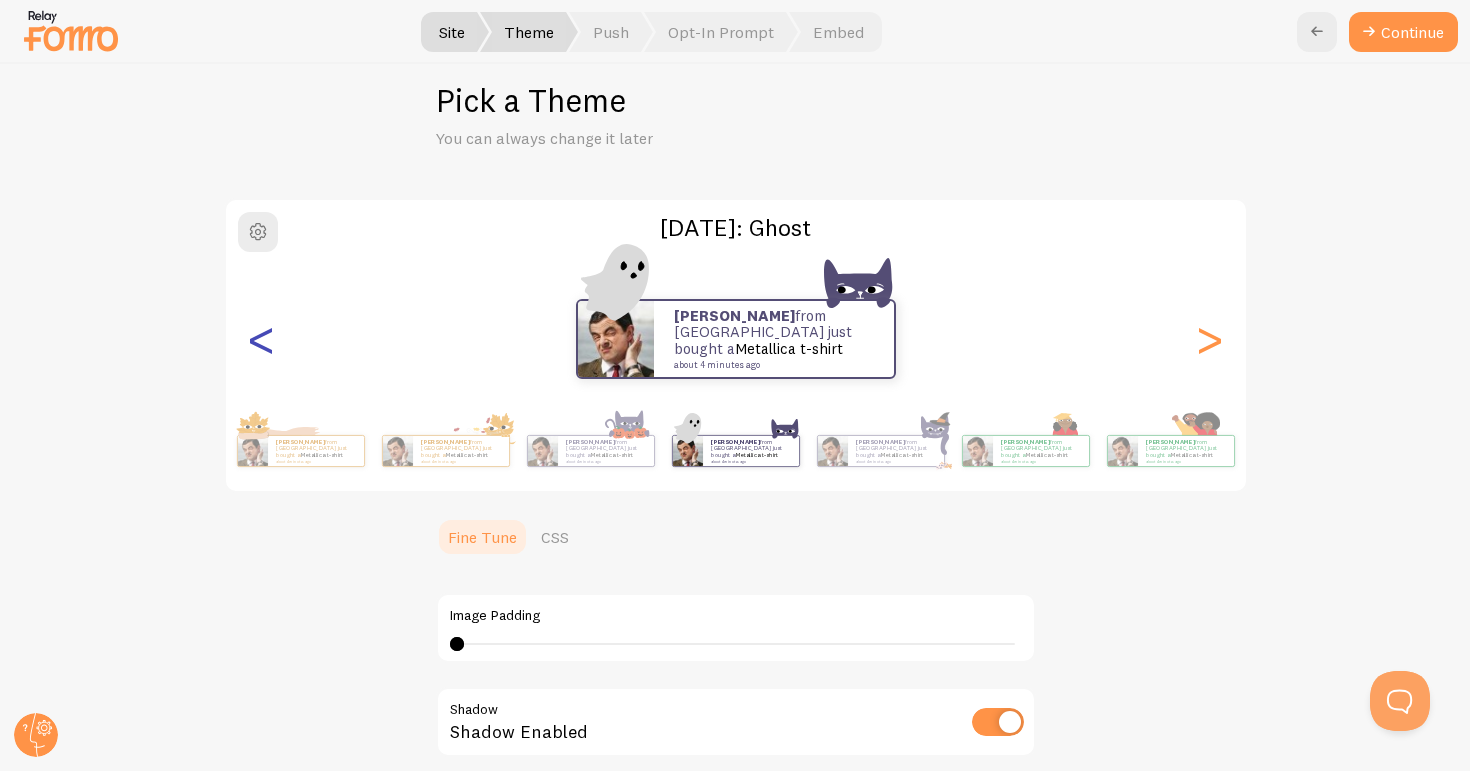 click on "<" at bounding box center (262, 339) 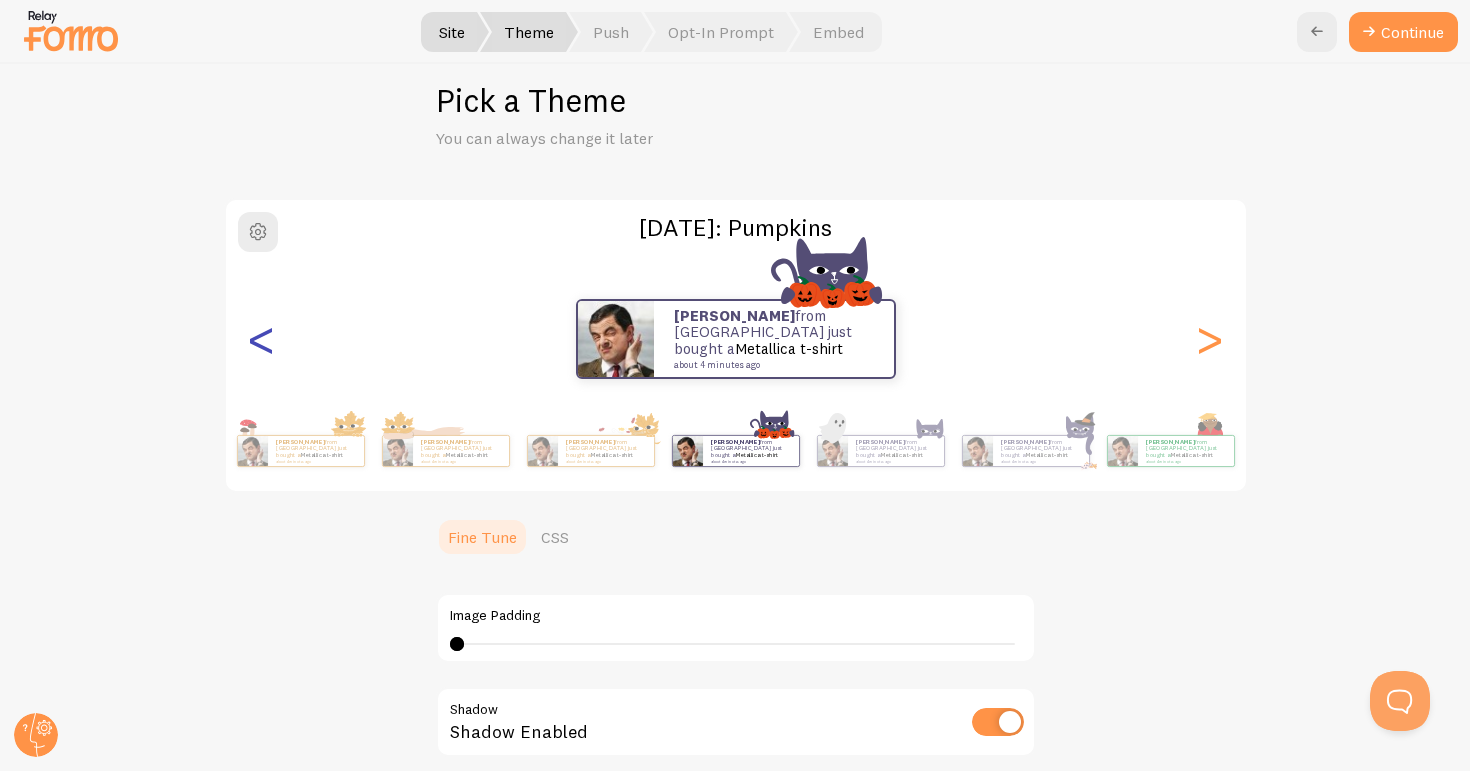 click on "<" at bounding box center [262, 339] 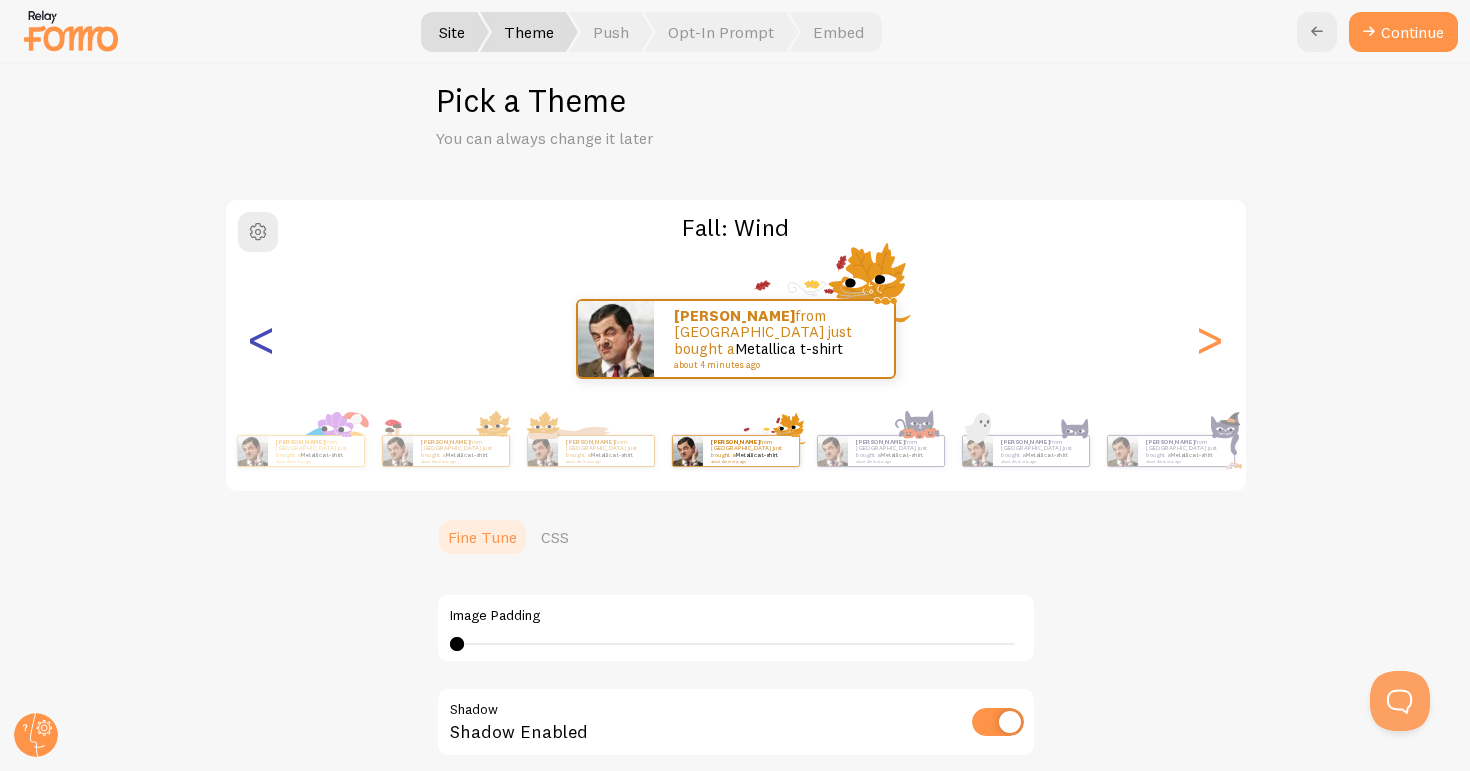 click on "<" at bounding box center [262, 339] 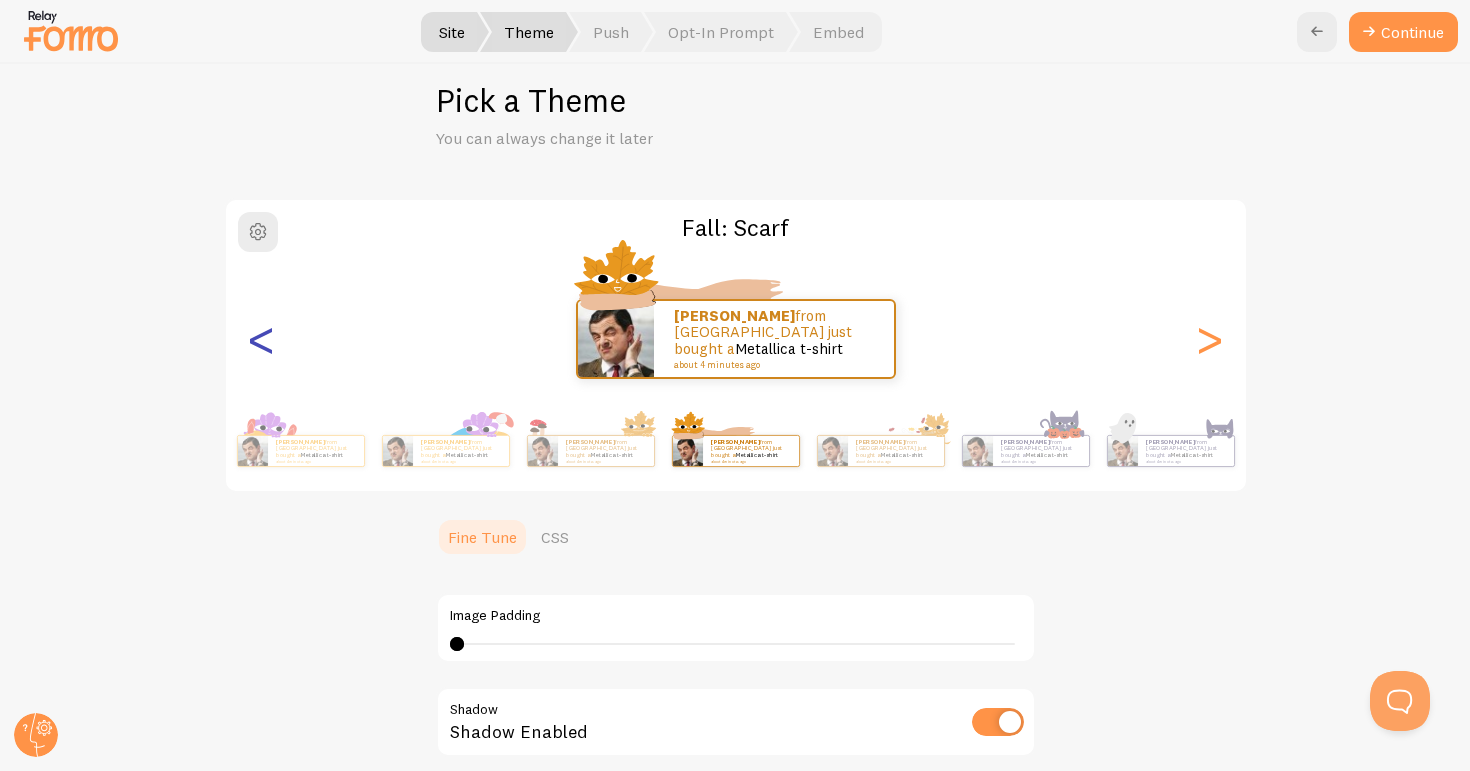 click on "<" at bounding box center [262, 339] 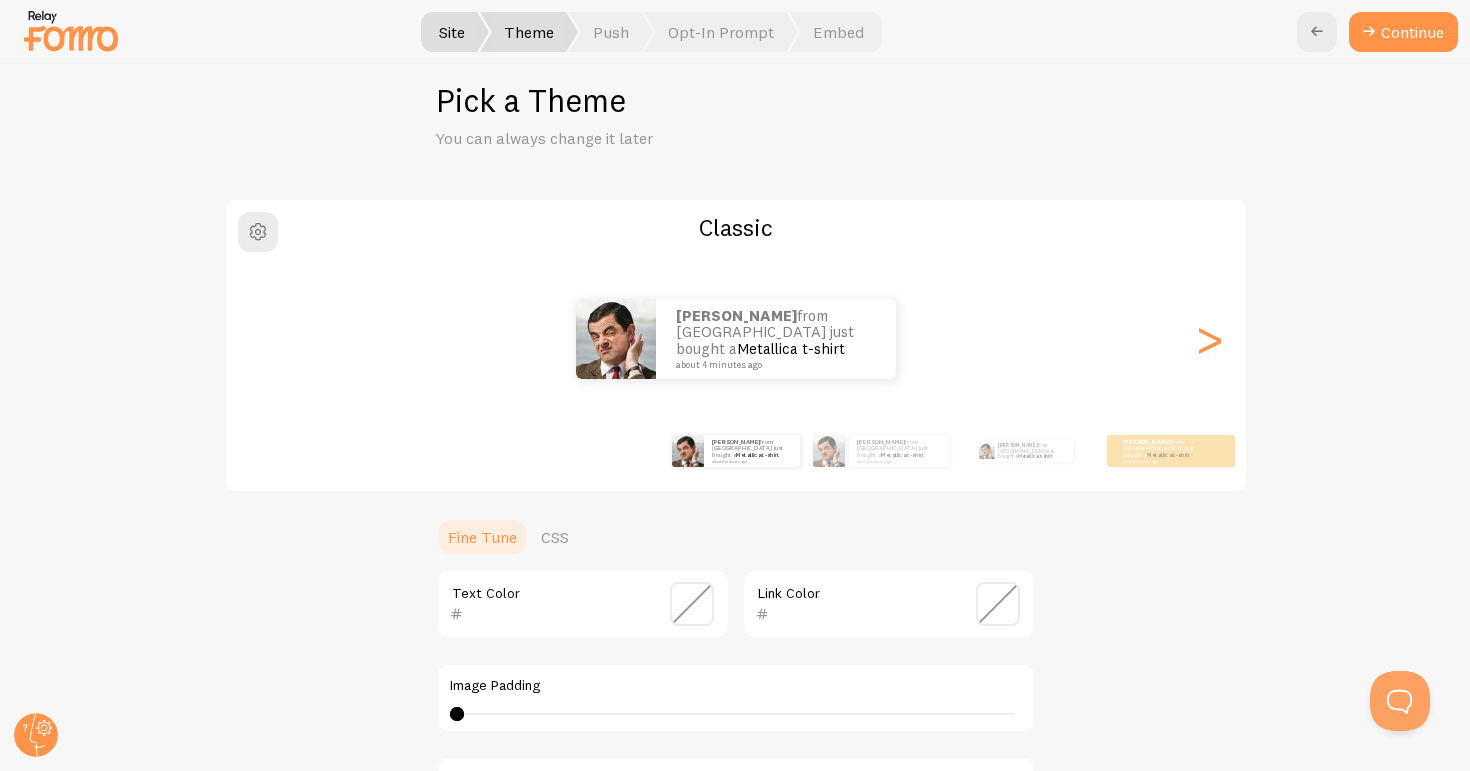 click on "[PERSON_NAME]  from [GEOGRAPHIC_DATA] just bought a  Metallica t-shirt   about 4 minutes ago" at bounding box center (736, 339) 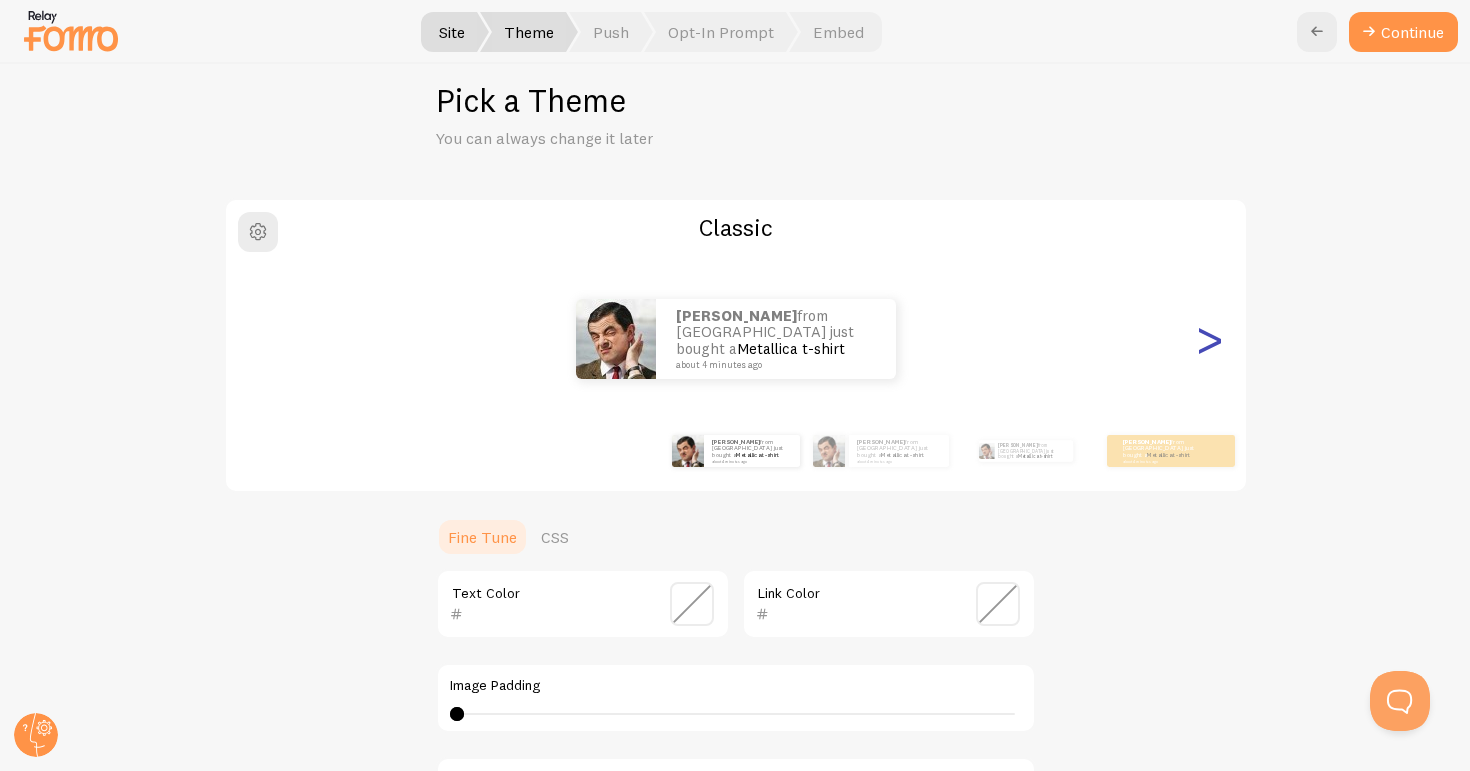 click on ">" at bounding box center (1210, 339) 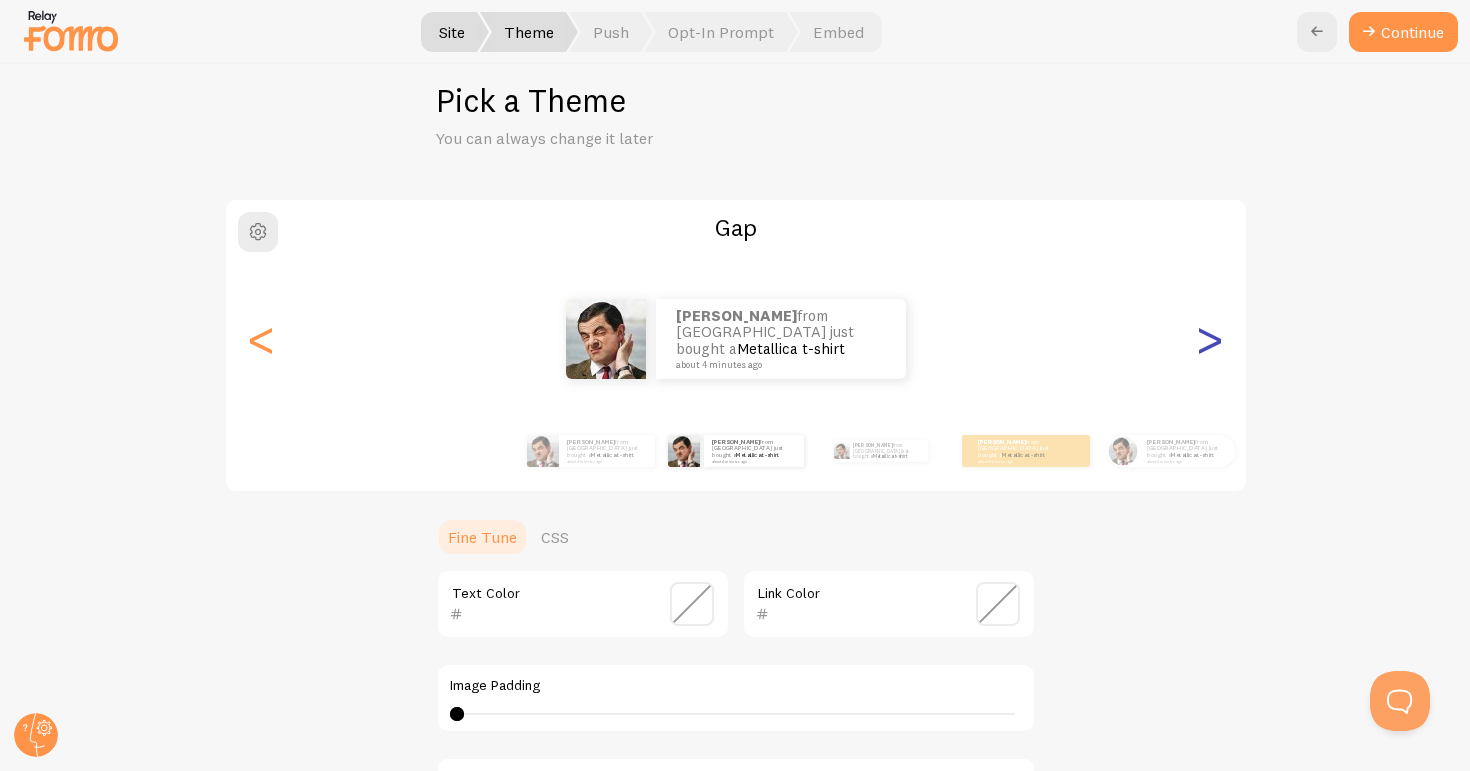 click on ">" at bounding box center (1210, 339) 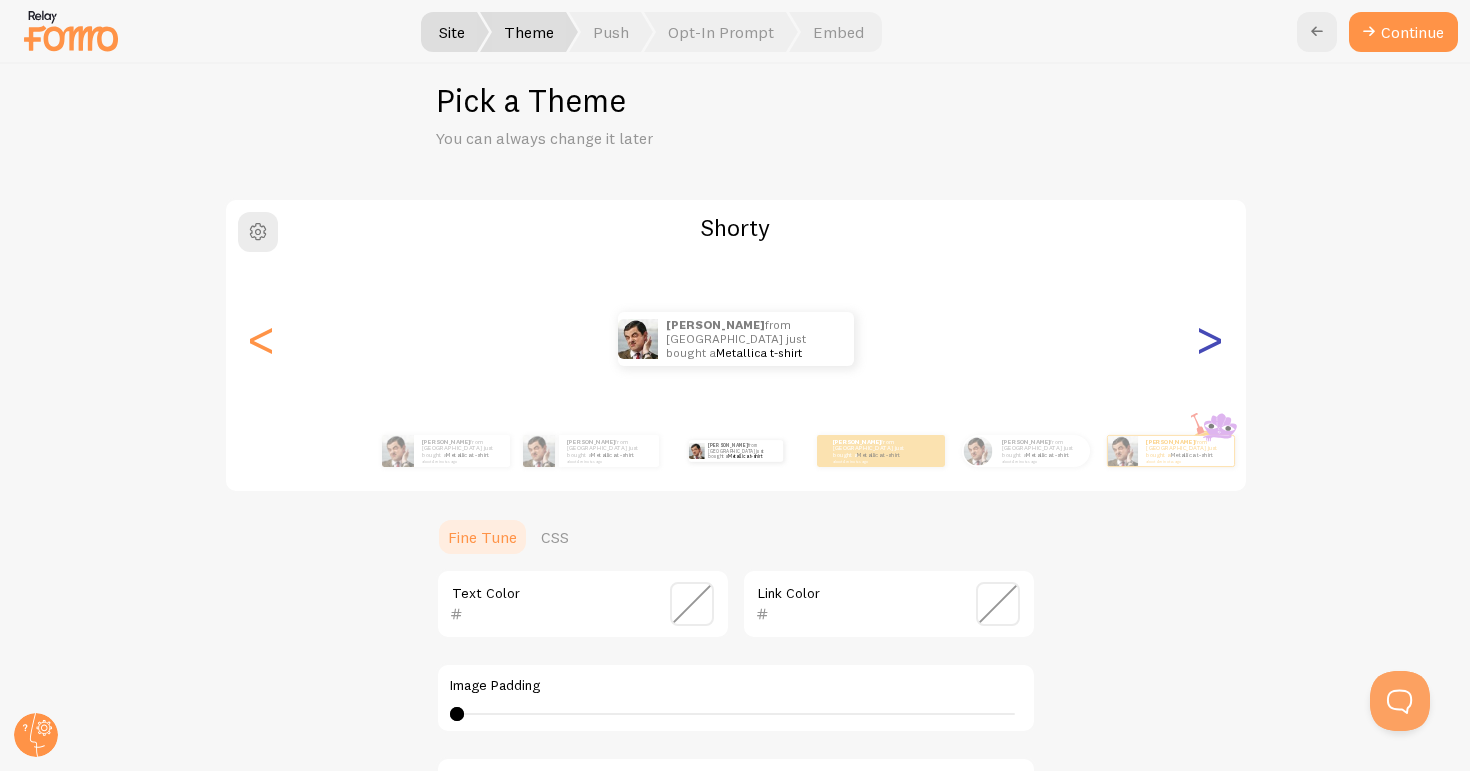 click on ">" at bounding box center [1210, 339] 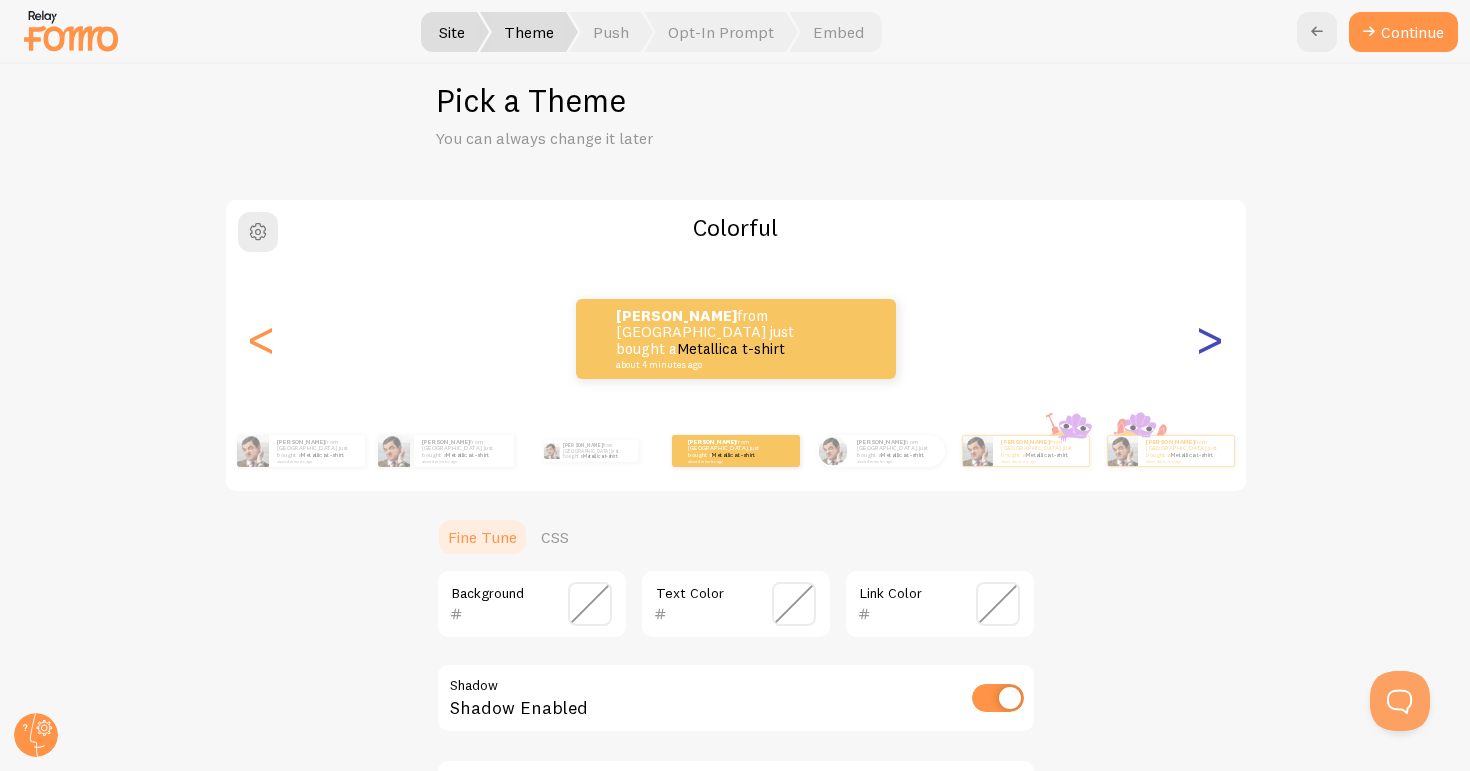 click on ">" at bounding box center [1210, 339] 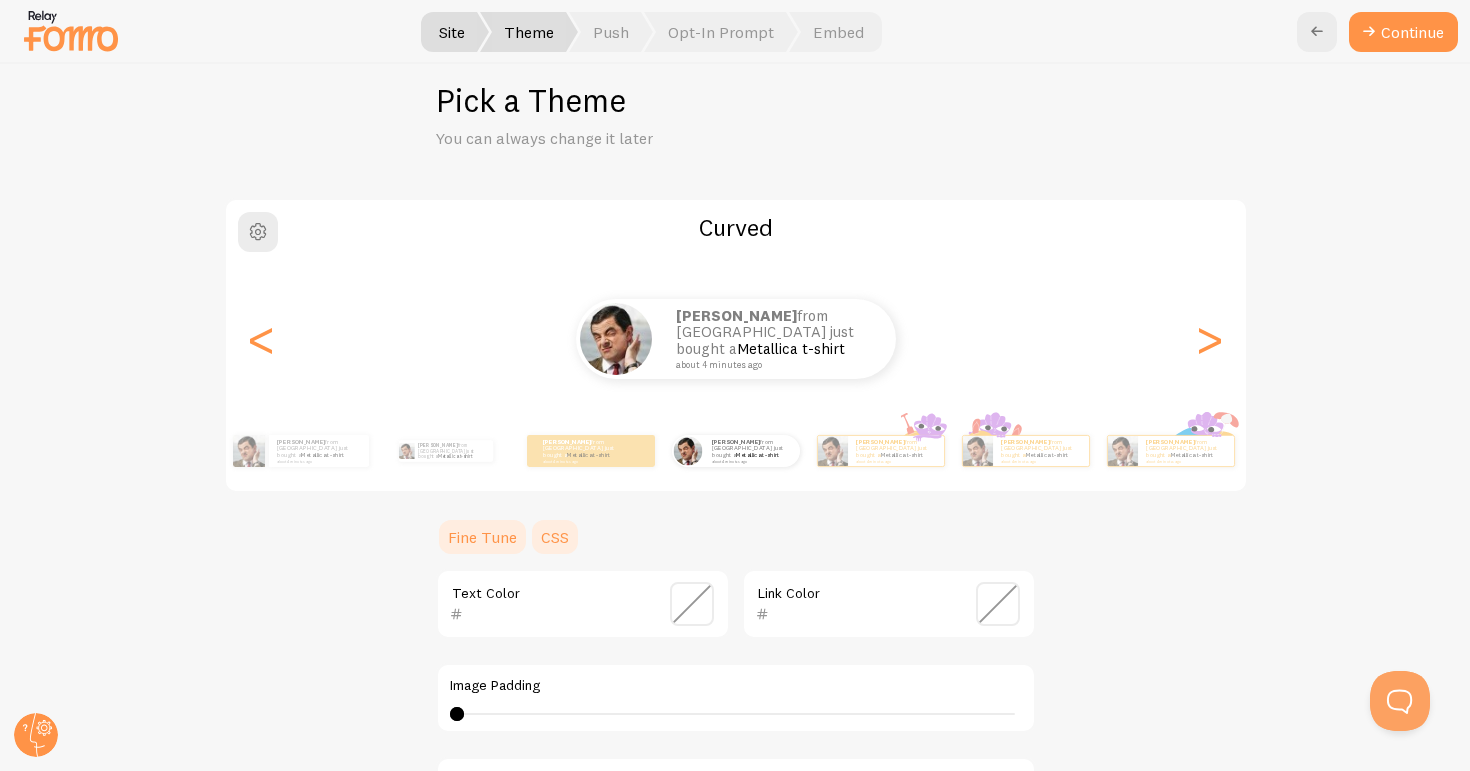 click on "CSS" at bounding box center (555, 537) 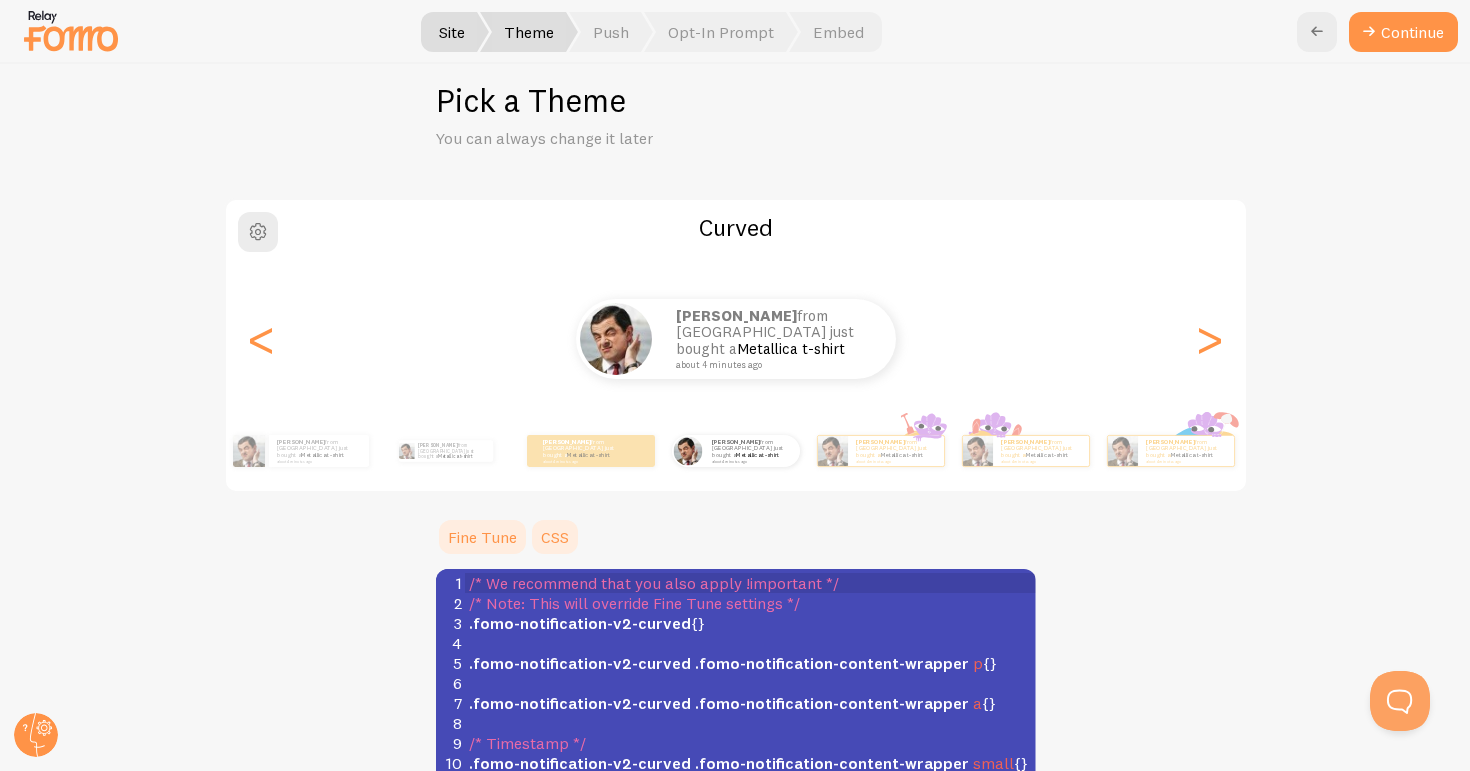 click on "Fine Tune" at bounding box center [482, 537] 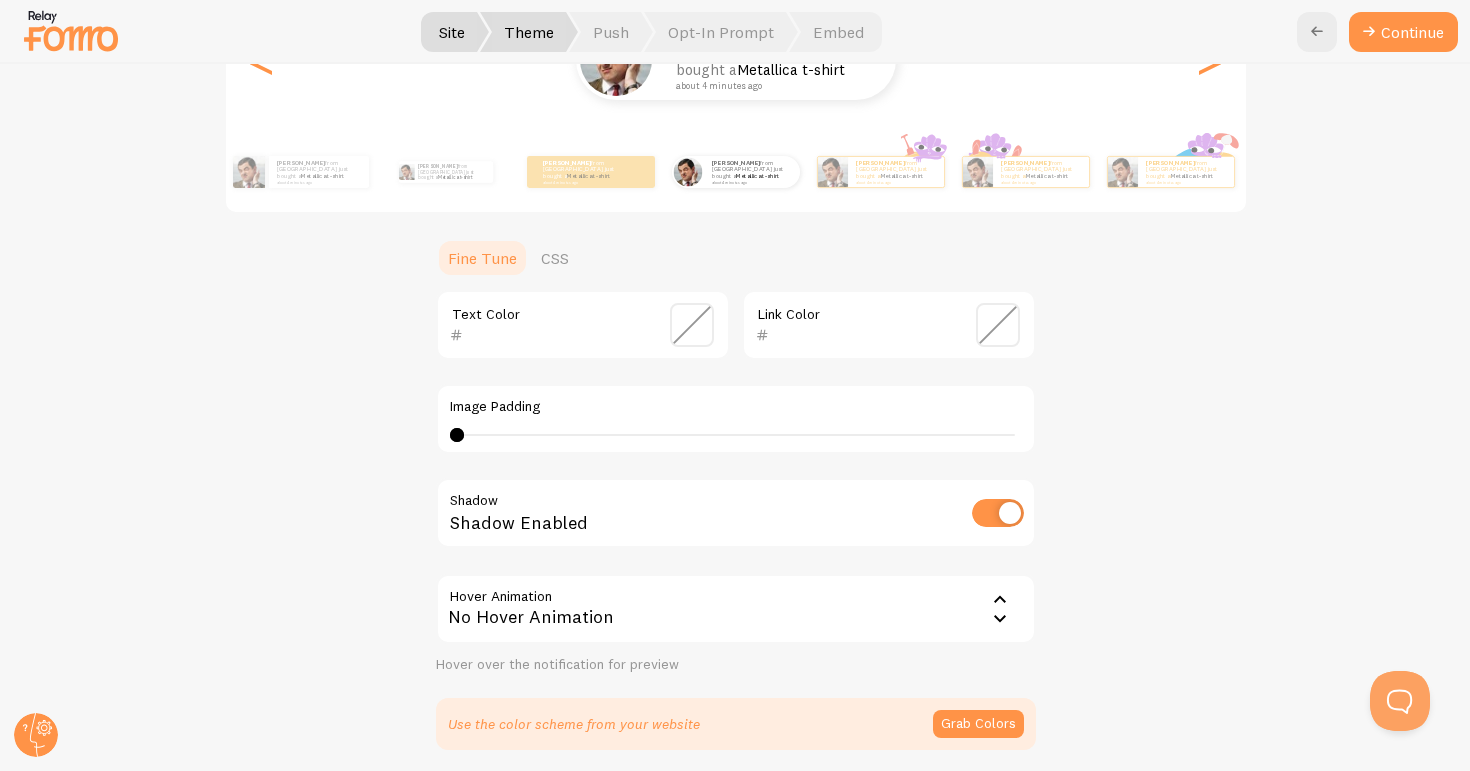scroll, scrollTop: 0, scrollLeft: 0, axis: both 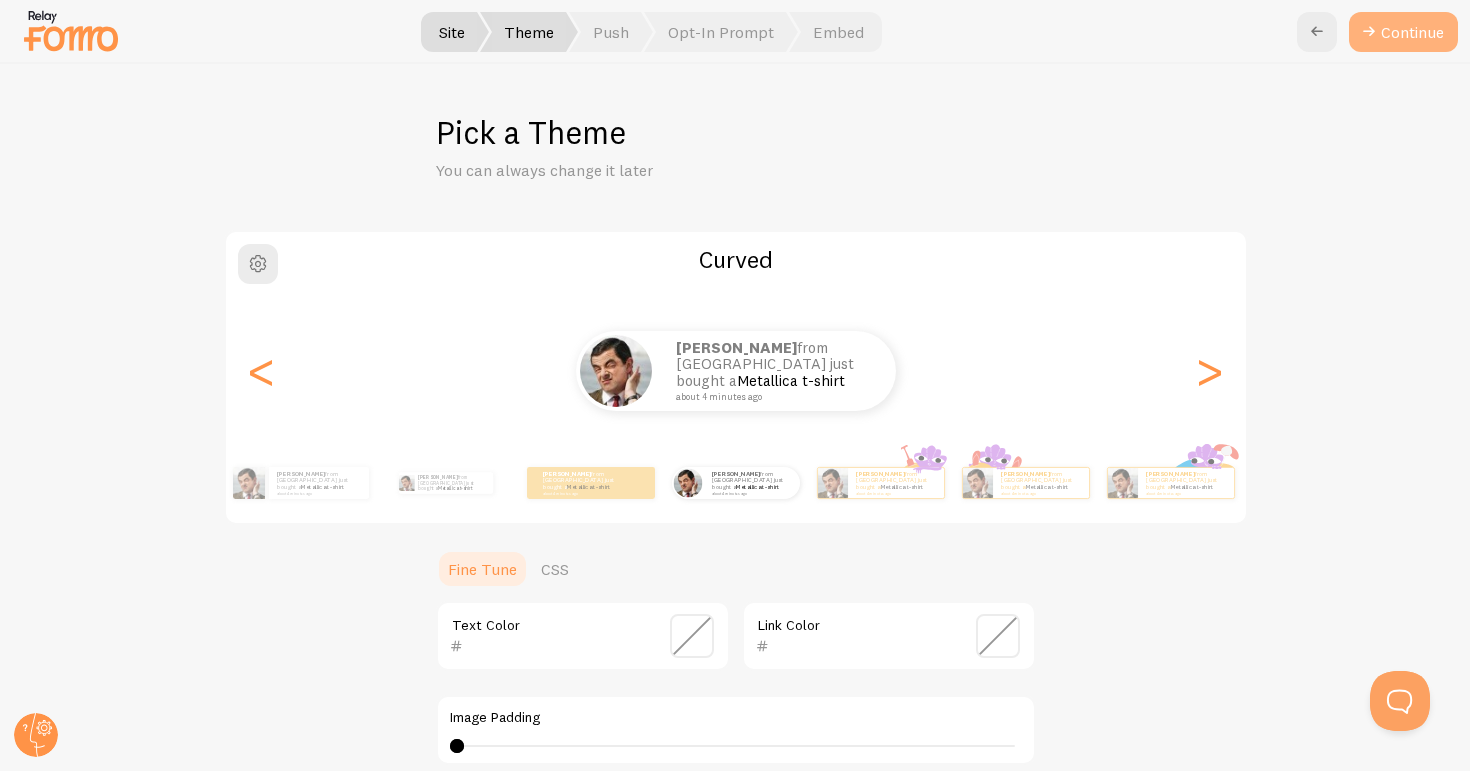 click on "Continue" at bounding box center [1403, 32] 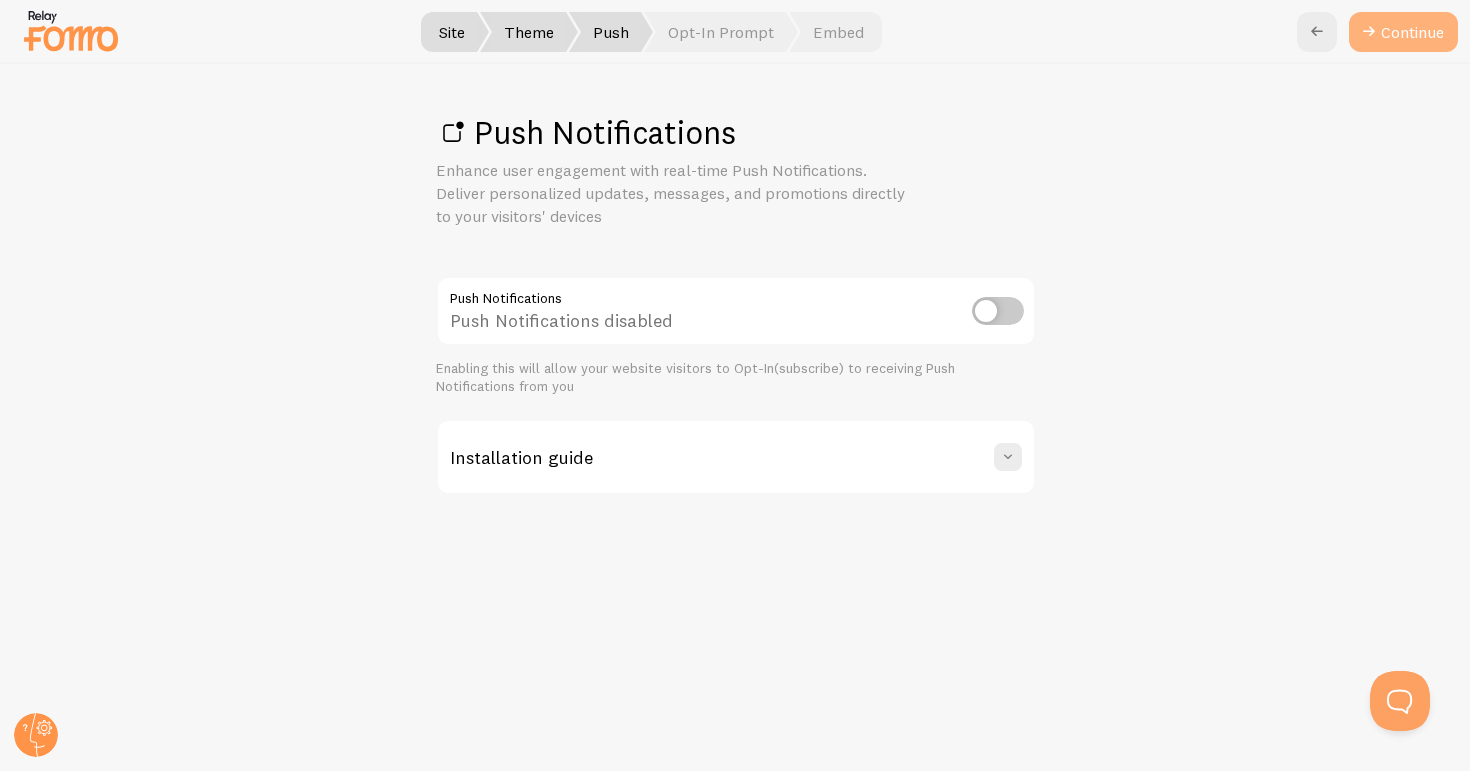 click on "Continue" at bounding box center [1403, 32] 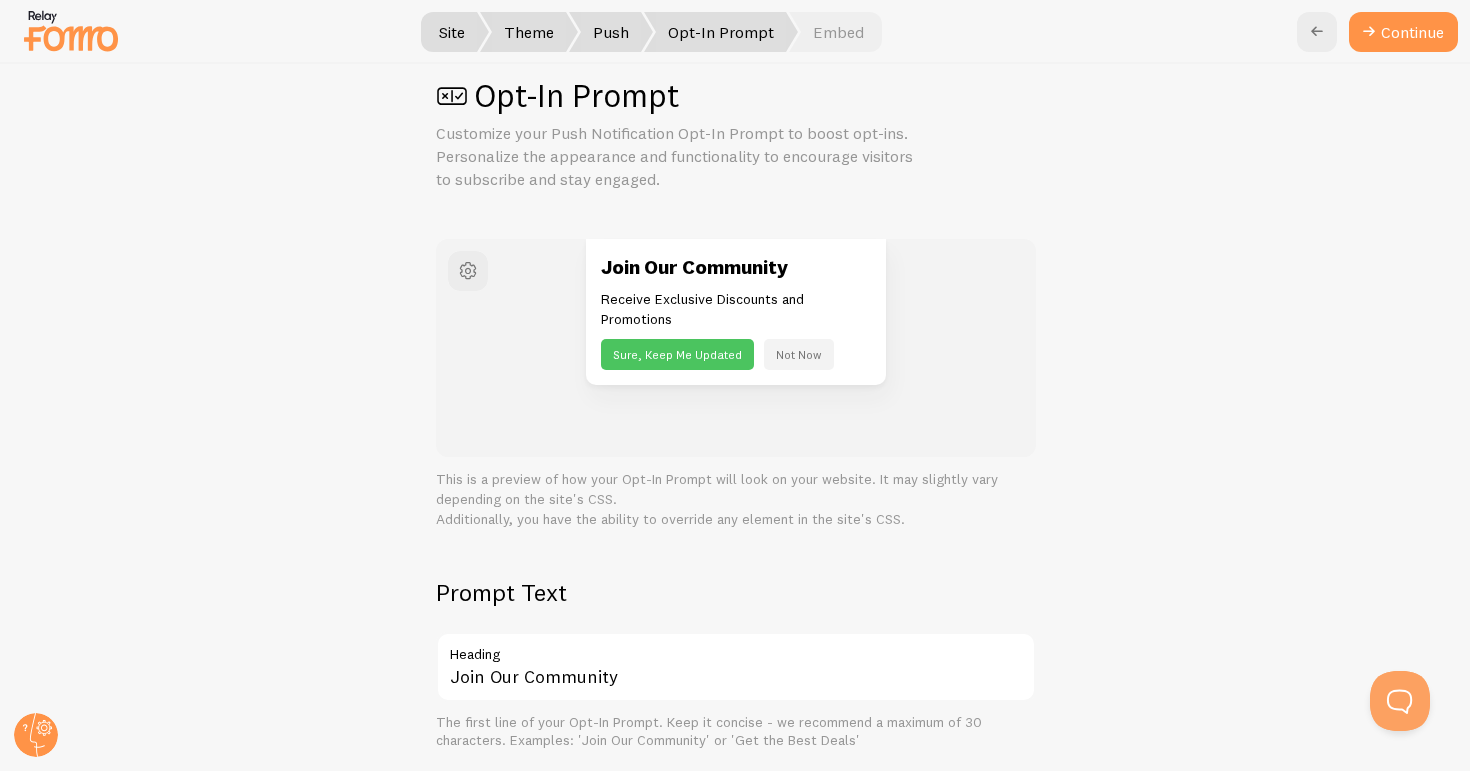 scroll, scrollTop: 0, scrollLeft: 0, axis: both 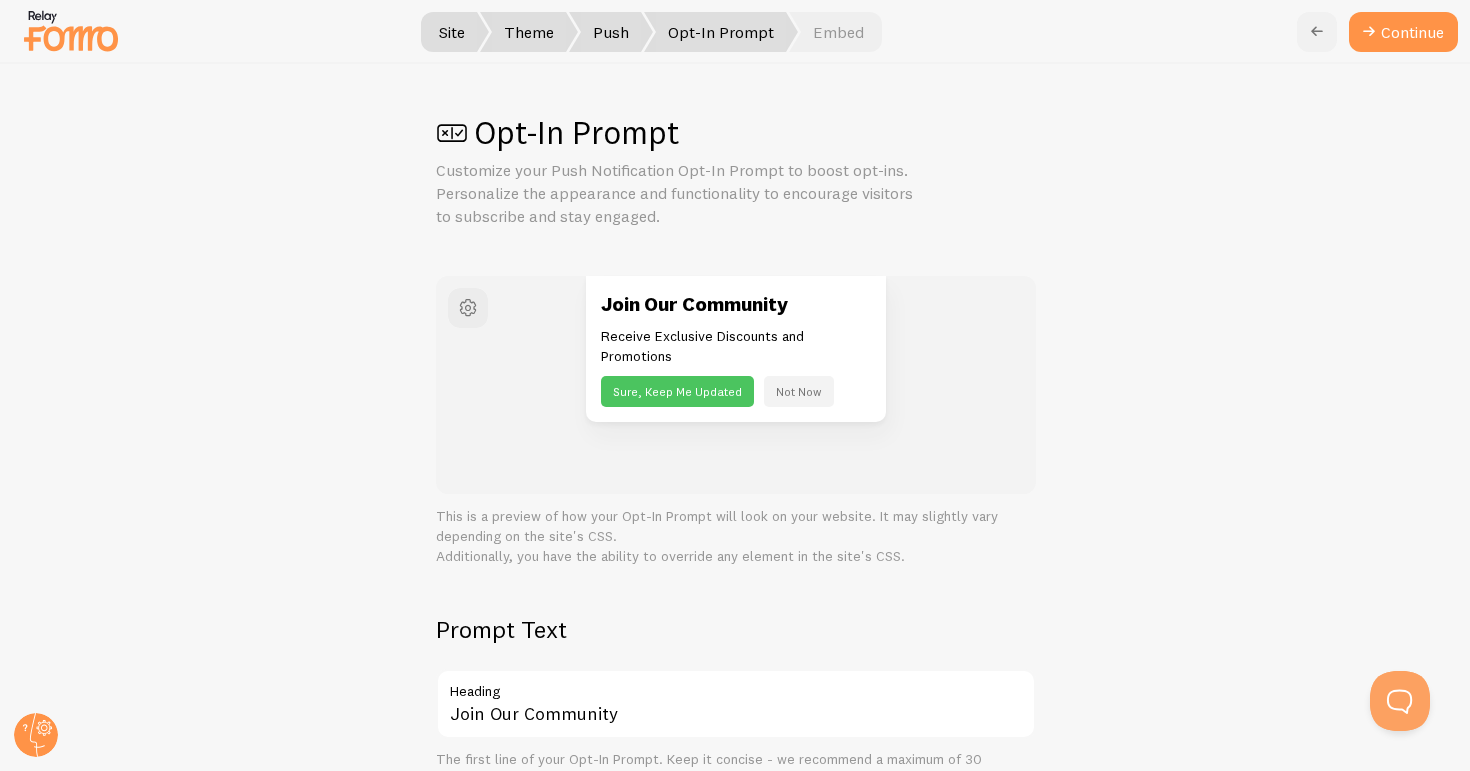 click at bounding box center (1317, 32) 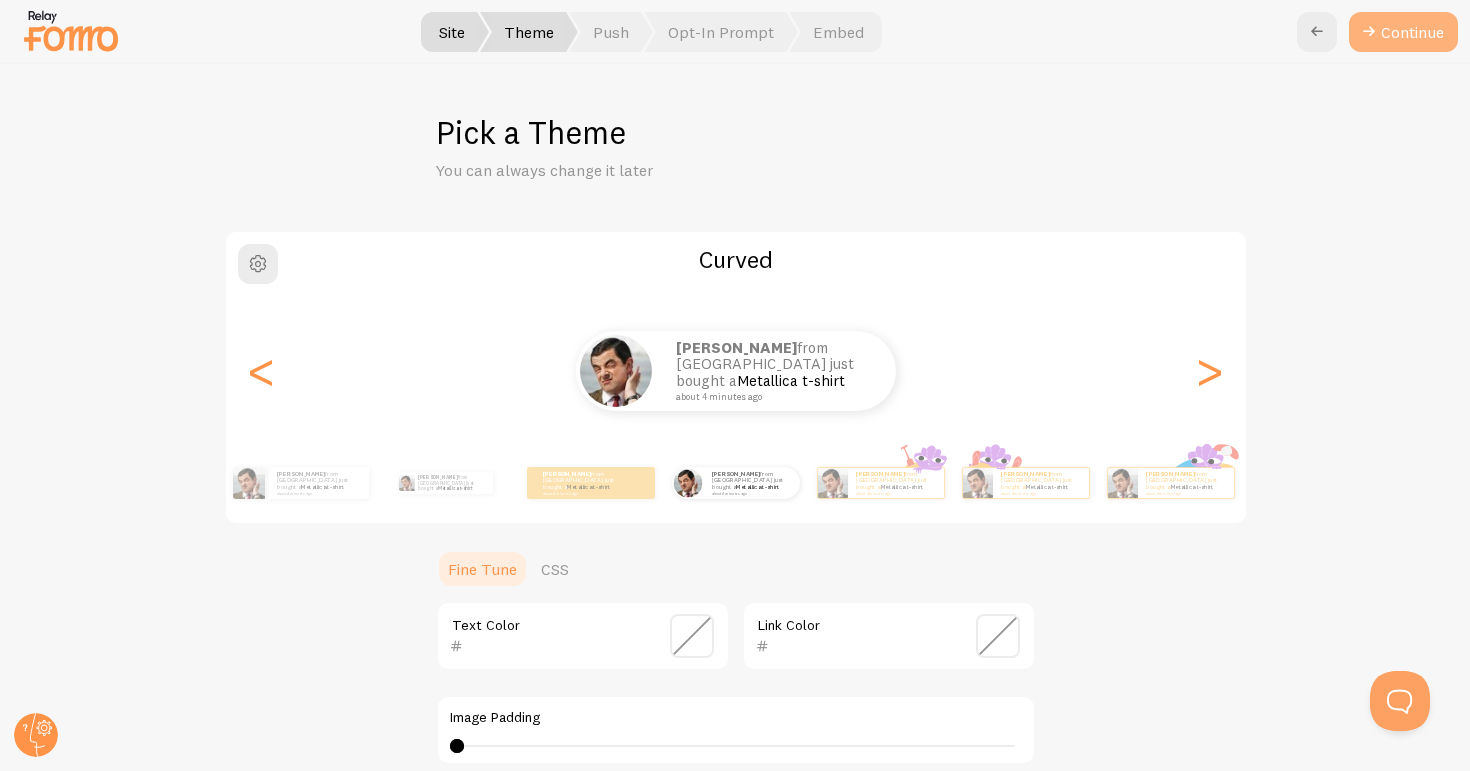 click on "Continue" at bounding box center (1403, 32) 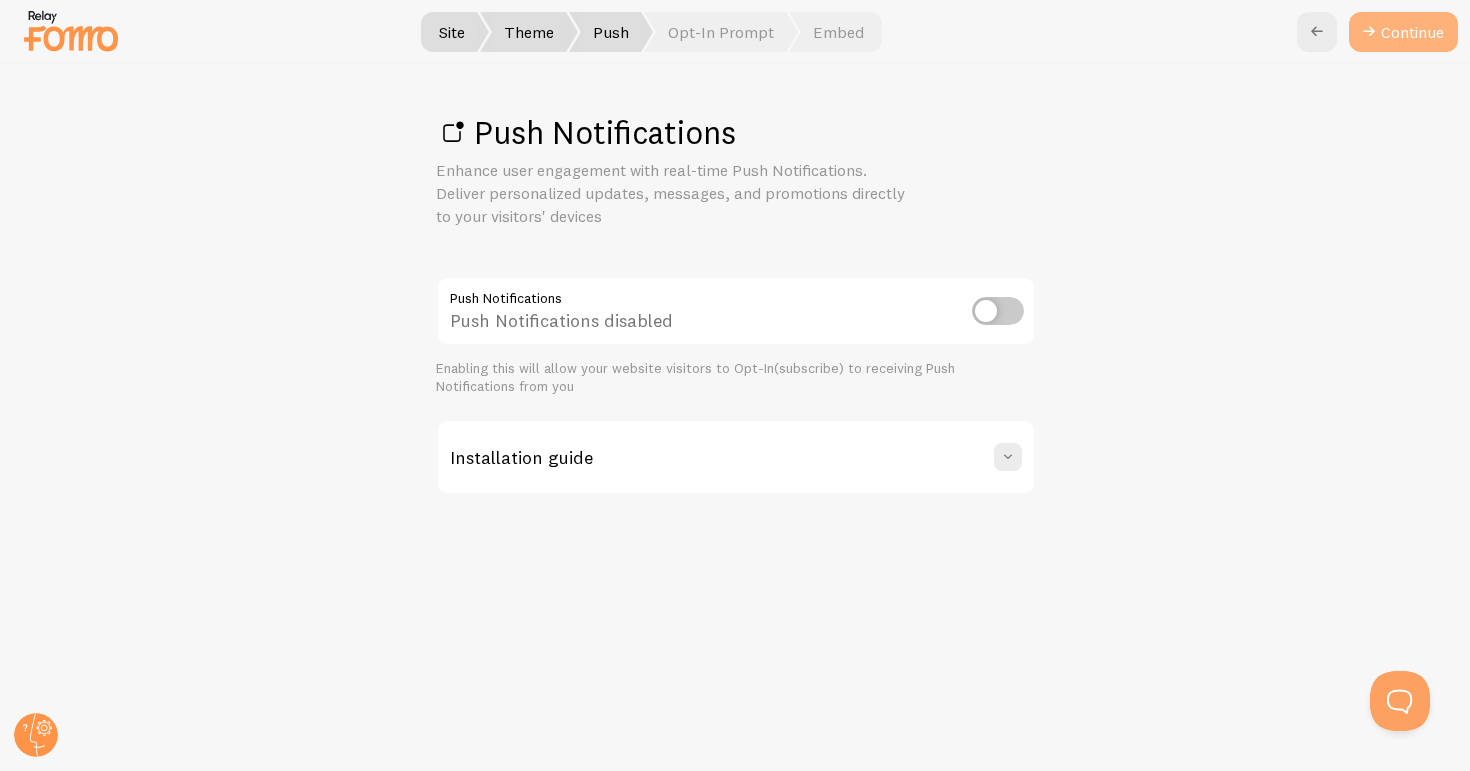 click on "Continue" at bounding box center (1403, 32) 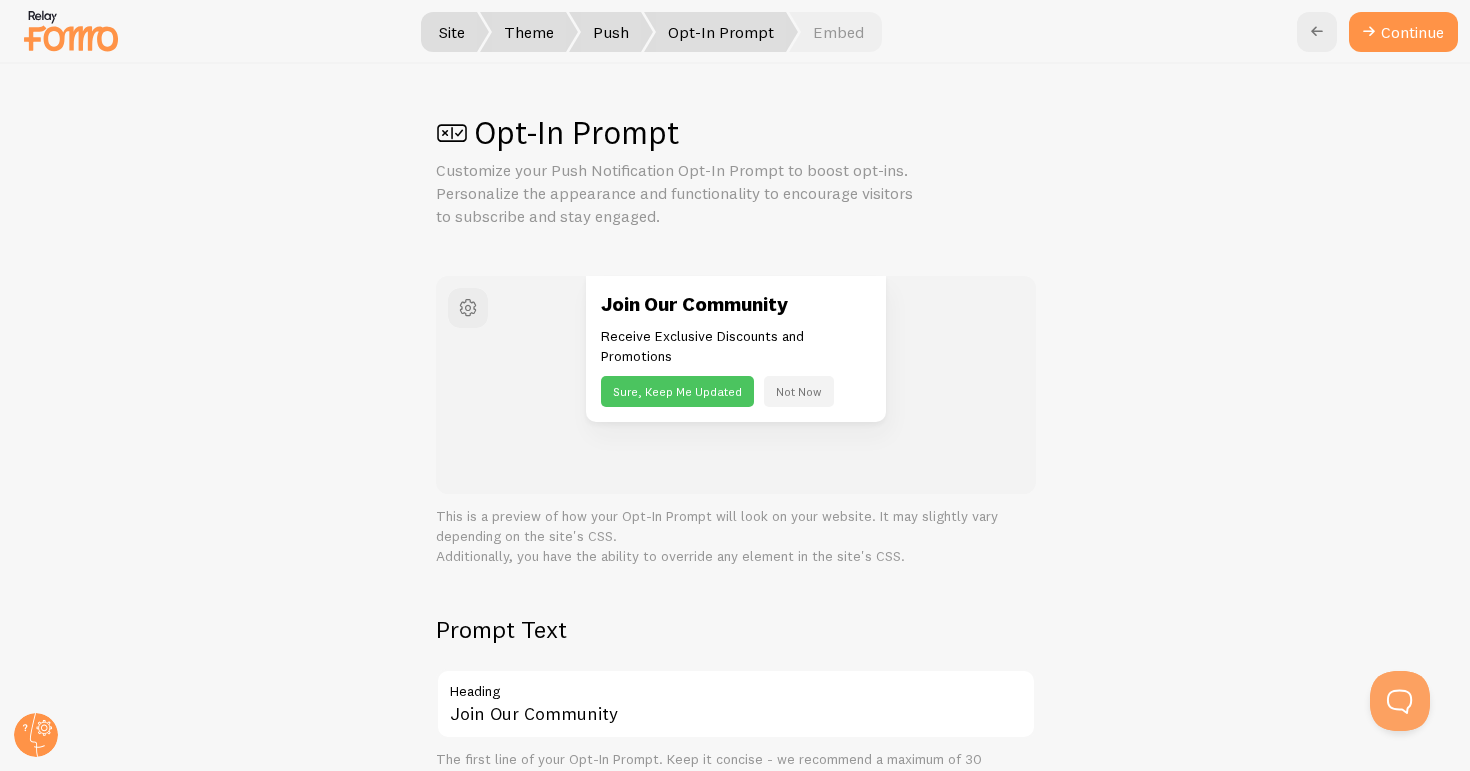 click on "Continue" at bounding box center [1403, 32] 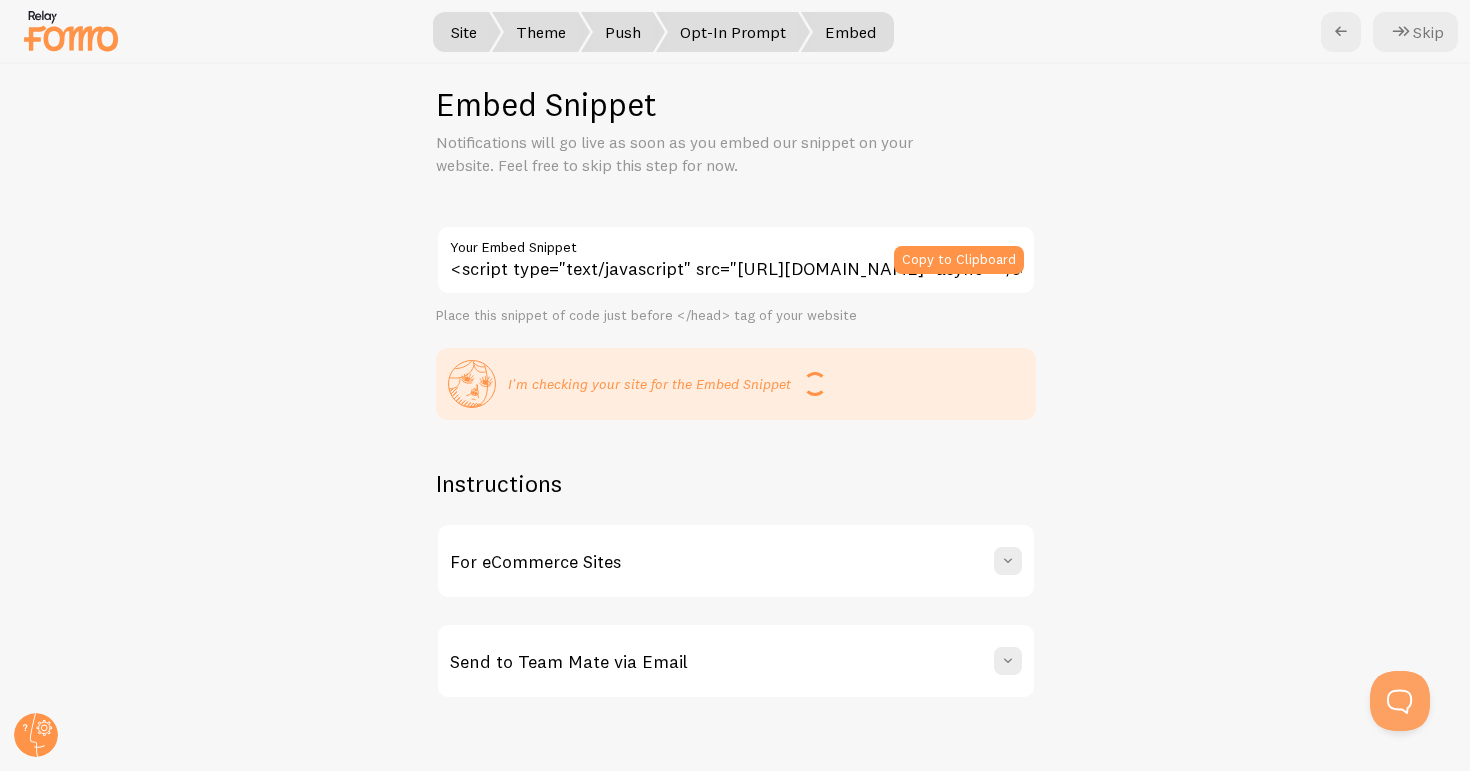 scroll, scrollTop: 26, scrollLeft: 0, axis: vertical 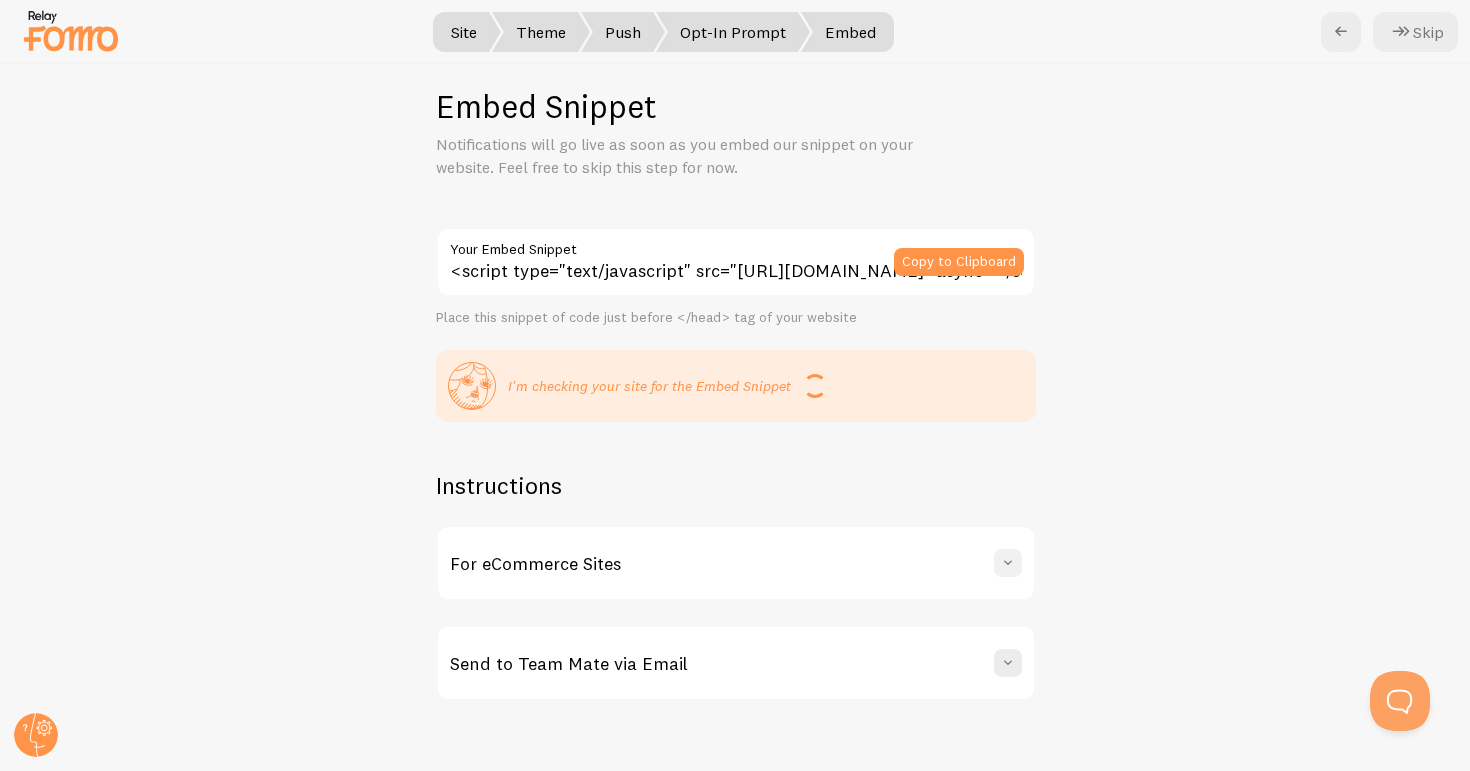 click at bounding box center (1008, 563) 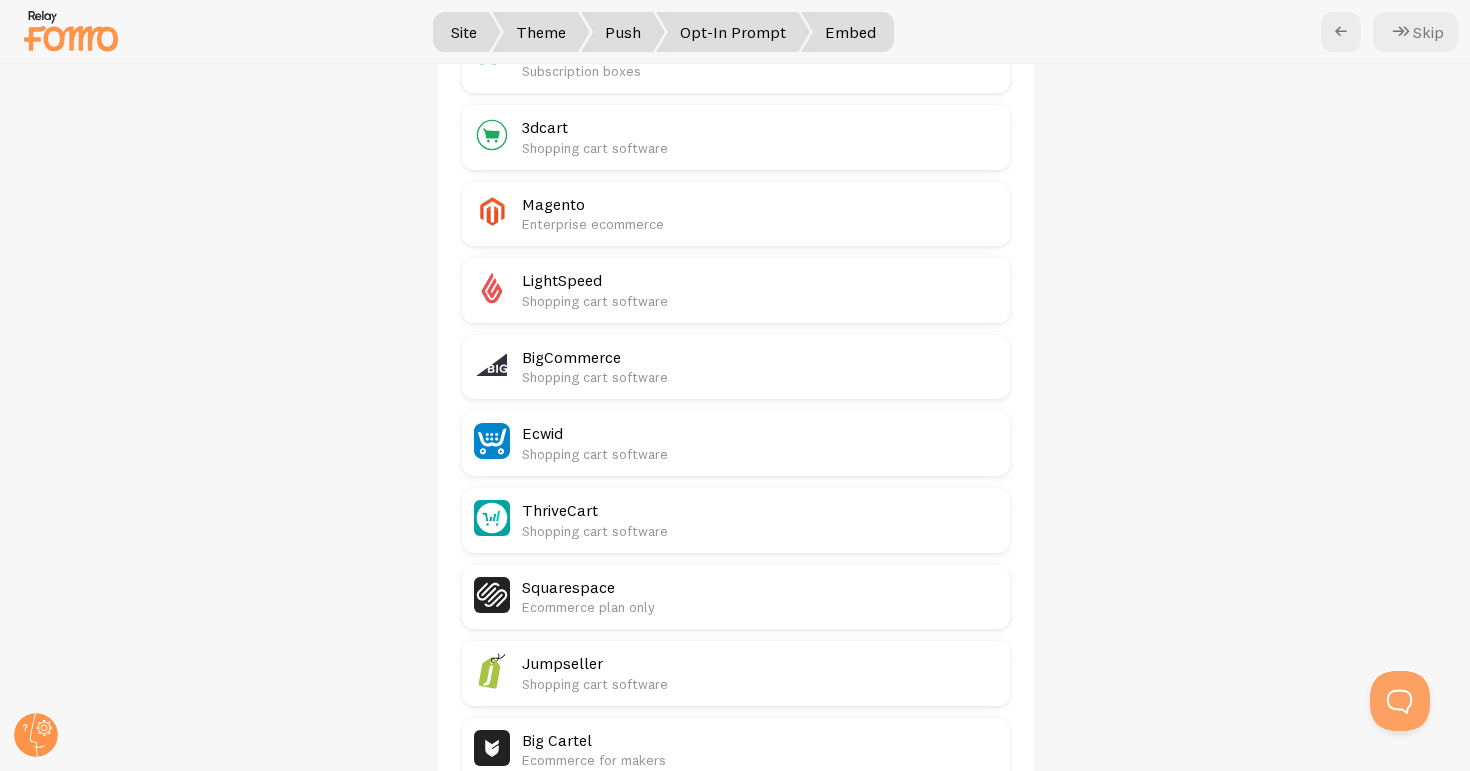 scroll, scrollTop: 1073, scrollLeft: 0, axis: vertical 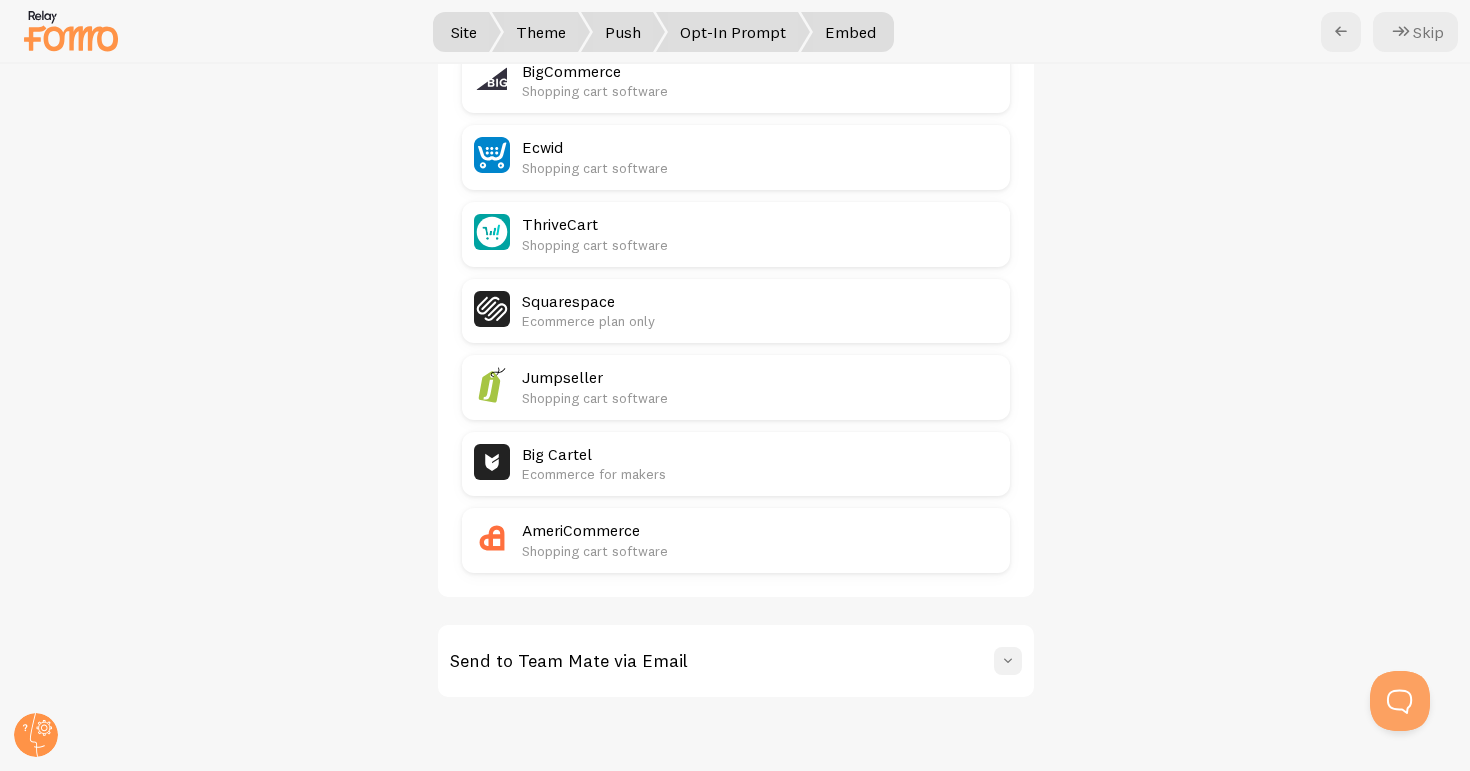 click at bounding box center [1008, 661] 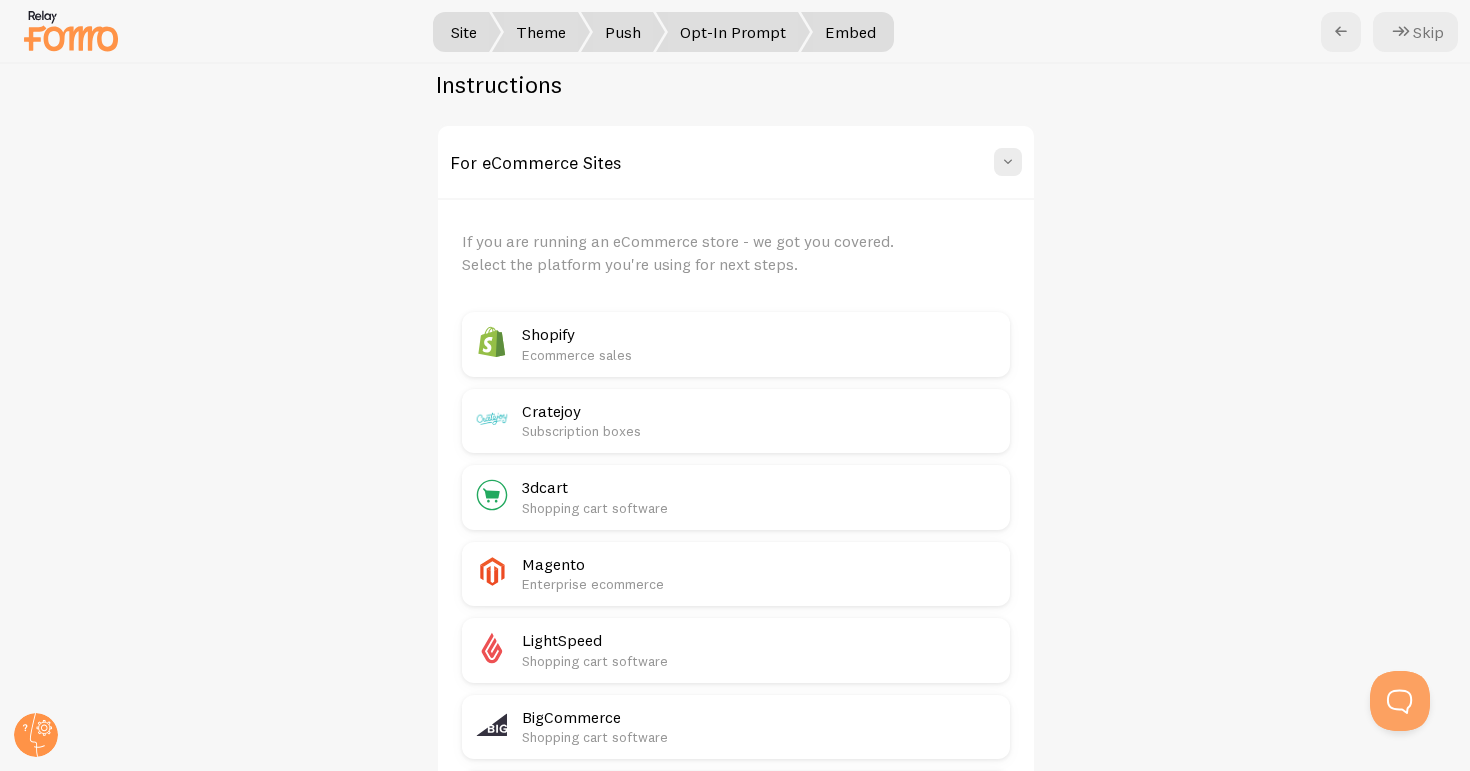 scroll, scrollTop: 0, scrollLeft: 0, axis: both 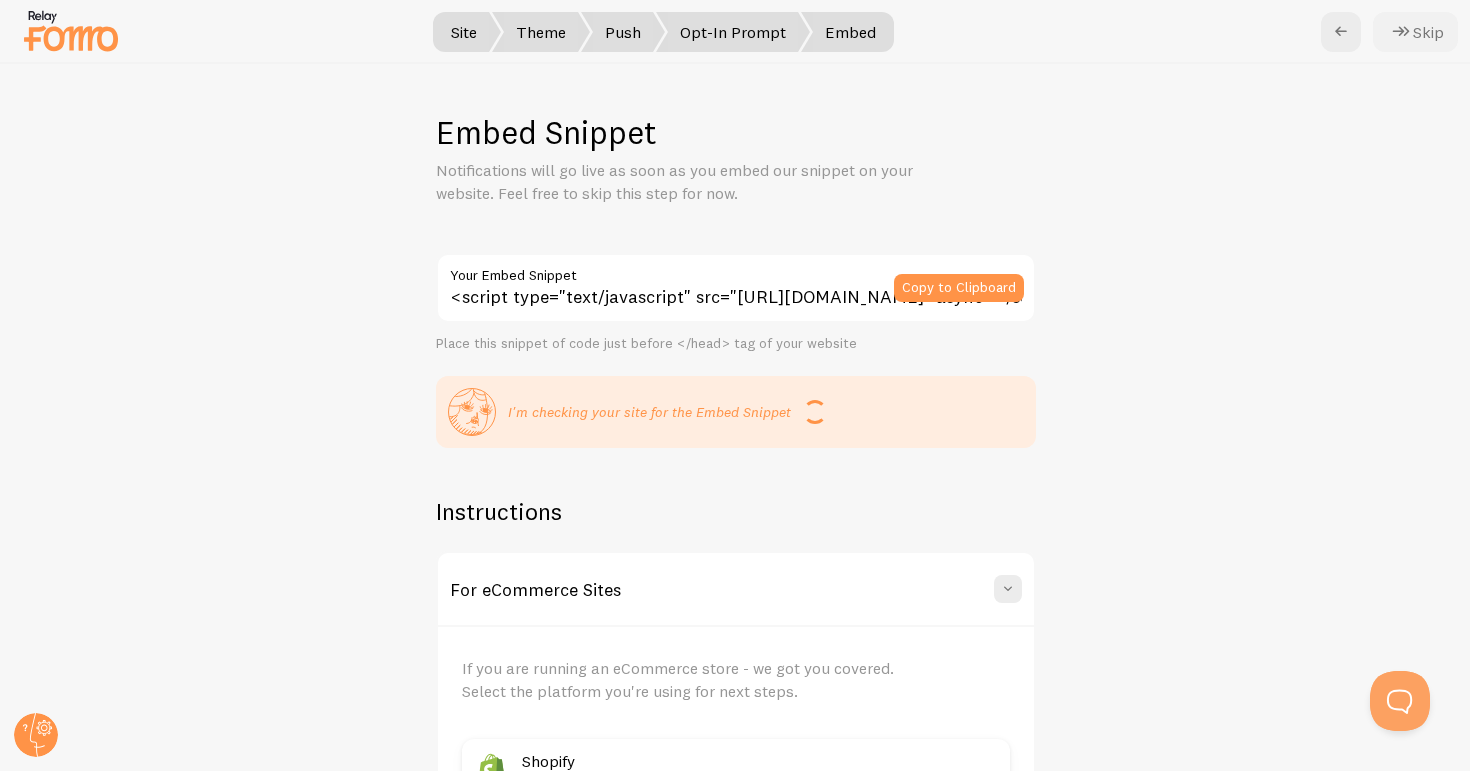 click on "Skip" at bounding box center (1415, 32) 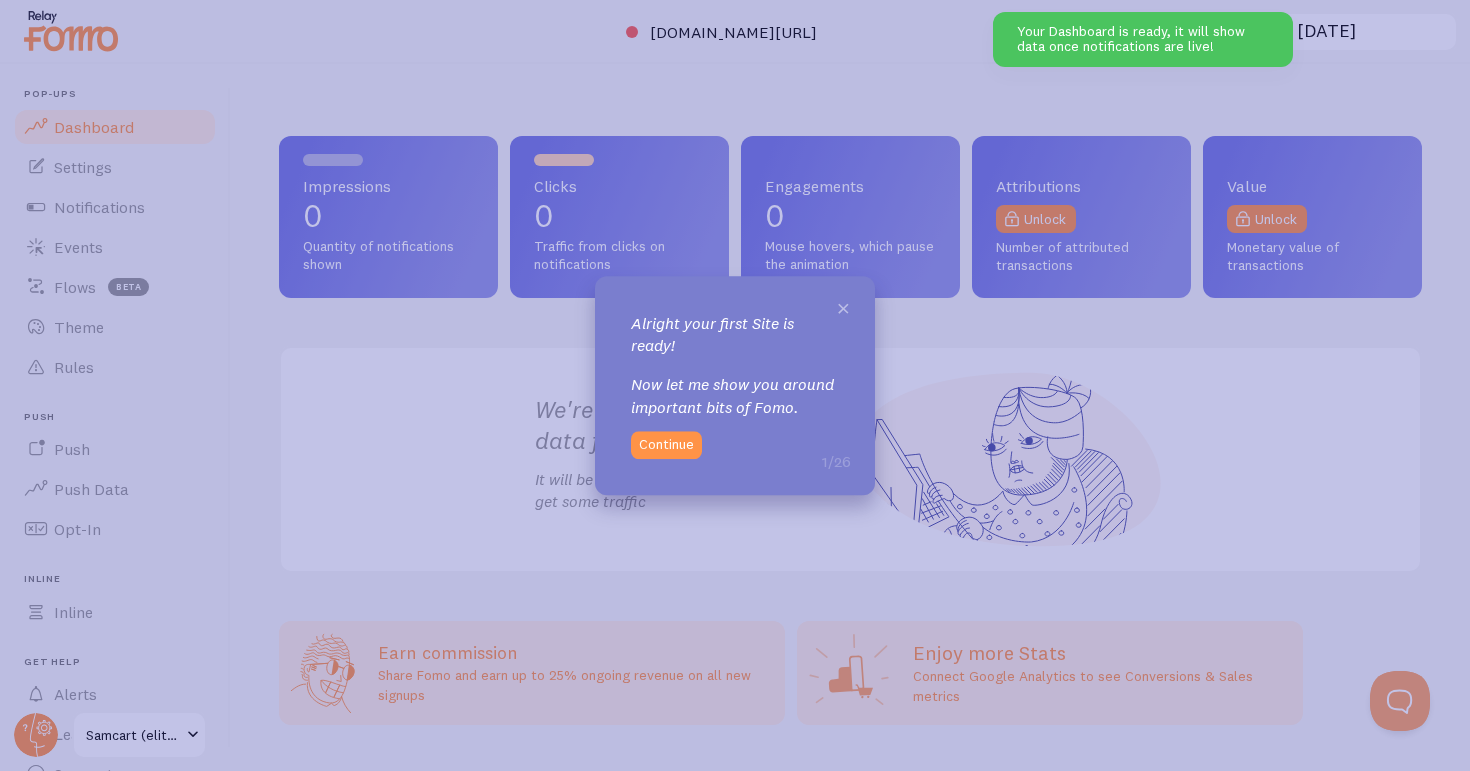 click on "×" at bounding box center [843, 307] 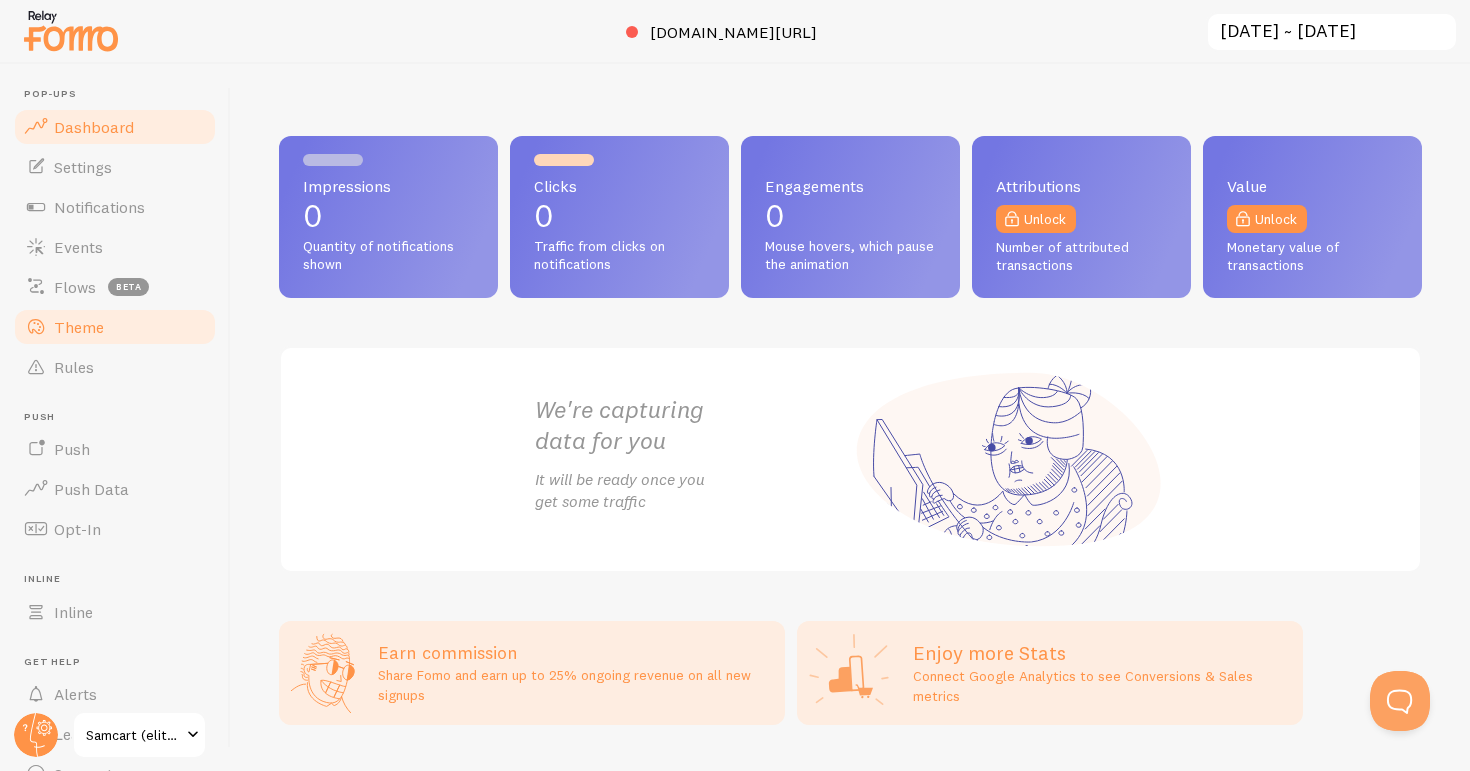 click on "Theme" at bounding box center [79, 327] 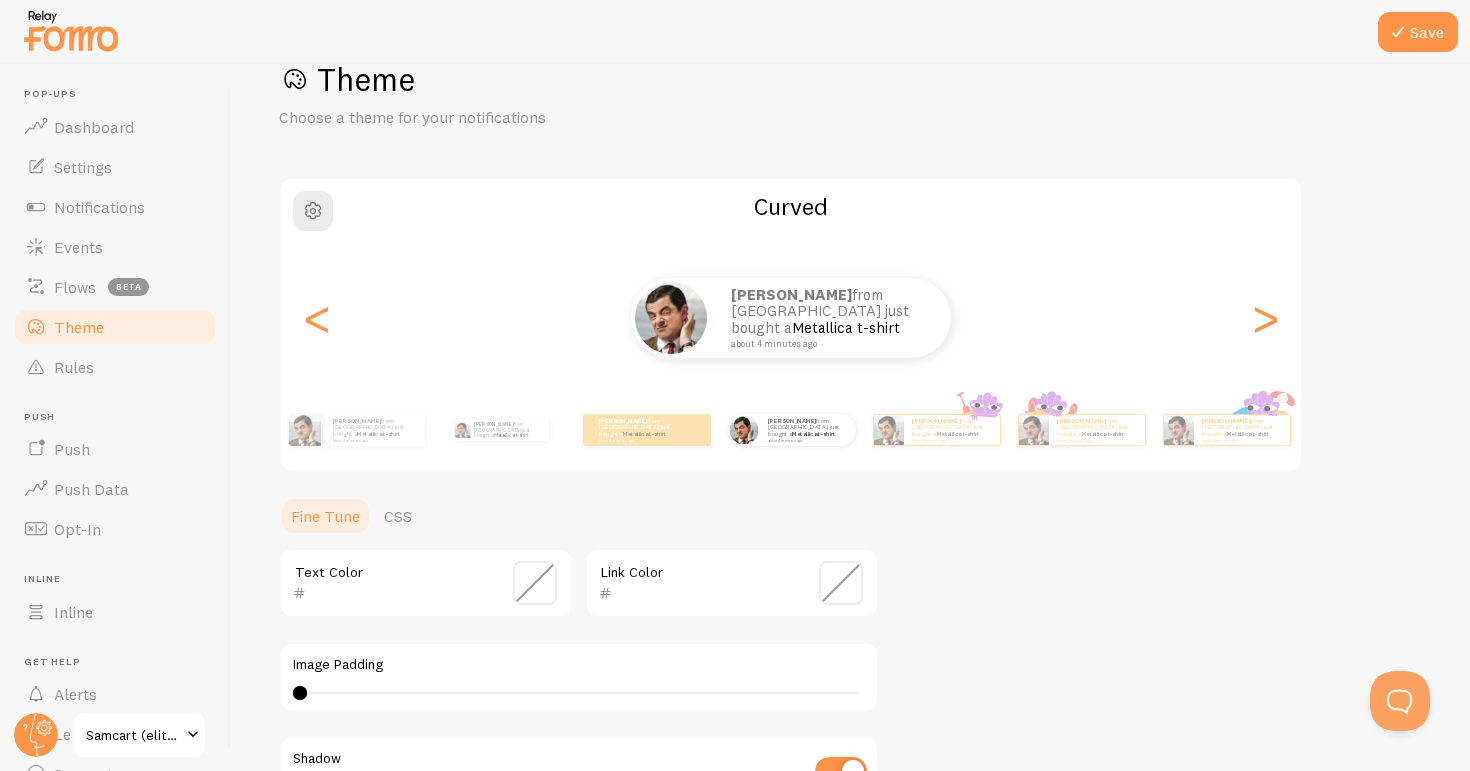 scroll, scrollTop: 51, scrollLeft: 0, axis: vertical 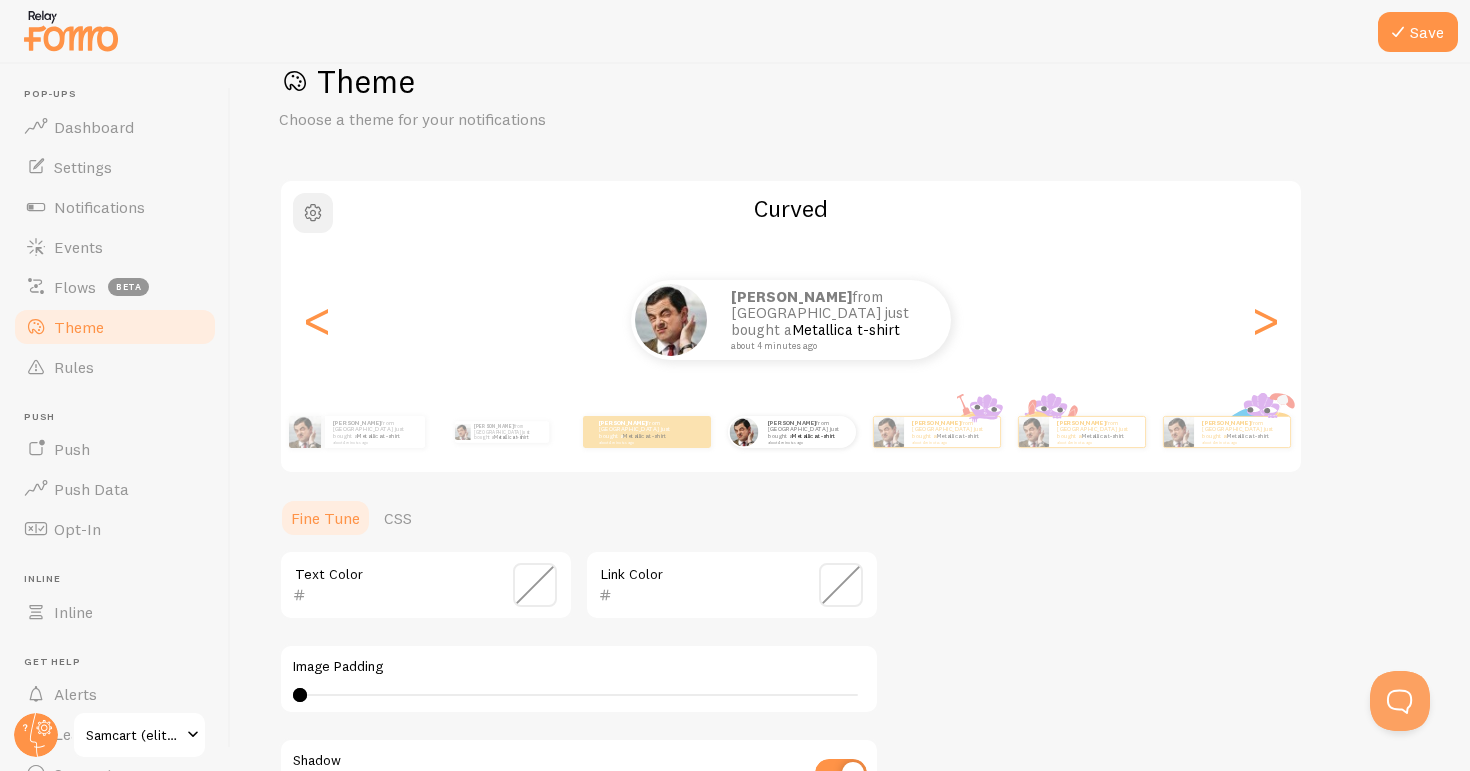 click at bounding box center [313, 213] 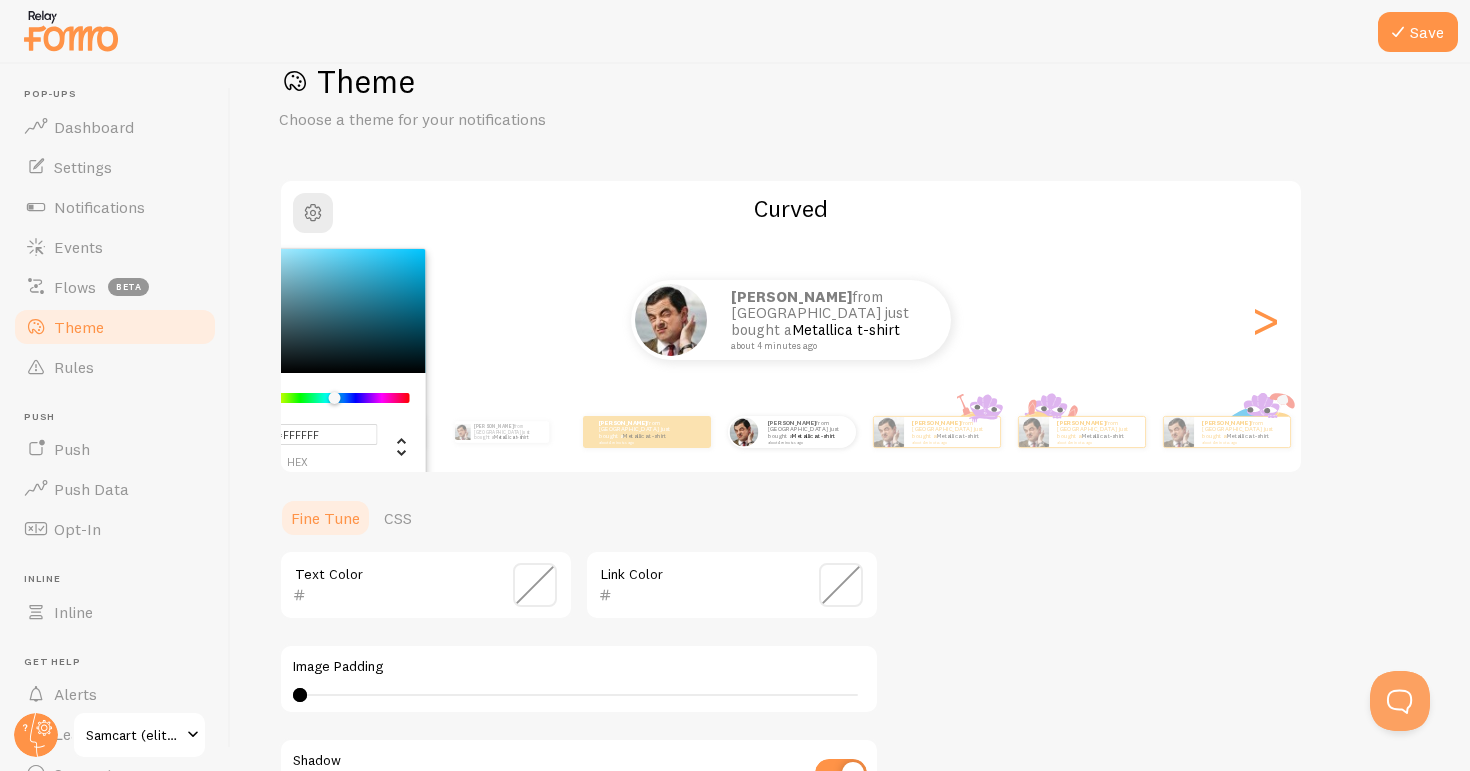 click at bounding box center [328, 398] 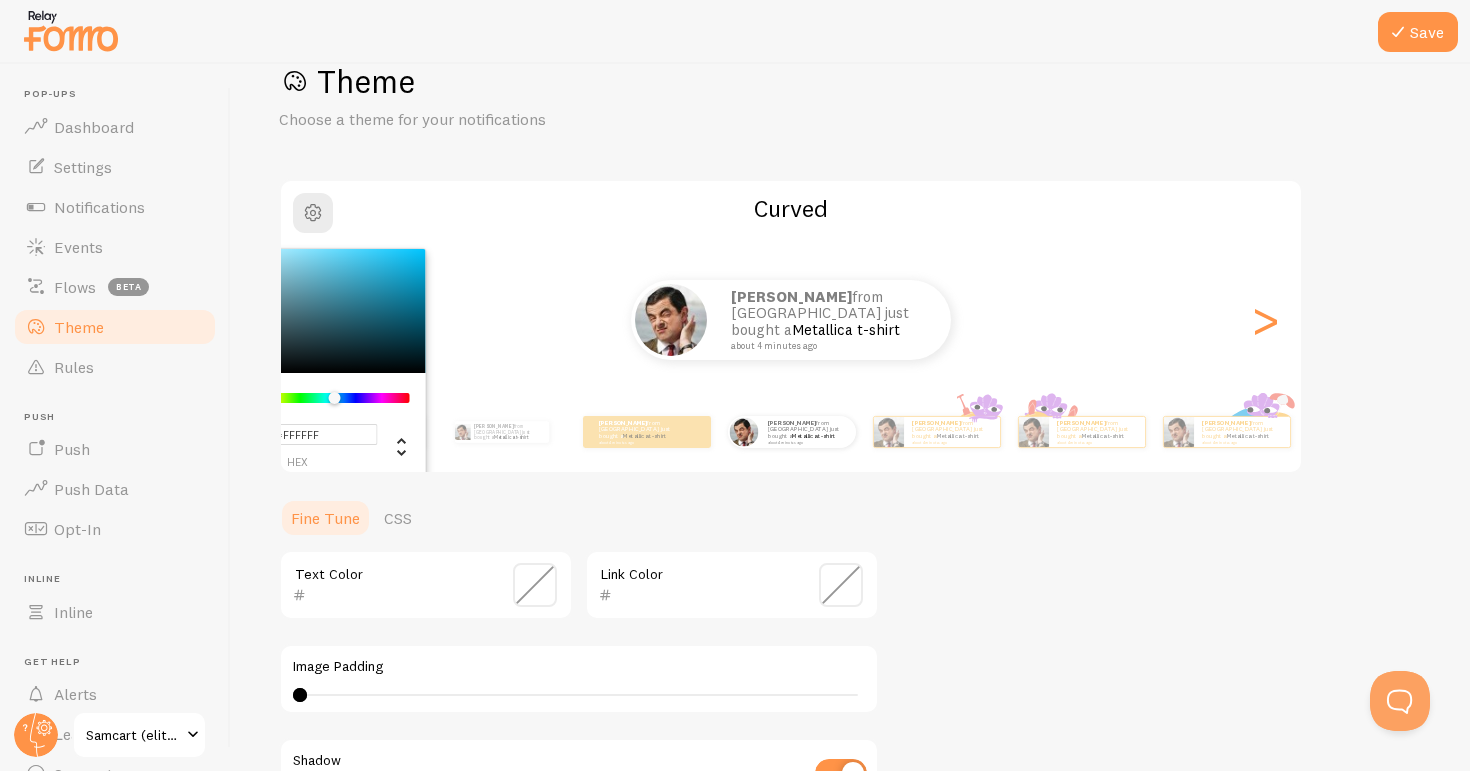 click at bounding box center (340, 399) 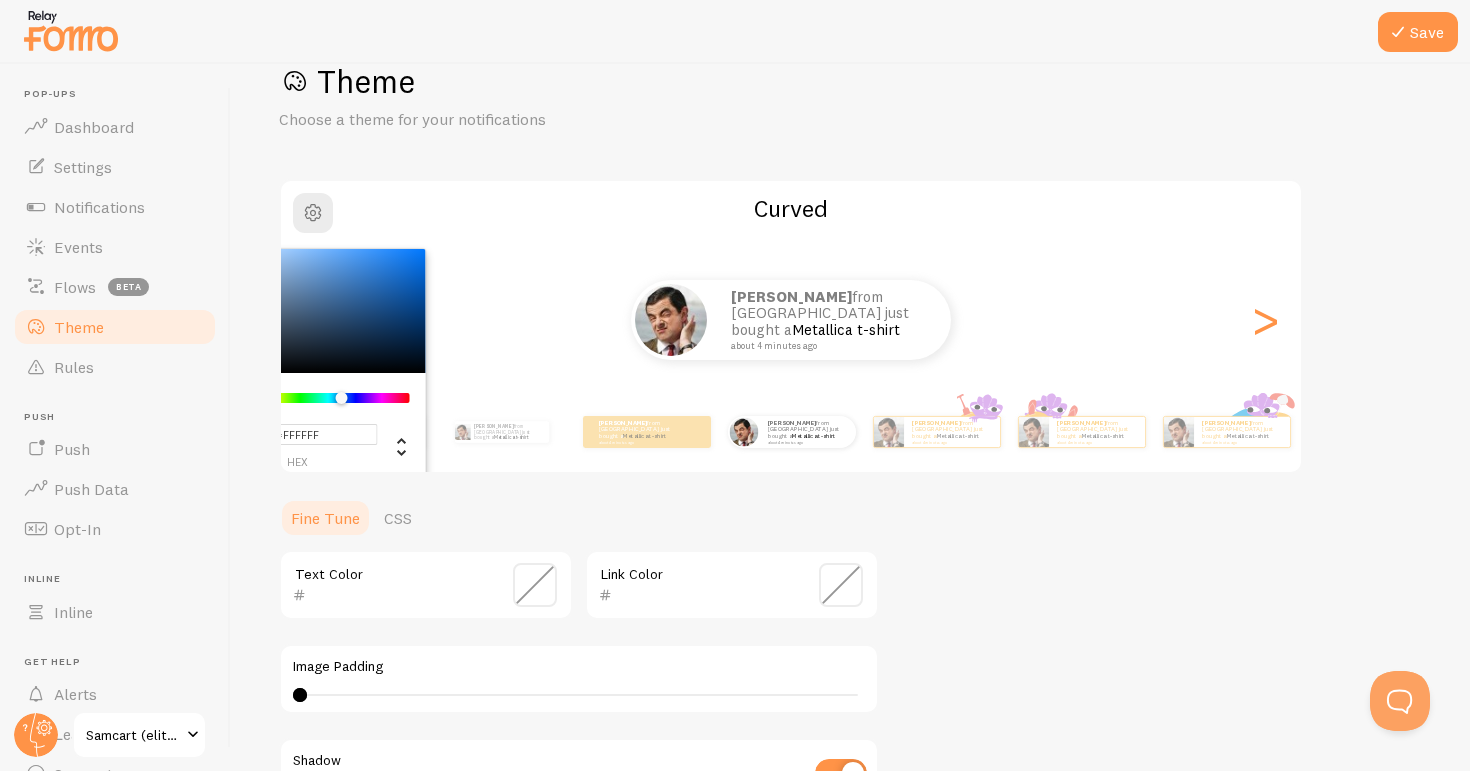 click on "#FFFFFF   hex       255   r     255   g     255   b       212   h     0%   s     100%   l
Curved
[PERSON_NAME]  from [GEOGRAPHIC_DATA] just bought a  Metallica t-shirt   about 4 minutes ago [PERSON_NAME]  from [GEOGRAPHIC_DATA] just bought a  Metallica t-shirt   about 4 minutes ago [PERSON_NAME]  from [GEOGRAPHIC_DATA] just bought a  Metallica t-shirt   about 4 minutes ago [PERSON_NAME]  from [GEOGRAPHIC_DATA] just bought a  Metallica t-shirt   about 4 minutes ago [PERSON_NAME]  from [GEOGRAPHIC_DATA] just bought a  Metallica t-shirt   about 4 minutes ago [PERSON_NAME]  from [GEOGRAPHIC_DATA] just bought a  Metallica t-shirt   about 4 minutes ago [PERSON_NAME]  from [GEOGRAPHIC_DATA] just bought a  Metallica t-shirt   about 4 minutes ago [PERSON_NAME]  from [GEOGRAPHIC_DATA] just bought a  Metallica t-shirt   about 4 minutes ago [PERSON_NAME]  from [GEOGRAPHIC_DATA] just bought a  Metallica t-shirt   about 4 minutes ago [PERSON_NAME]  from [GEOGRAPHIC_DATA] just bought a  Metallica t-shirt   about 4 minutes ago [PERSON_NAME]  from [GEOGRAPHIC_DATA] just bought a  Metallica t-shirt" at bounding box center (791, 326) 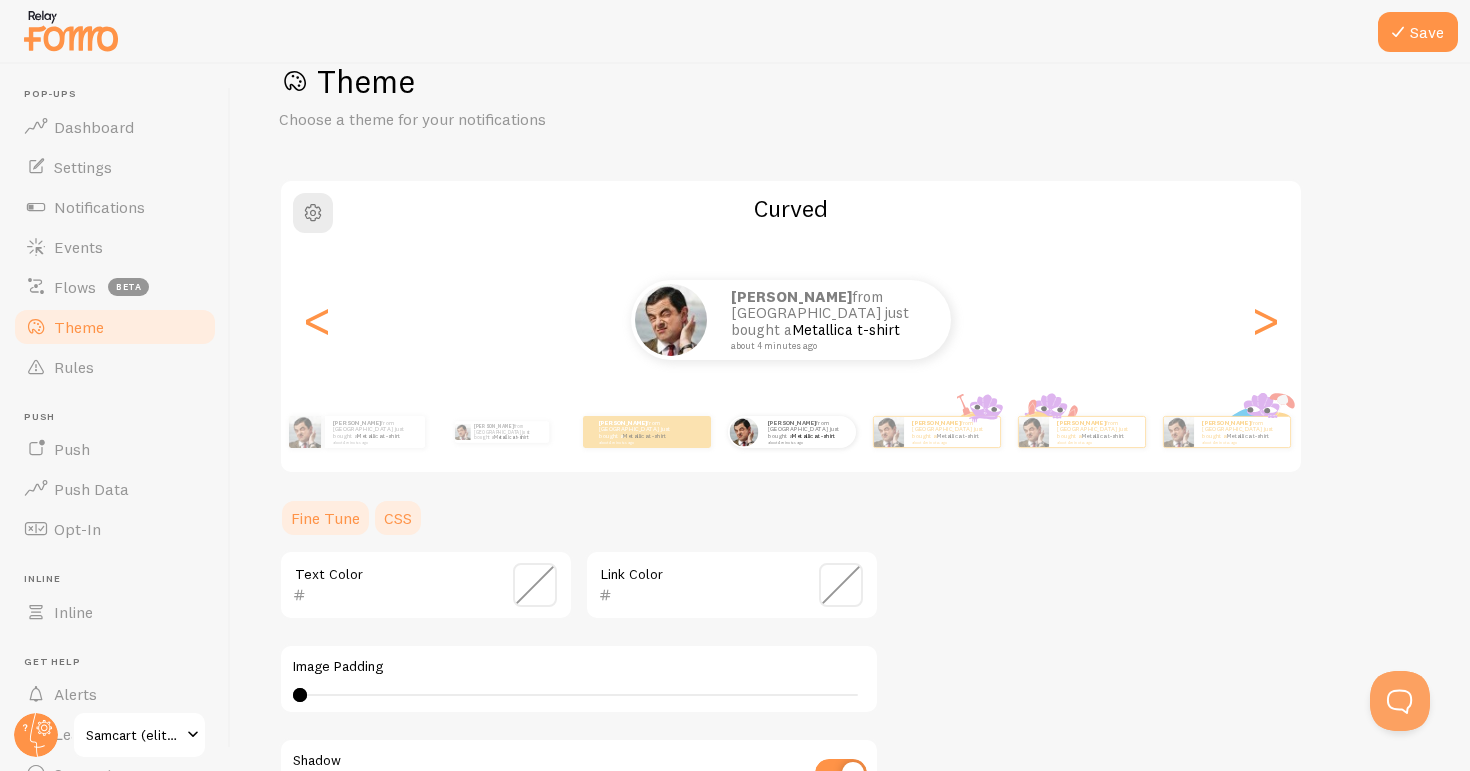 click on "CSS" at bounding box center [398, 518] 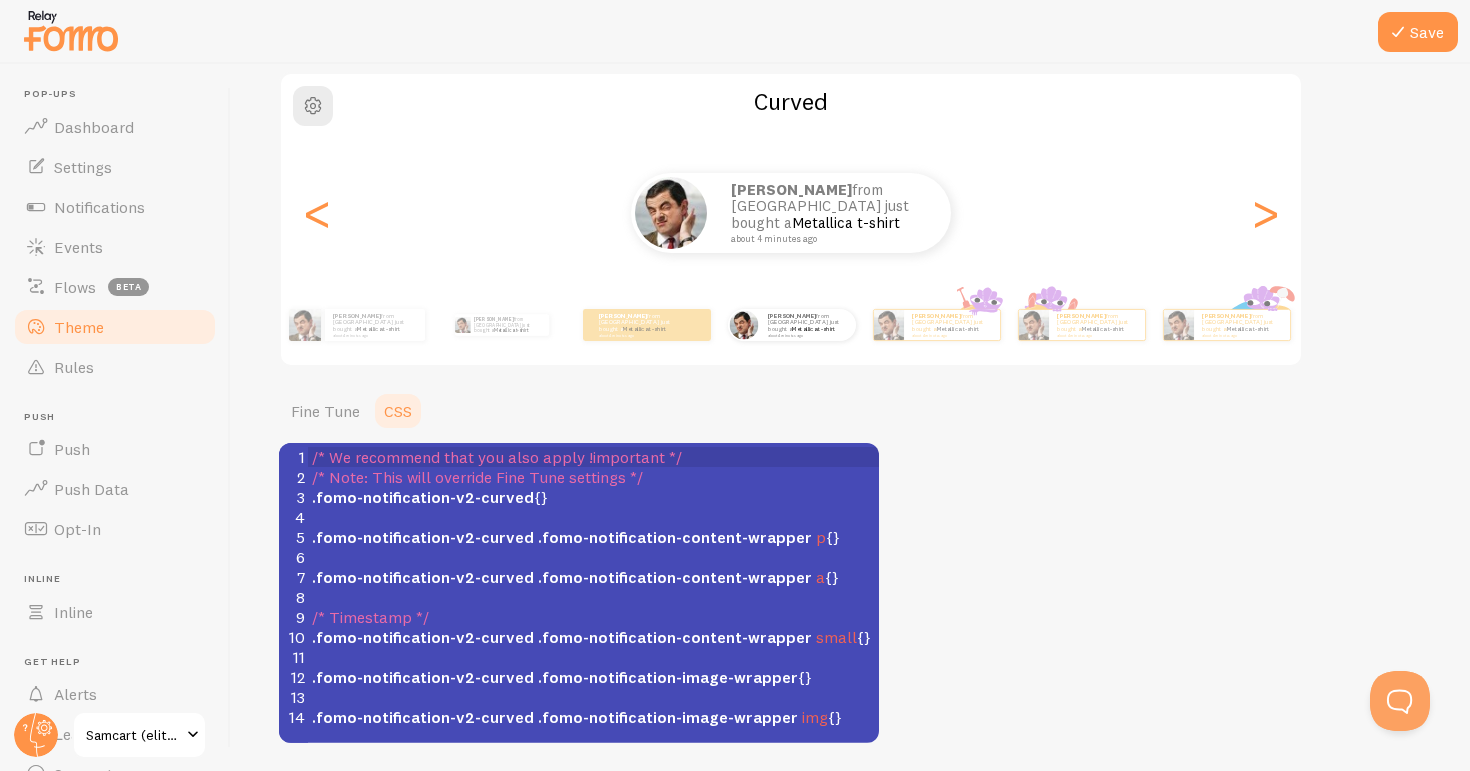 scroll, scrollTop: 0, scrollLeft: 0, axis: both 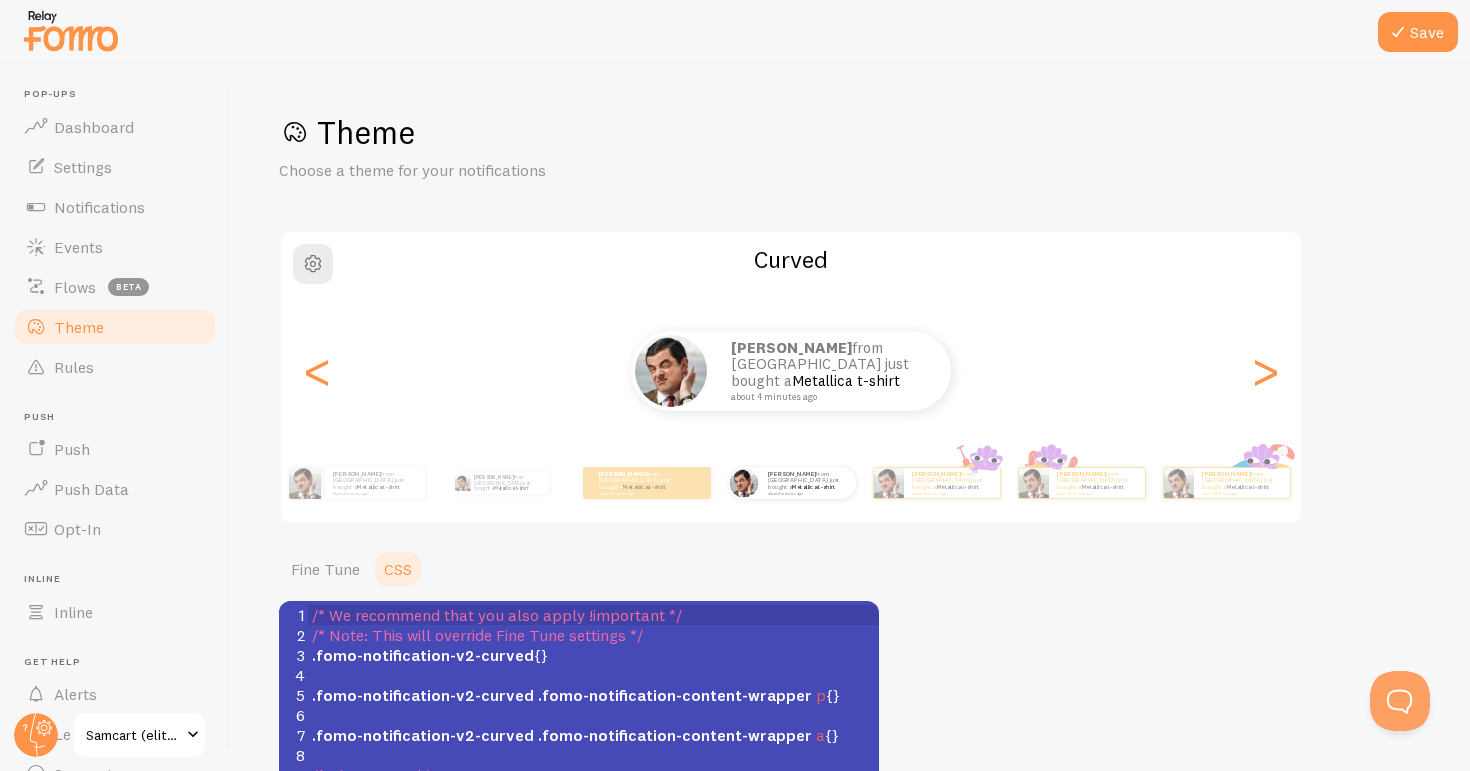 click on "[PERSON_NAME]  from [GEOGRAPHIC_DATA] just bought a  Metallica t-shirt   about 4 minutes ago [PERSON_NAME]  from [GEOGRAPHIC_DATA] just bought a  Metallica t-shirt   about 4 minutes ago [PERSON_NAME]  from [GEOGRAPHIC_DATA] just bought a  Metallica t-shirt   about 4 minutes ago [PERSON_NAME]  from [GEOGRAPHIC_DATA] just bought a  Metallica t-shirt   about 4 minutes ago [PERSON_NAME]  from [GEOGRAPHIC_DATA] just bought a  Metallica t-shirt   about 4 minutes ago [PERSON_NAME]  from [GEOGRAPHIC_DATA] just bought a  Metallica t-shirt   about 4 minutes ago [PERSON_NAME]  from [GEOGRAPHIC_DATA] just bought a  Metallica t-shirt   about 4 minutes ago [PERSON_NAME]  from [GEOGRAPHIC_DATA] just bought a  Metallica t-shirt   about 4 minutes ago [PERSON_NAME]  from [GEOGRAPHIC_DATA] just bought a  Metallica t-shirt   about 4 minutes ago [PERSON_NAME]  from [GEOGRAPHIC_DATA] just bought a  Metallica t-shirt   about 4 minutes ago [PERSON_NAME]  from [GEOGRAPHIC_DATA] just bought a  Metallica t-shirt   about 4 minutes ago [PERSON_NAME]  from [GEOGRAPHIC_DATA] just bought a  Metallica t-shirt   about 4 minutes ago [PERSON_NAME]  from [GEOGRAPHIC_DATA] just bought a    [PERSON_NAME]" at bounding box center [791, 371] 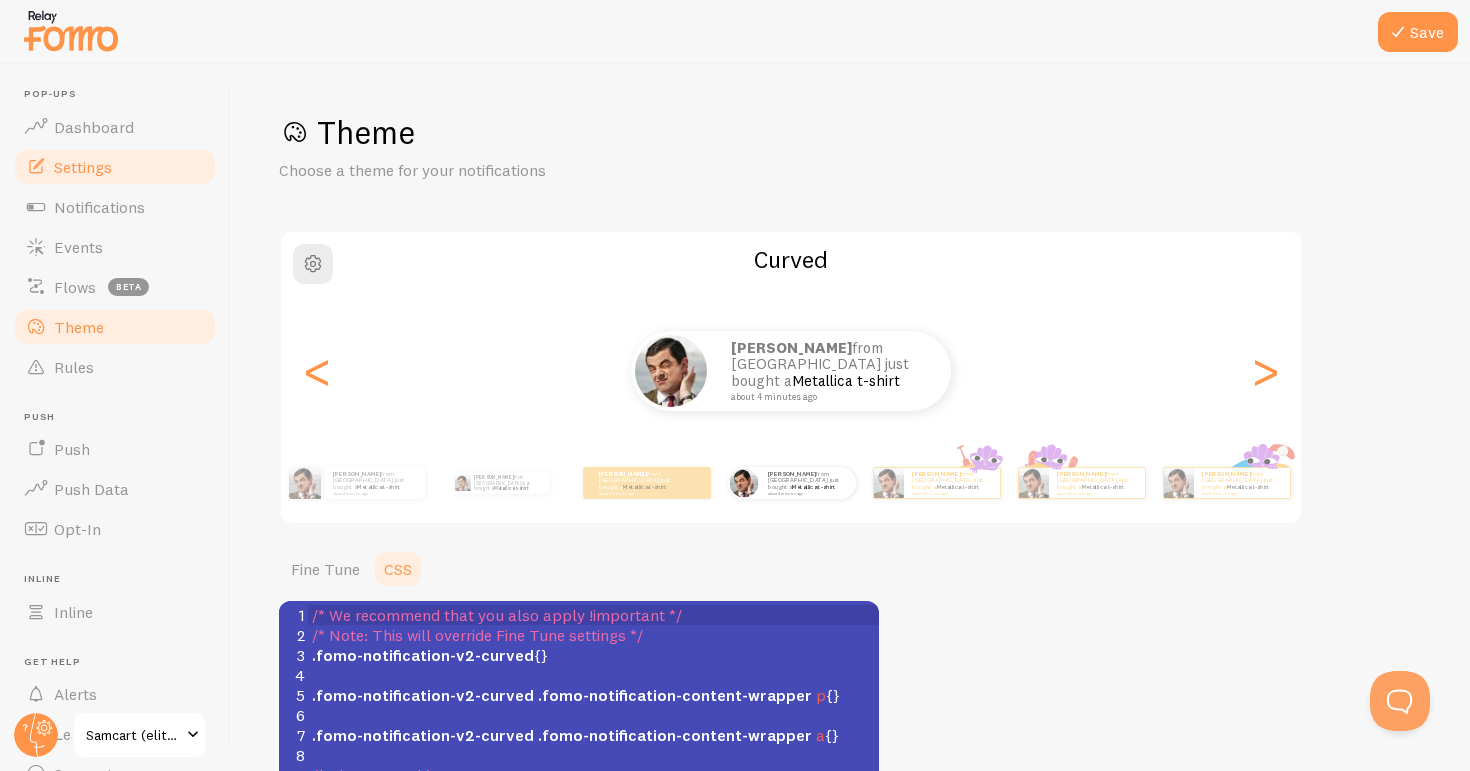 click on "Settings" at bounding box center (83, 167) 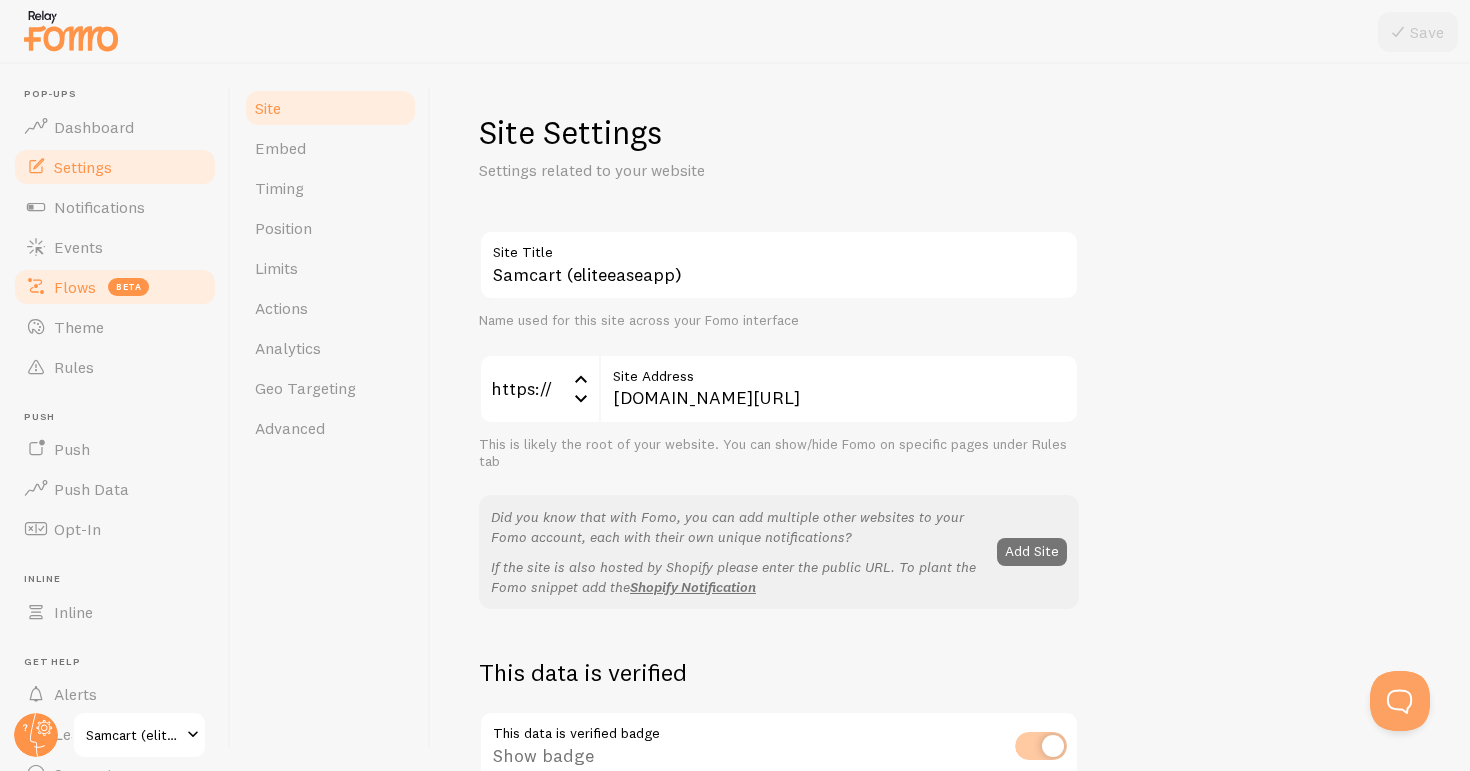 click on "Flows" at bounding box center [75, 287] 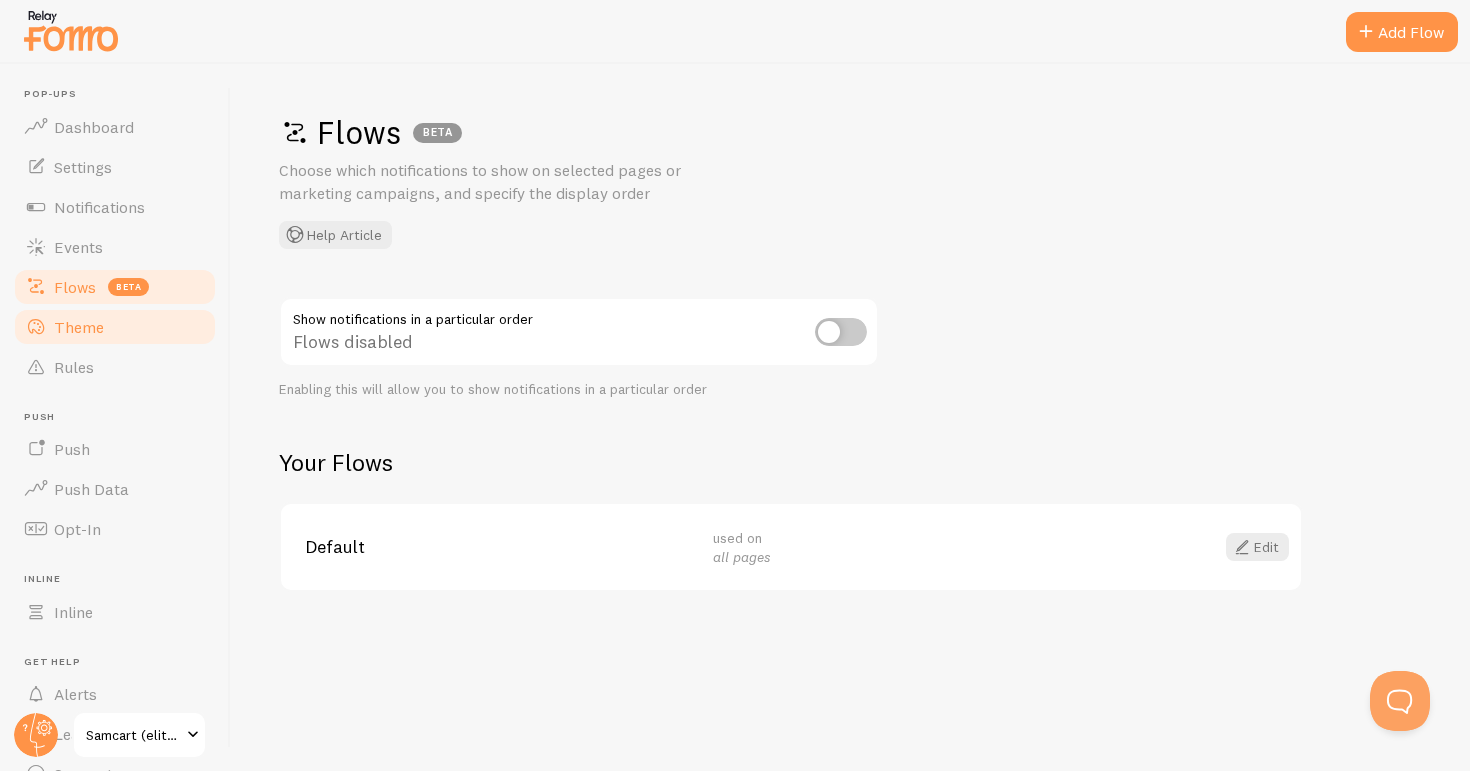click on "Theme" at bounding box center (115, 327) 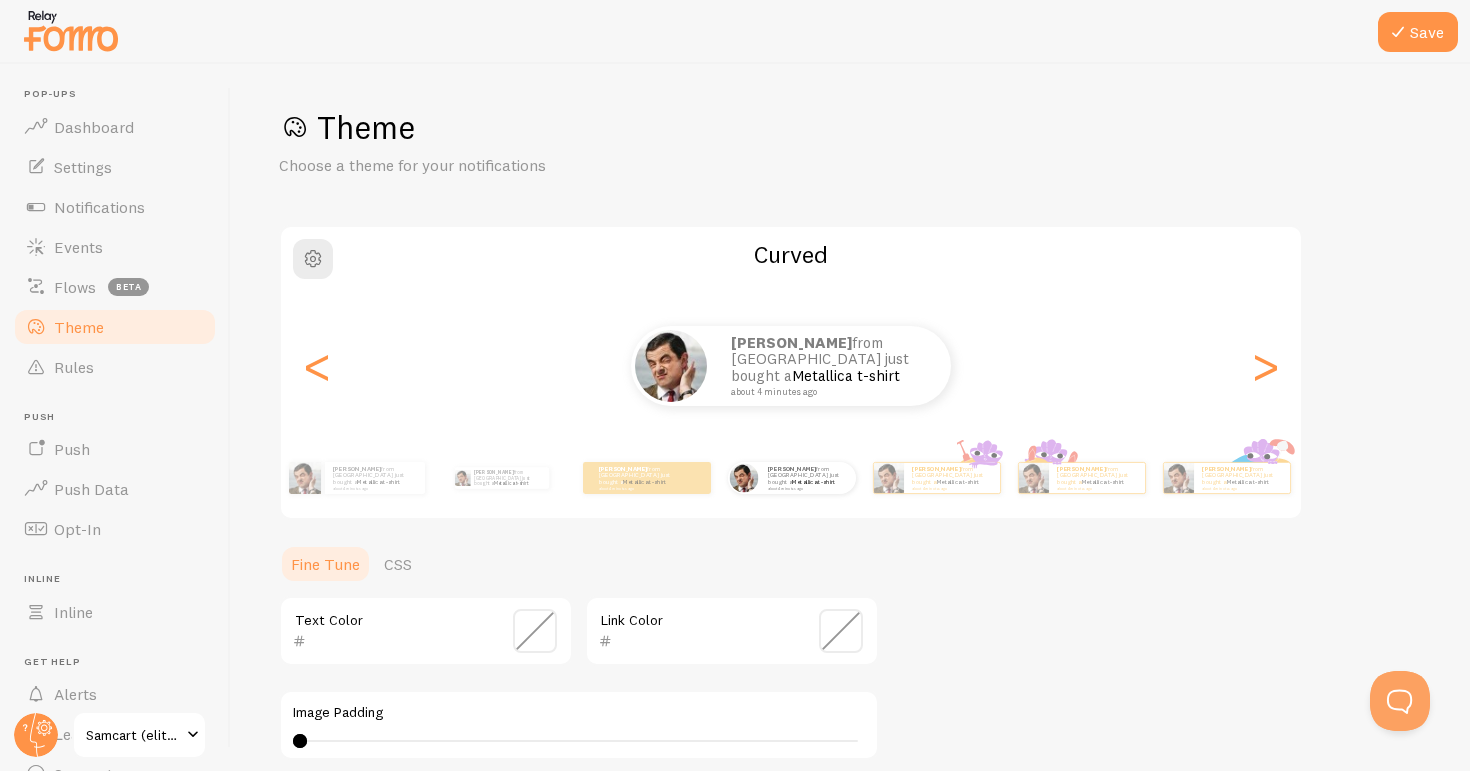 scroll, scrollTop: 1, scrollLeft: 0, axis: vertical 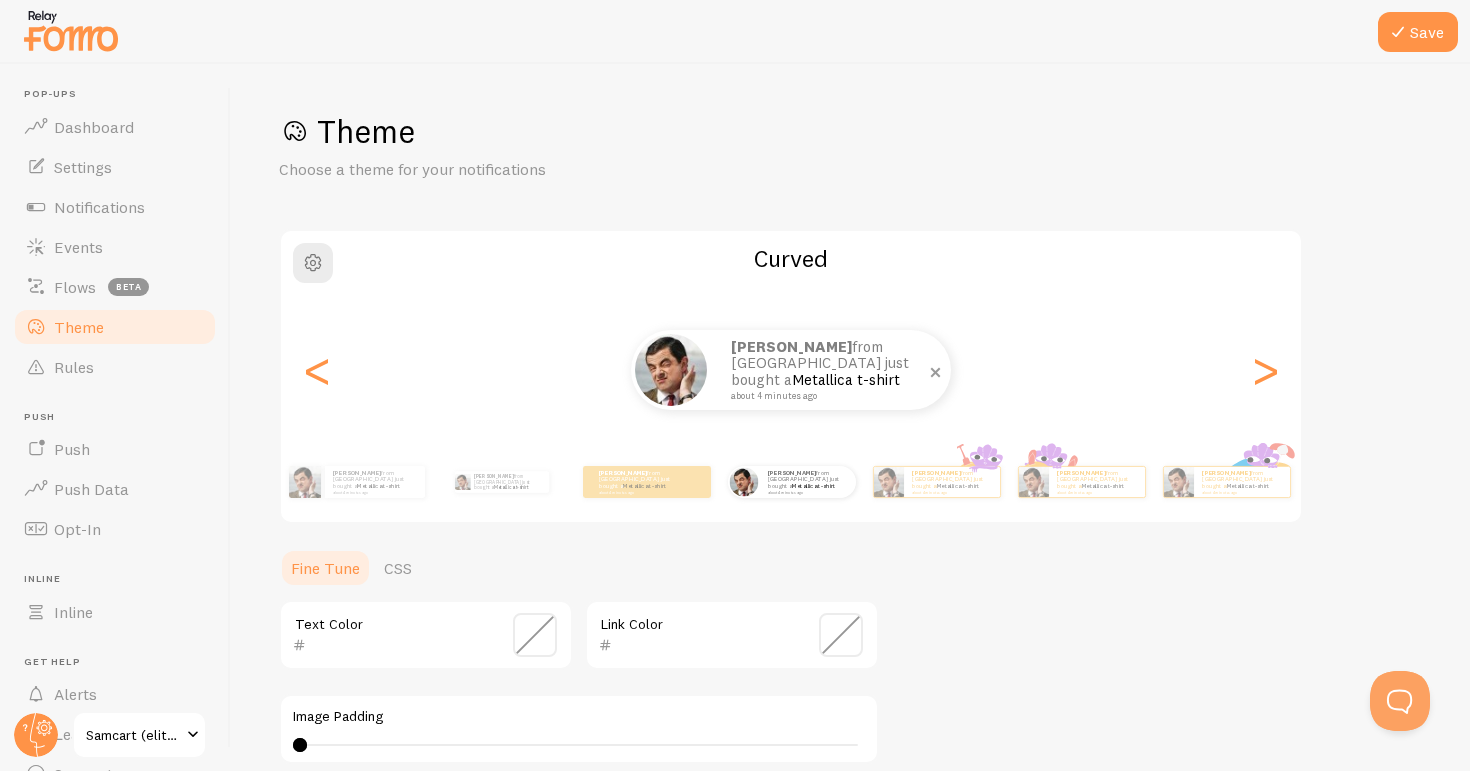 click at bounding box center [671, 370] 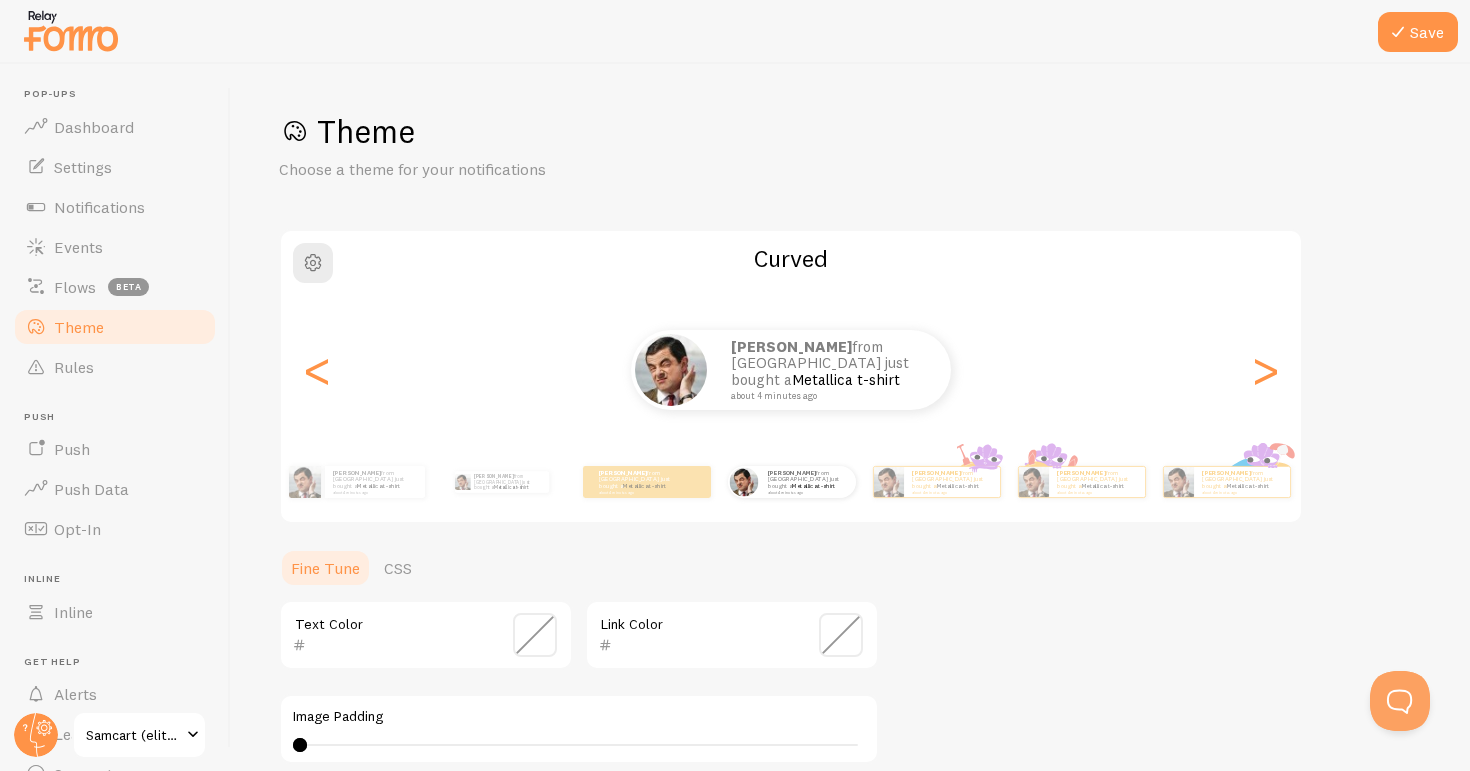scroll, scrollTop: 95, scrollLeft: 0, axis: vertical 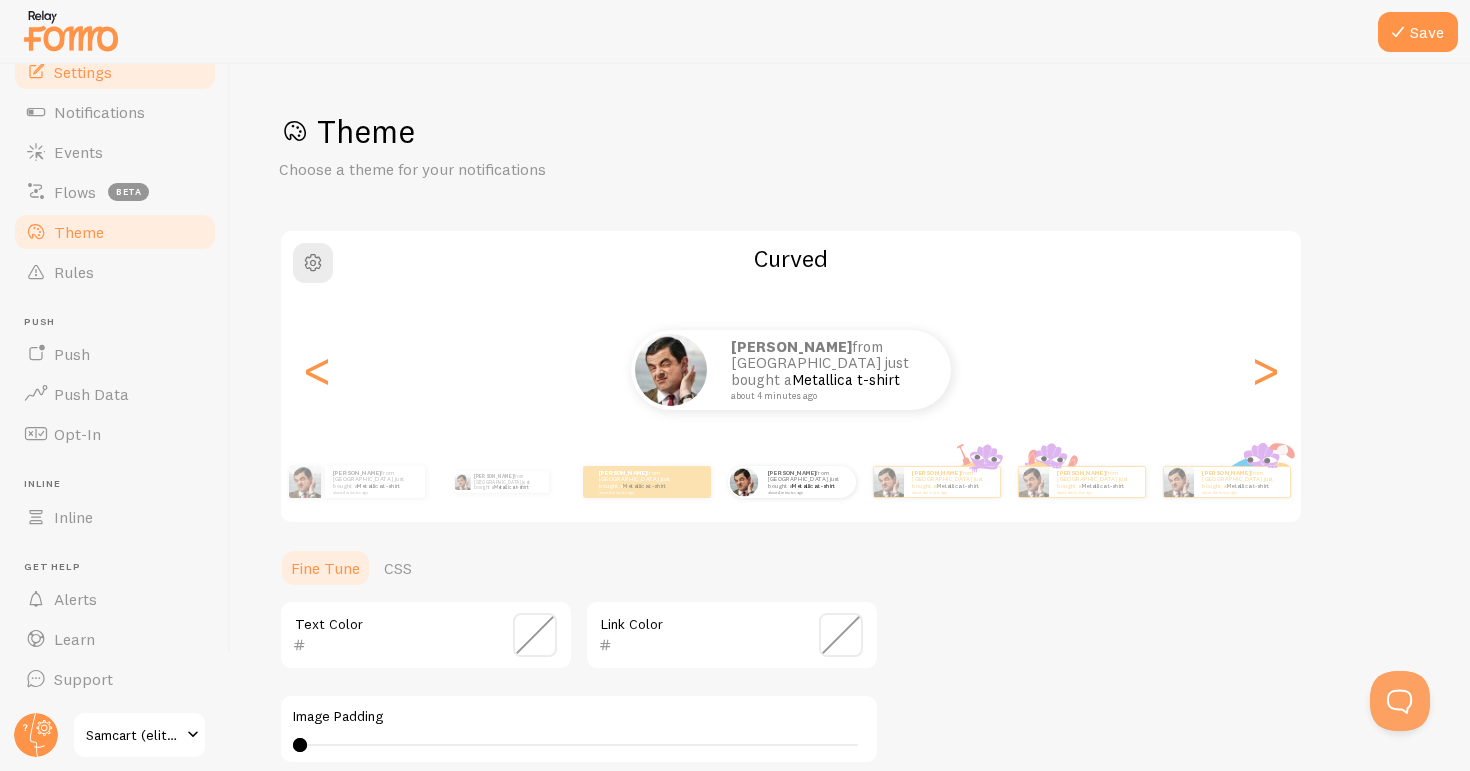 click on "Settings" at bounding box center [83, 72] 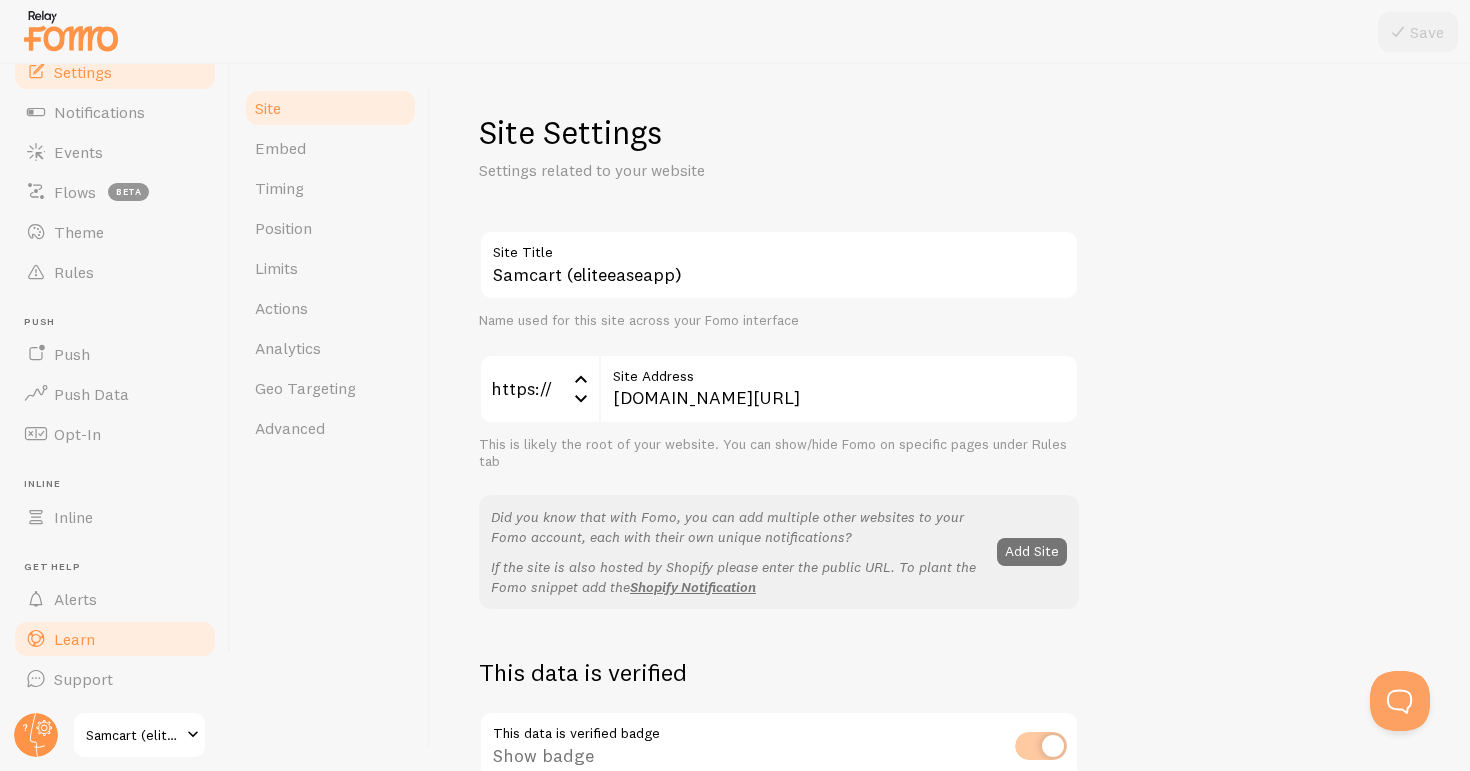 click on "Learn" at bounding box center (74, 639) 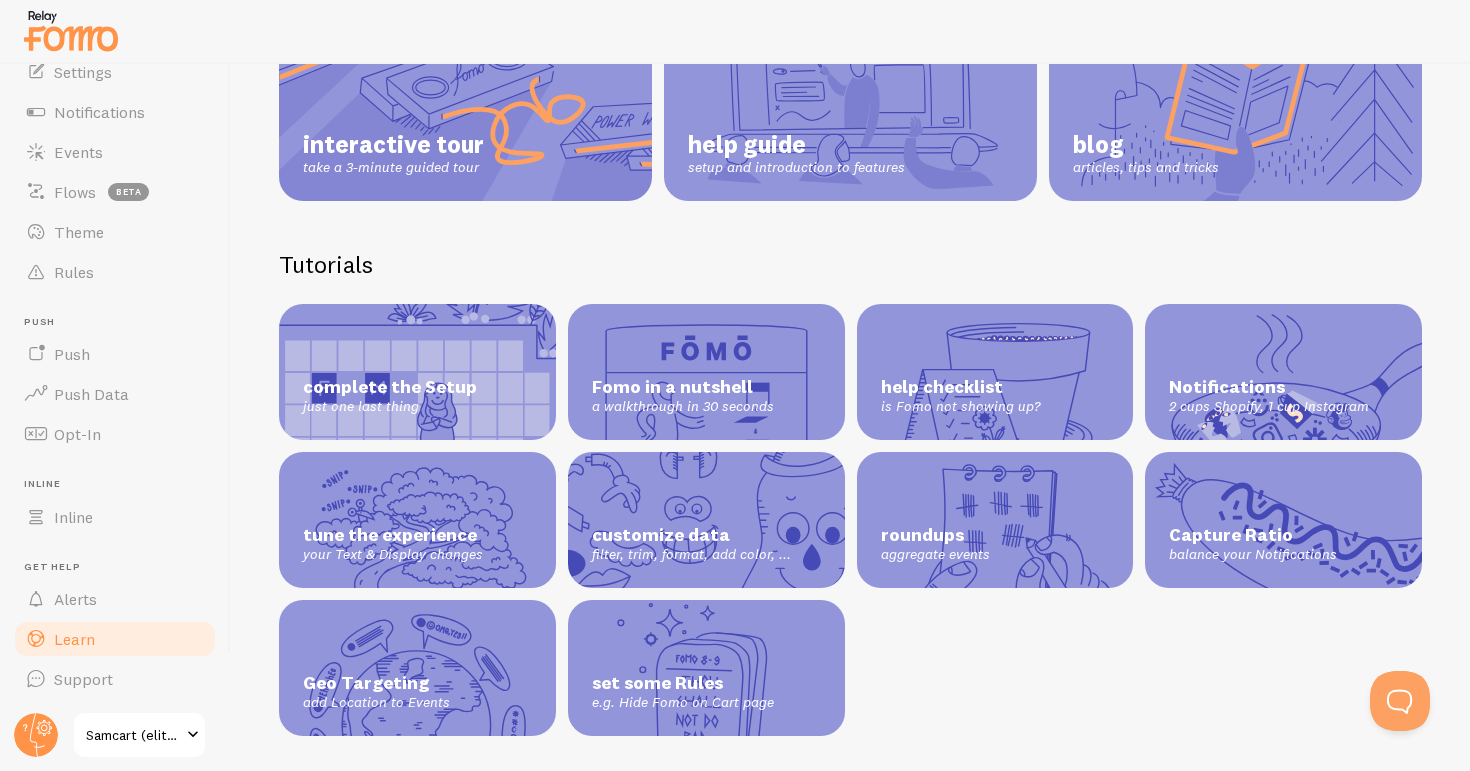 scroll, scrollTop: 282, scrollLeft: 0, axis: vertical 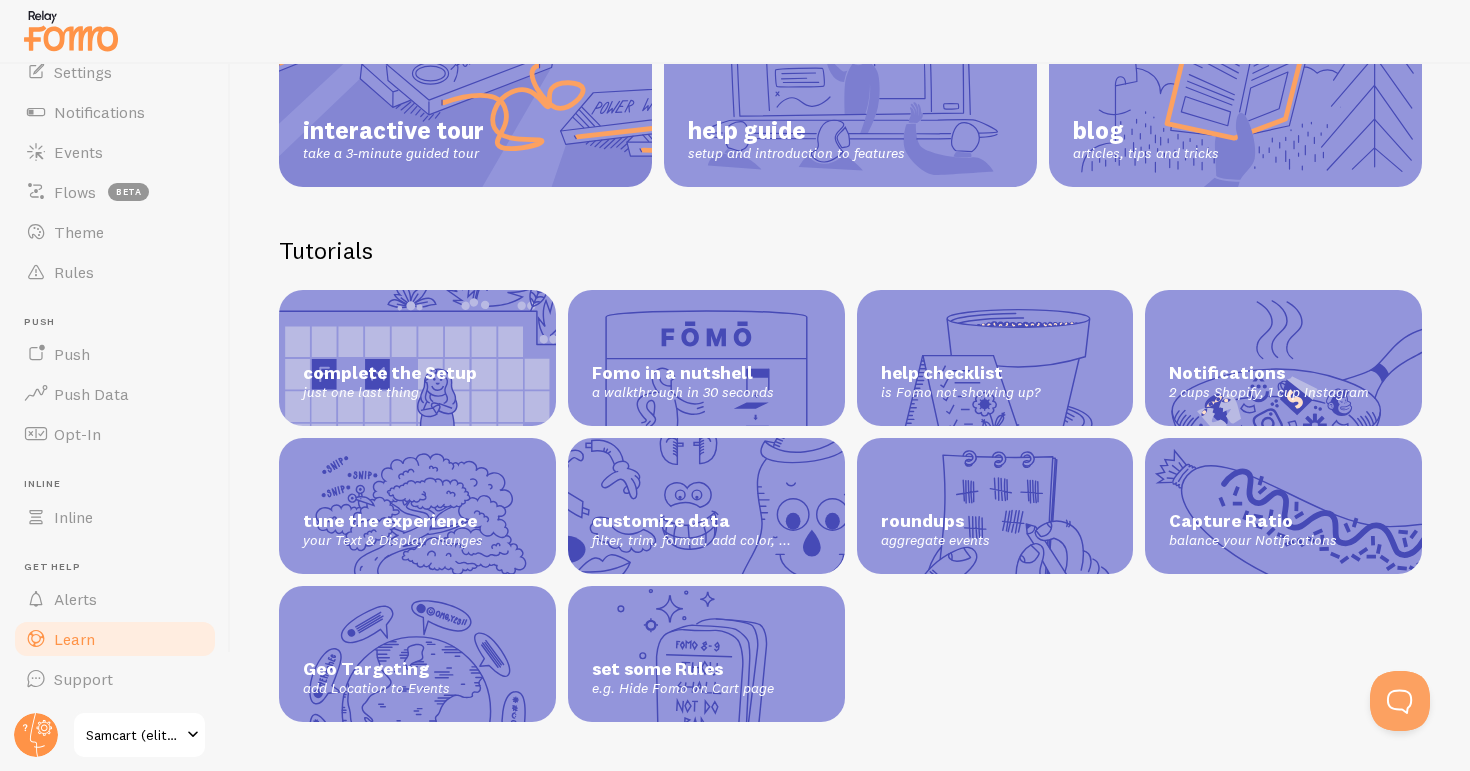 click on "customize data   filter, trim, format, add color, ..." at bounding box center (706, 506) 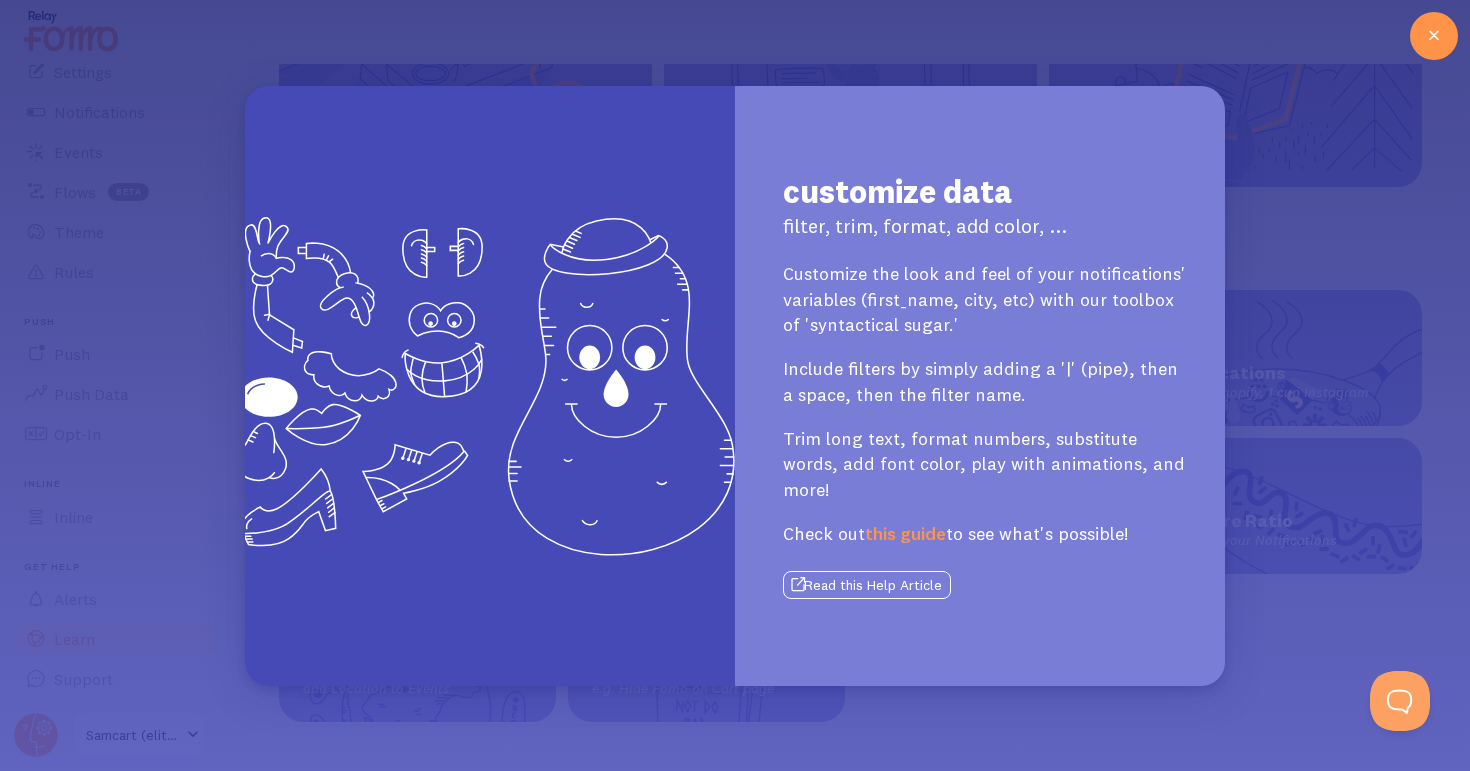 click on "Read this Help Article" at bounding box center (867, 585) 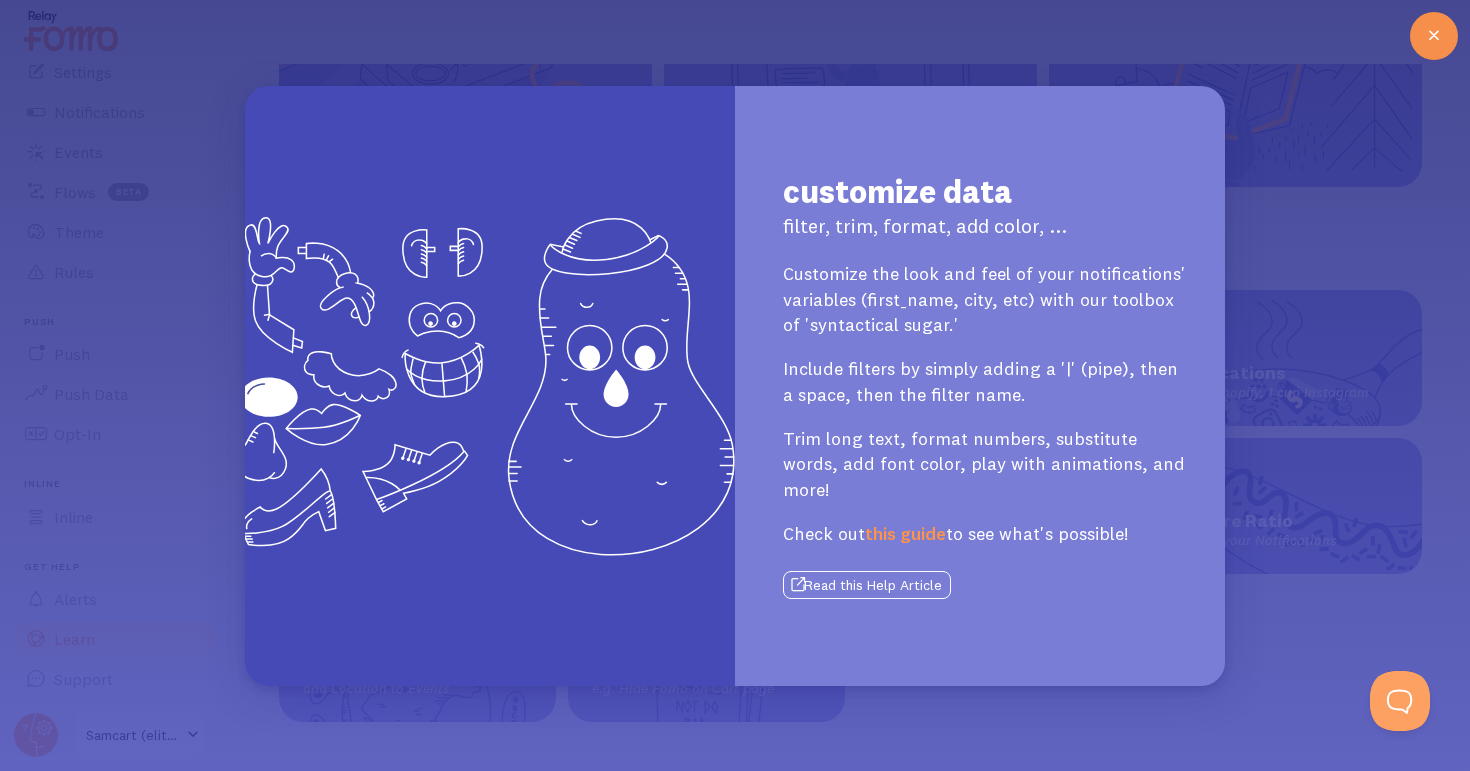 click at bounding box center [1434, 36] 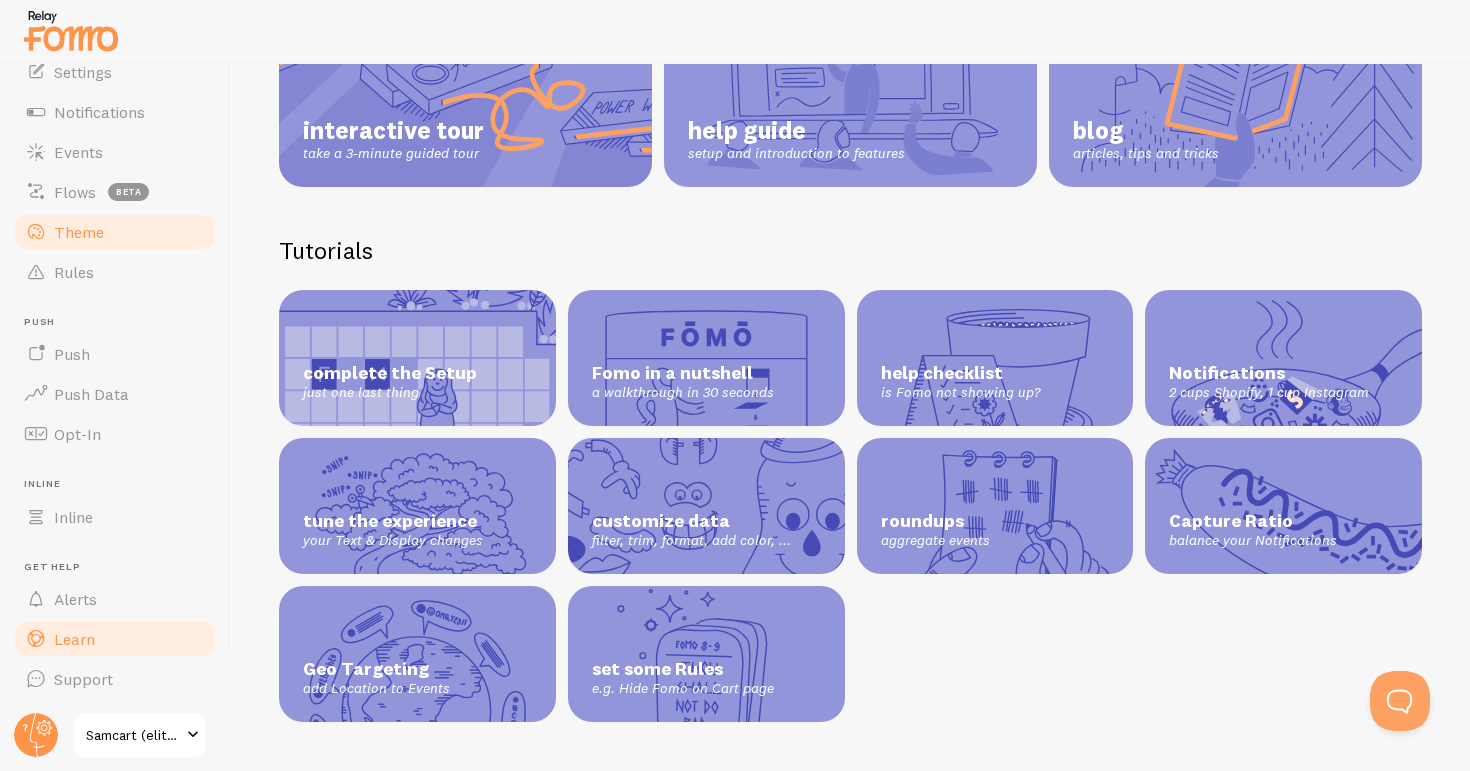 click on "Theme" at bounding box center [79, 232] 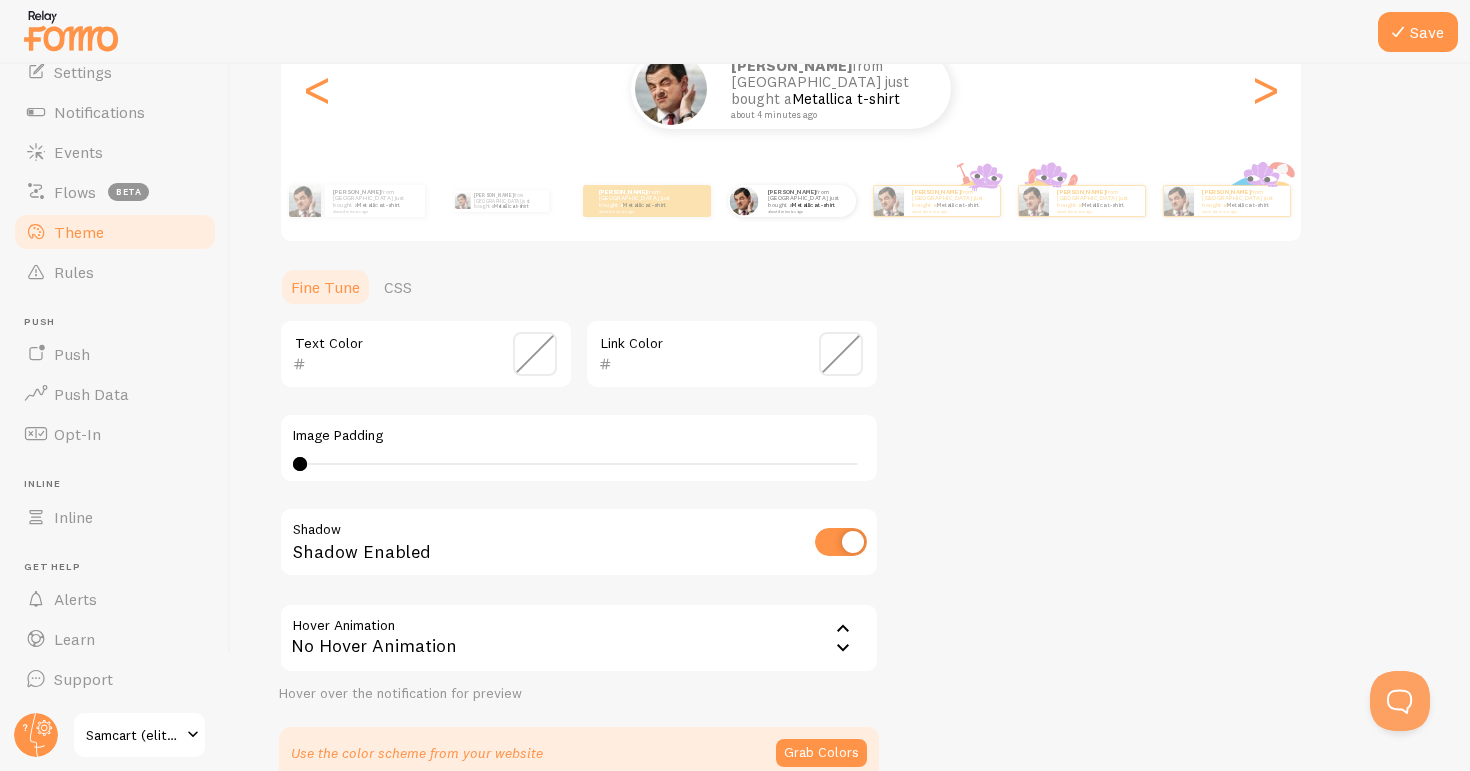scroll, scrollTop: 386, scrollLeft: 0, axis: vertical 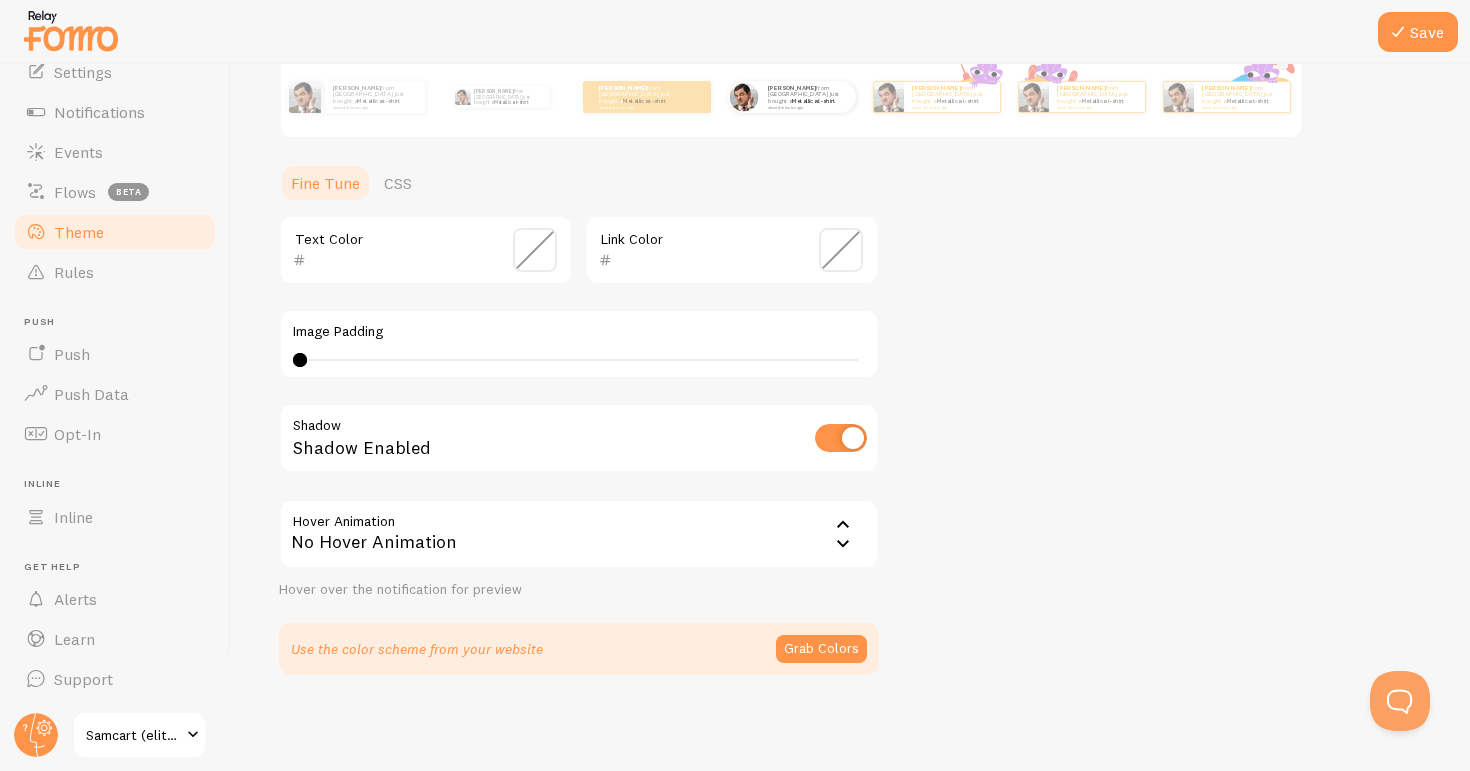 click 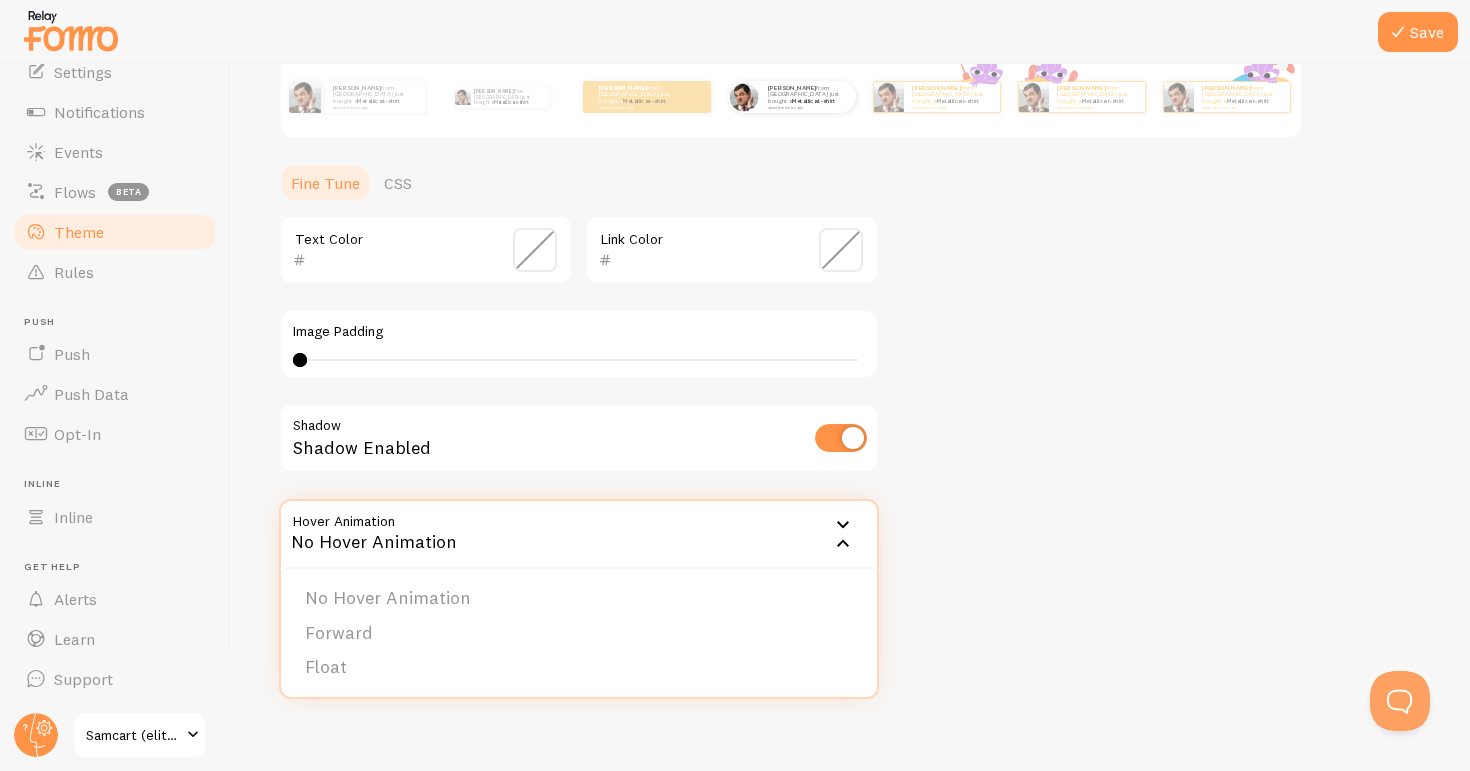 click on "Theme
Choose a theme for your notifications
Curved
[PERSON_NAME]  from [GEOGRAPHIC_DATA] just bought a  Metallica t-shirt   about 4 minutes ago [PERSON_NAME]  from [GEOGRAPHIC_DATA] just bought a  Metallica t-shirt   about 4 minutes ago [PERSON_NAME]  from [GEOGRAPHIC_DATA] just bought a  Metallica t-shirt   about 4 minutes ago [PERSON_NAME]  from [GEOGRAPHIC_DATA] just bought a  Metallica t-shirt   about 4 minutes ago [PERSON_NAME]  from [GEOGRAPHIC_DATA] just bought a  Metallica t-shirt   about 4 minutes ago [PERSON_NAME]  from [GEOGRAPHIC_DATA] just bought a  Metallica t-shirt   about 4 minutes ago [PERSON_NAME]  from [GEOGRAPHIC_DATA] just bought a  Metallica t-shirt   about 4 minutes ago [PERSON_NAME]  from [GEOGRAPHIC_DATA] just bought a  Metallica t-shirt   about 4 minutes ago [PERSON_NAME]  from [GEOGRAPHIC_DATA] just bought a  Metallica t-shirt   about 4 minutes ago [PERSON_NAME]  from [GEOGRAPHIC_DATA] just bought a  Metallica t-shirt   about 4 minutes ago [PERSON_NAME]  from [GEOGRAPHIC_DATA] just bought a  Metallica t-shirt   about 4 minutes ago [PERSON_NAME] t-shirt" at bounding box center [850, 200] 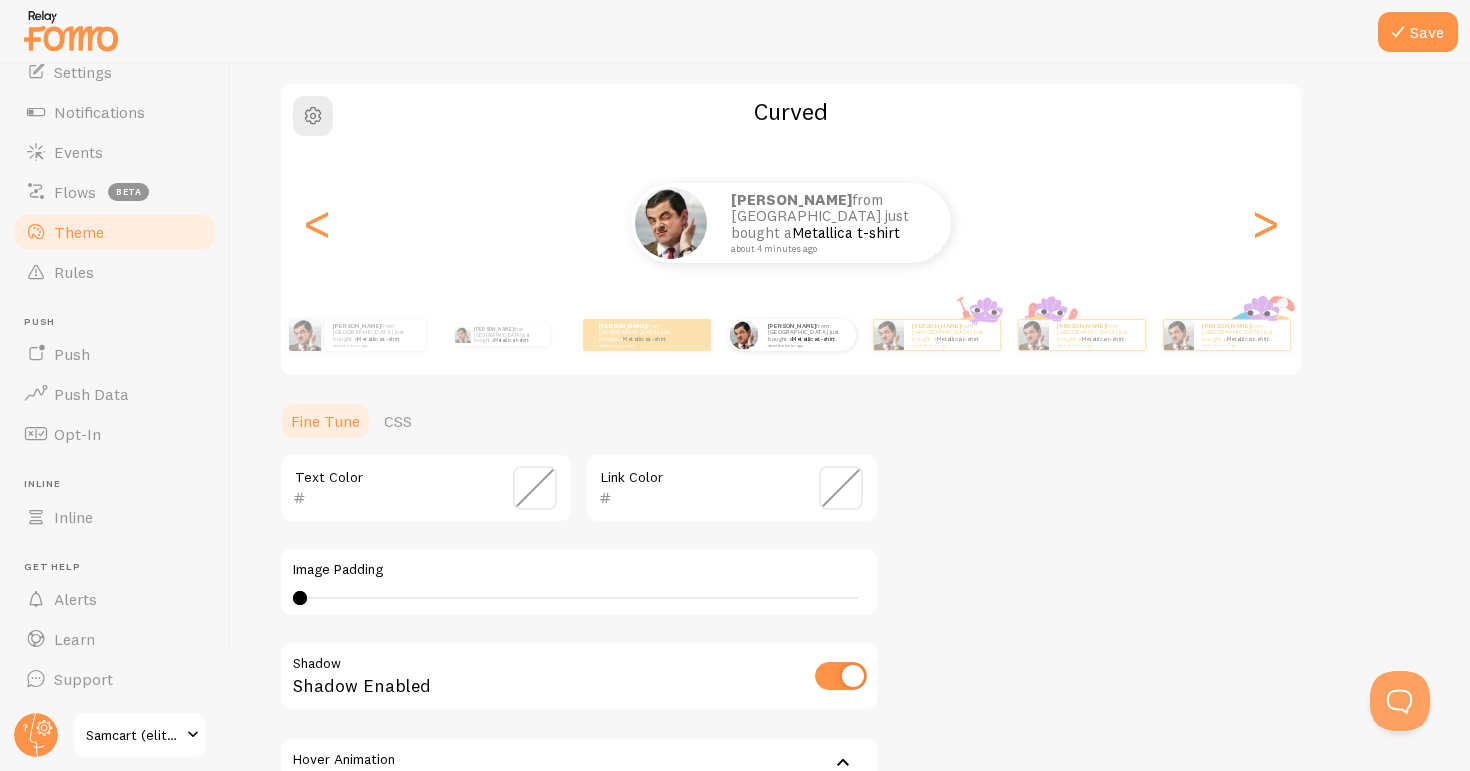 scroll, scrollTop: 146, scrollLeft: 0, axis: vertical 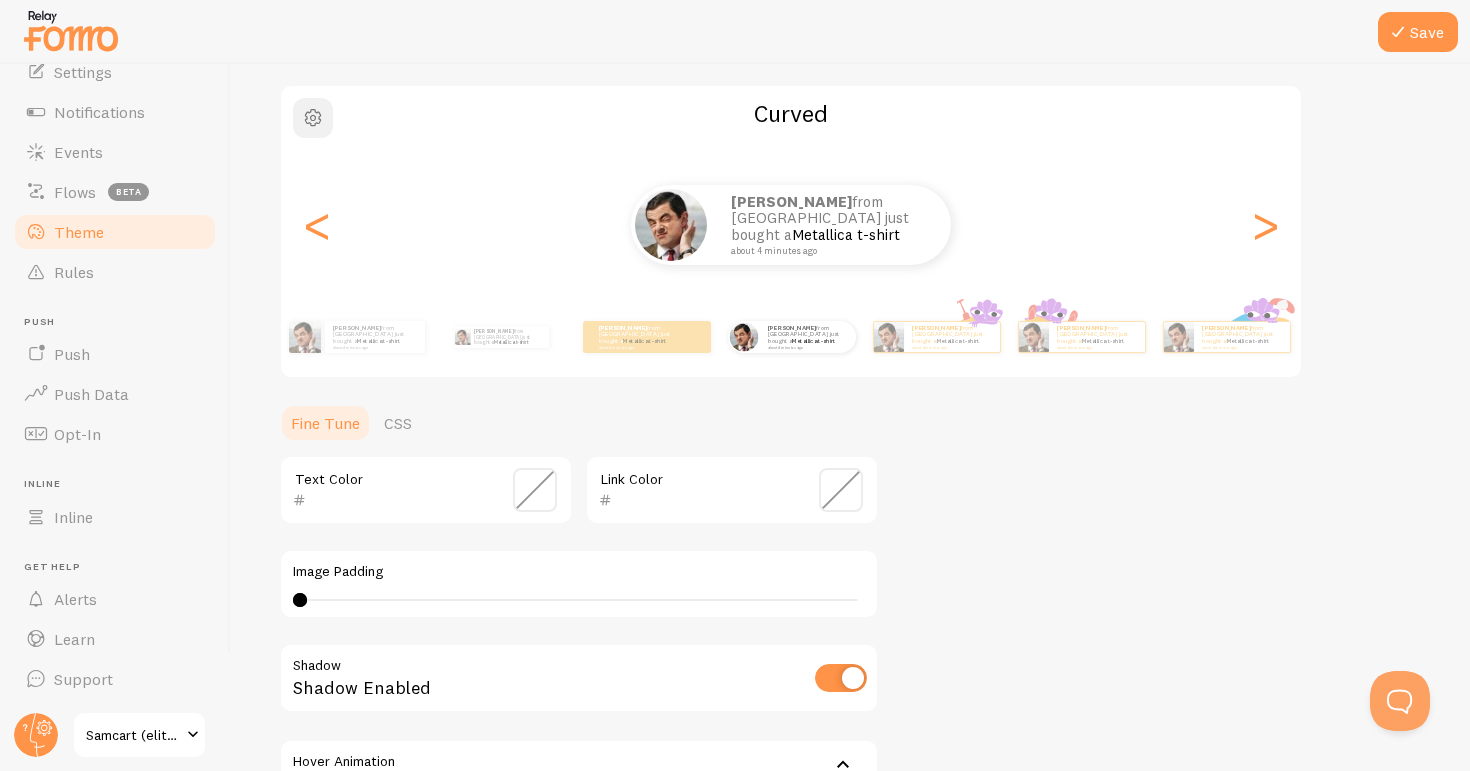 click at bounding box center (313, 118) 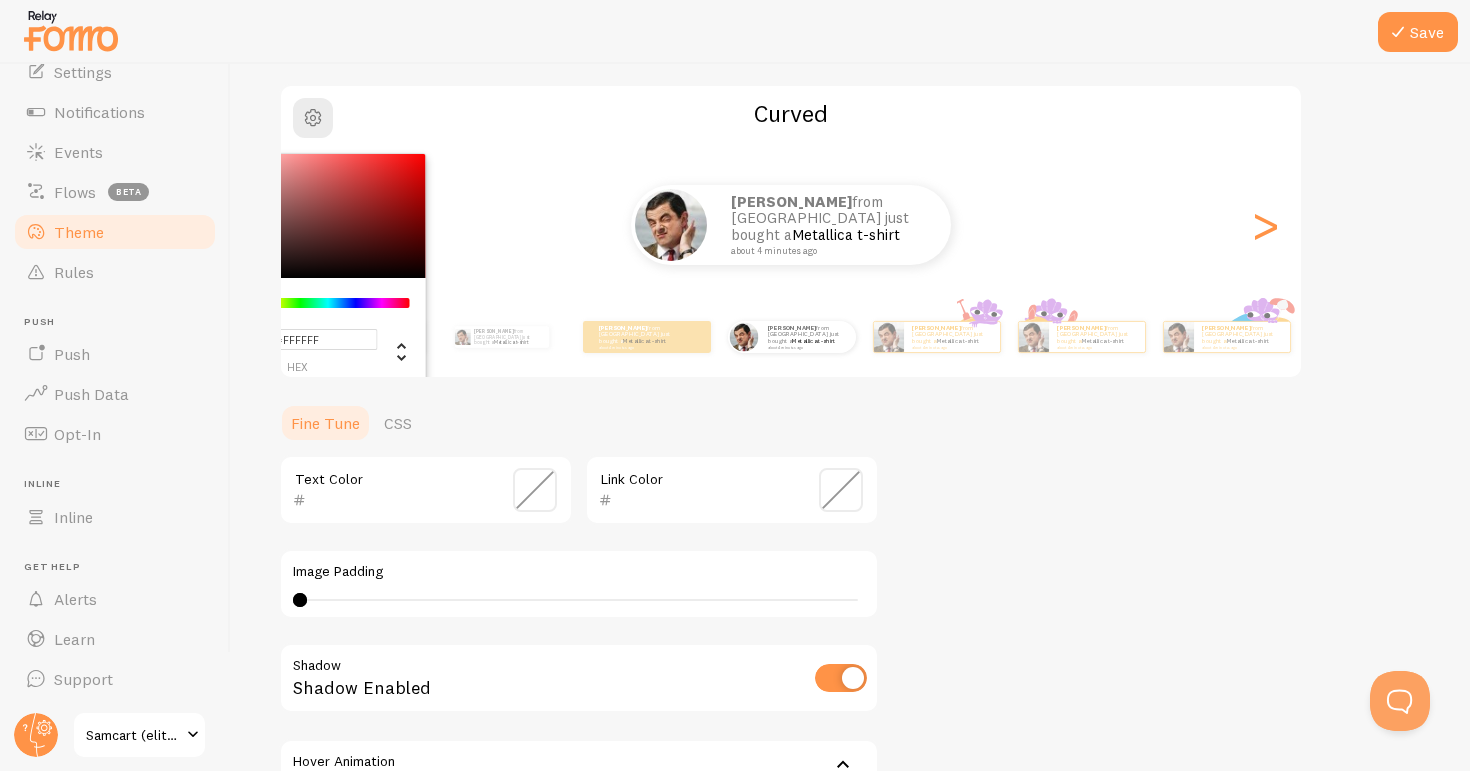 click on "#FFFFFF   hex       255   r     255   g     255   b       0   h     0%   s     100%   l
Curved
[PERSON_NAME]  from [GEOGRAPHIC_DATA] just bought a  Metallica t-shirt   about 4 minutes ago [PERSON_NAME]  from [GEOGRAPHIC_DATA] just bought a  Metallica t-shirt   about 4 minutes ago [PERSON_NAME]  from [GEOGRAPHIC_DATA] just bought a  Metallica t-shirt   about 4 minutes ago [PERSON_NAME]  from [GEOGRAPHIC_DATA] just bought a  Metallica t-shirt   about 4 minutes ago [PERSON_NAME]  from [GEOGRAPHIC_DATA] just bought a  Metallica t-shirt   about 4 minutes ago [PERSON_NAME]  from [GEOGRAPHIC_DATA] just bought a  Metallica t-shirt   about 4 minutes ago [PERSON_NAME]  from [GEOGRAPHIC_DATA] just bought a  Metallica t-shirt   about 4 minutes ago [PERSON_NAME]  from [GEOGRAPHIC_DATA] just bought a  Metallica t-shirt   about 4 minutes ago [PERSON_NAME]  from [GEOGRAPHIC_DATA] just bought a  Metallica t-shirt   about 4 minutes ago [PERSON_NAME]  from [GEOGRAPHIC_DATA] just bought a  Metallica t-shirt   about 4 minutes ago [PERSON_NAME]  from [GEOGRAPHIC_DATA] just bought a  Metallica t-shirt   [PERSON_NAME]" at bounding box center [791, 231] 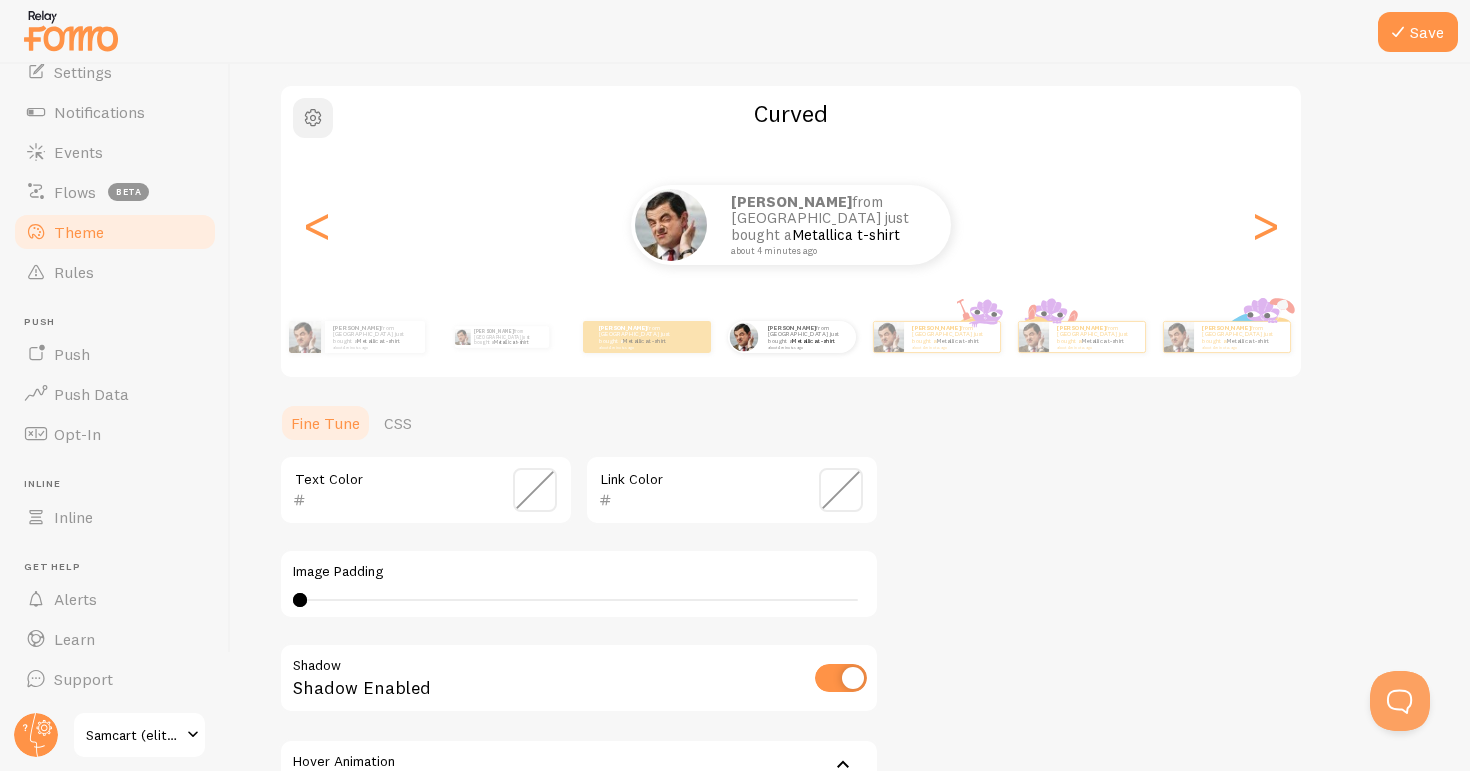 click at bounding box center [313, 118] 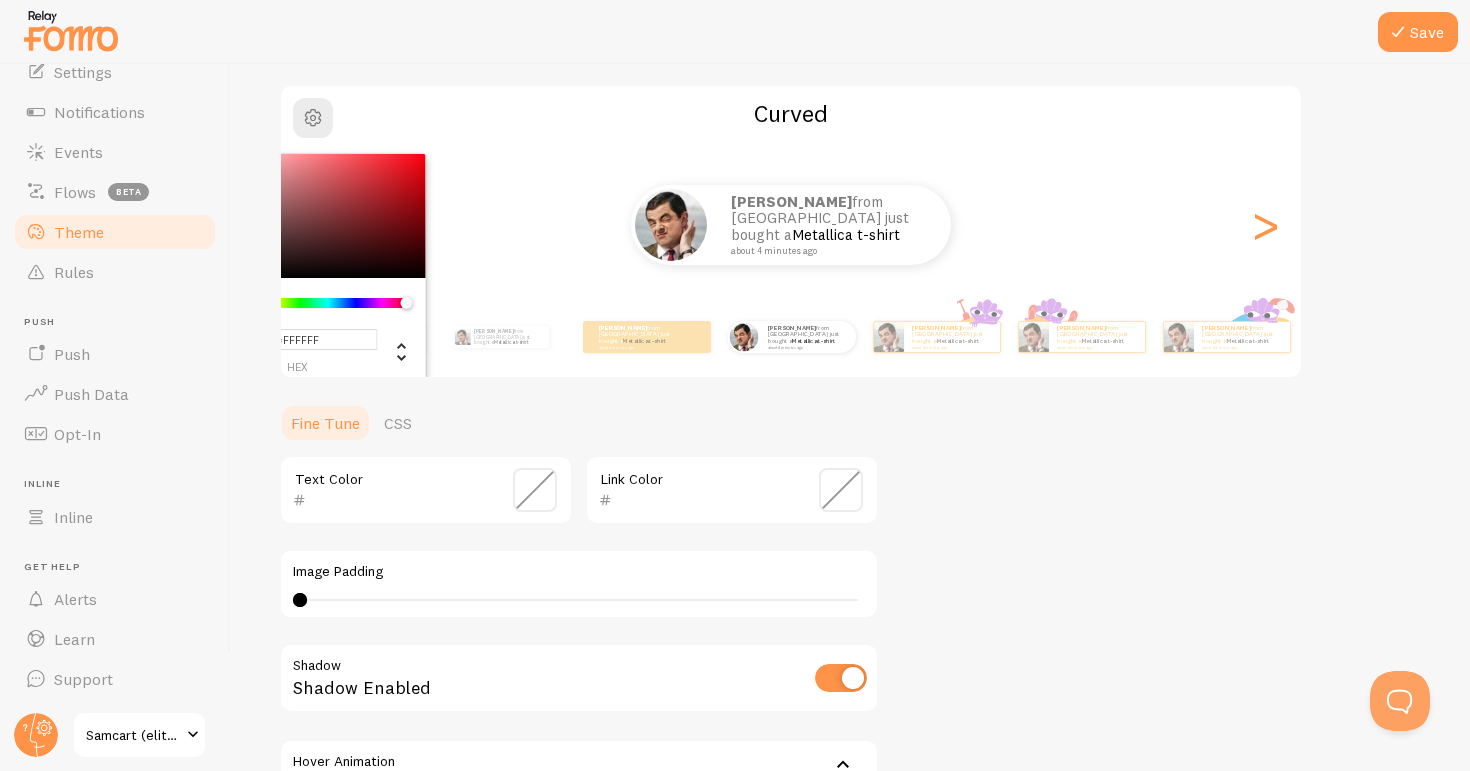 click at bounding box center [328, 303] 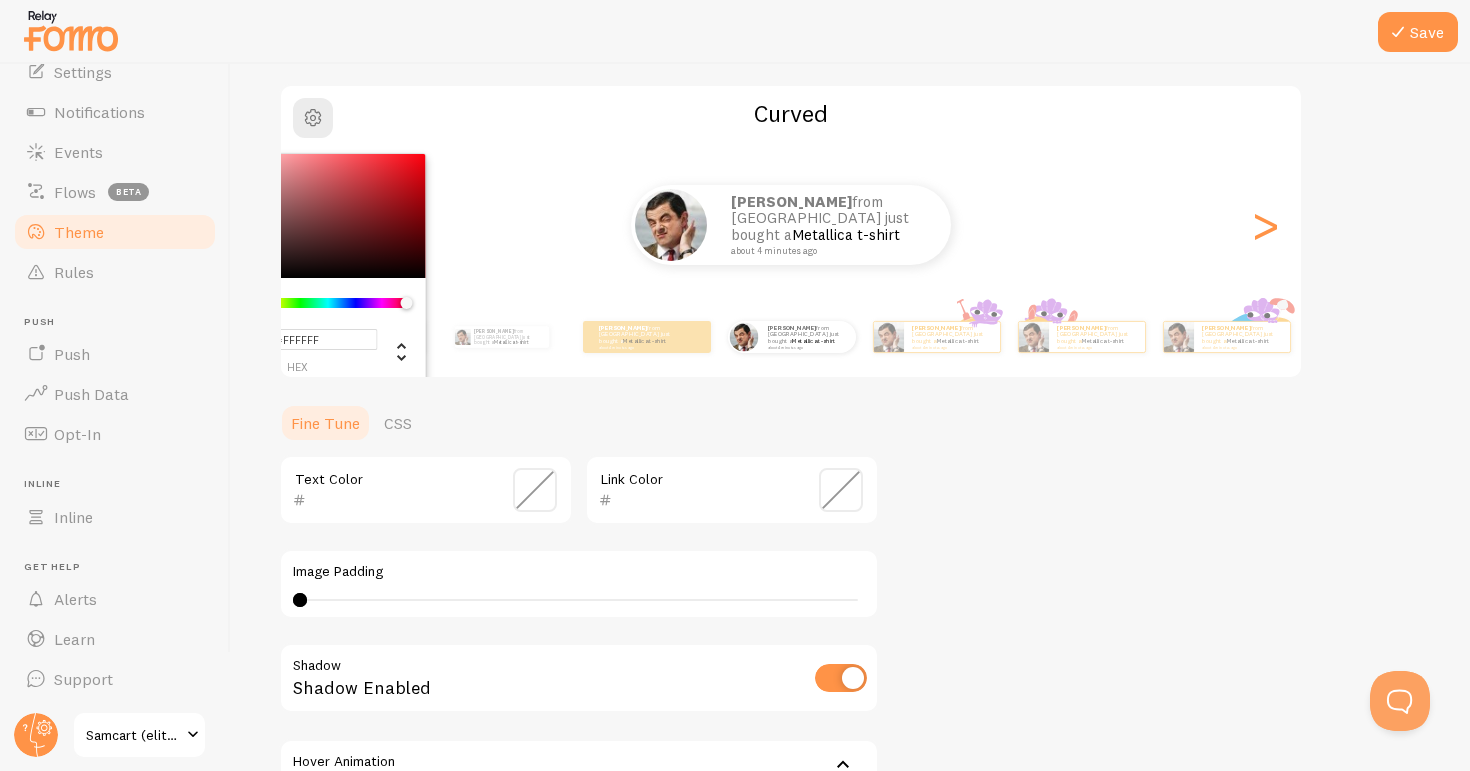 click at bounding box center [406, 303] 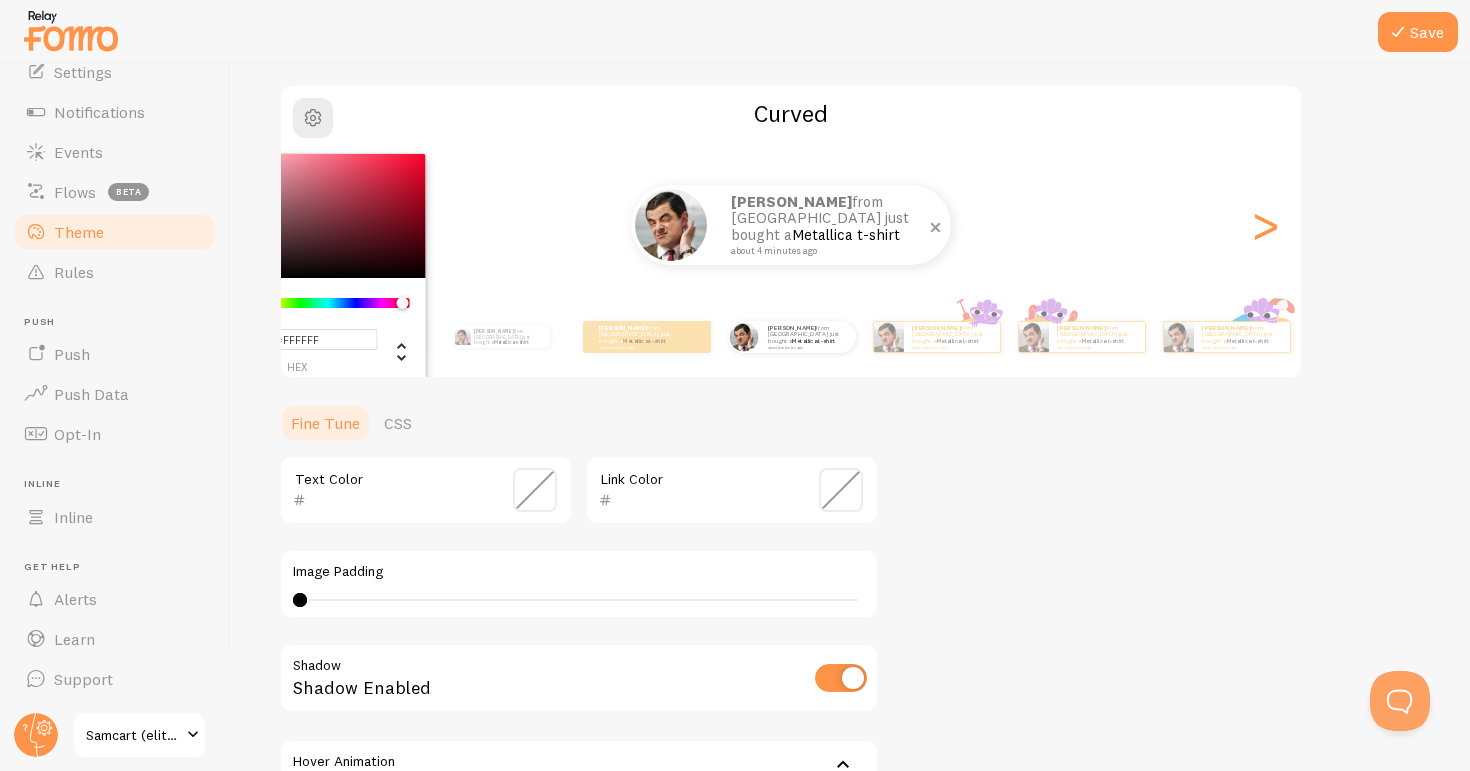 click on "[PERSON_NAME]  from [GEOGRAPHIC_DATA] just bought a  Metallica t-shirt   about 4 minutes ago" at bounding box center [831, 225] 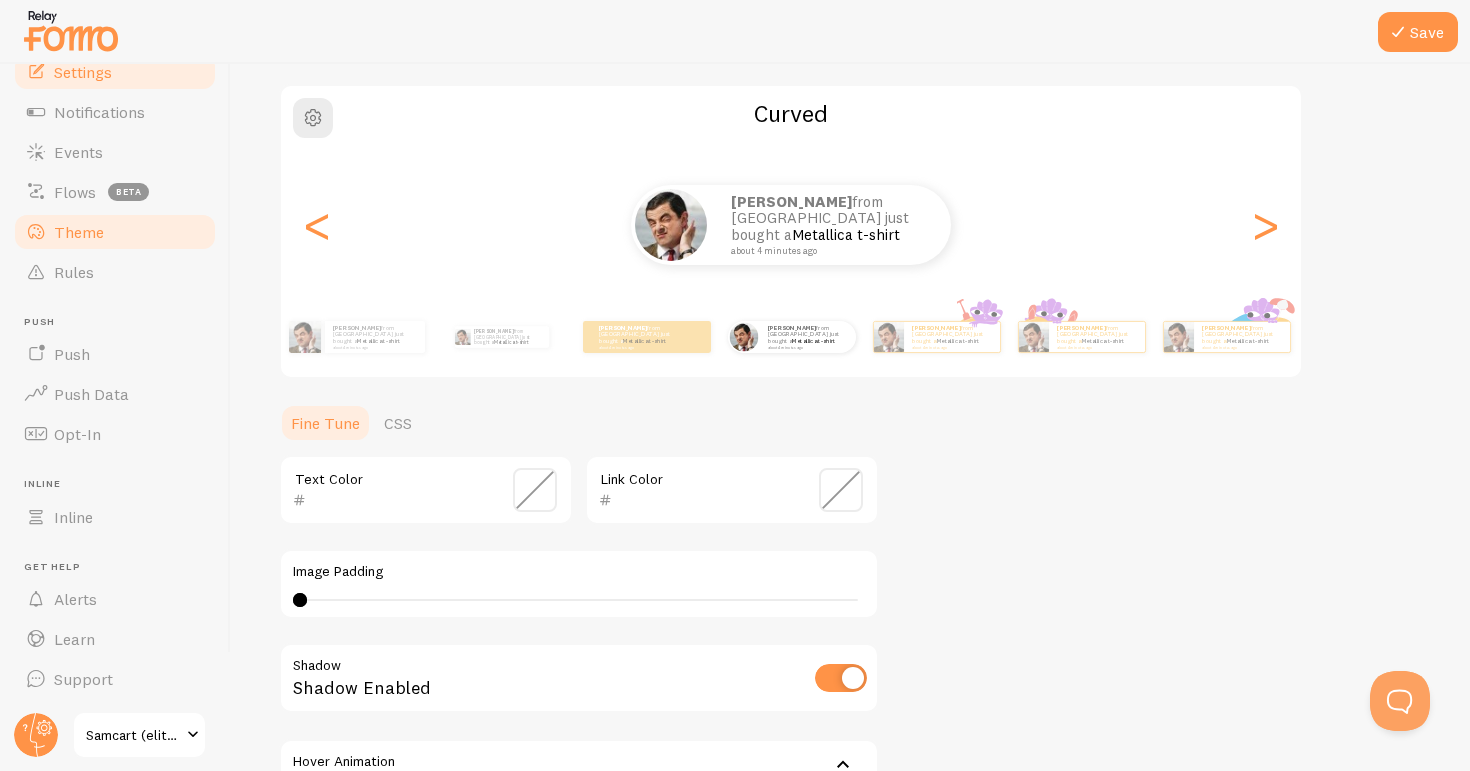 click on "Settings" at bounding box center (115, 72) 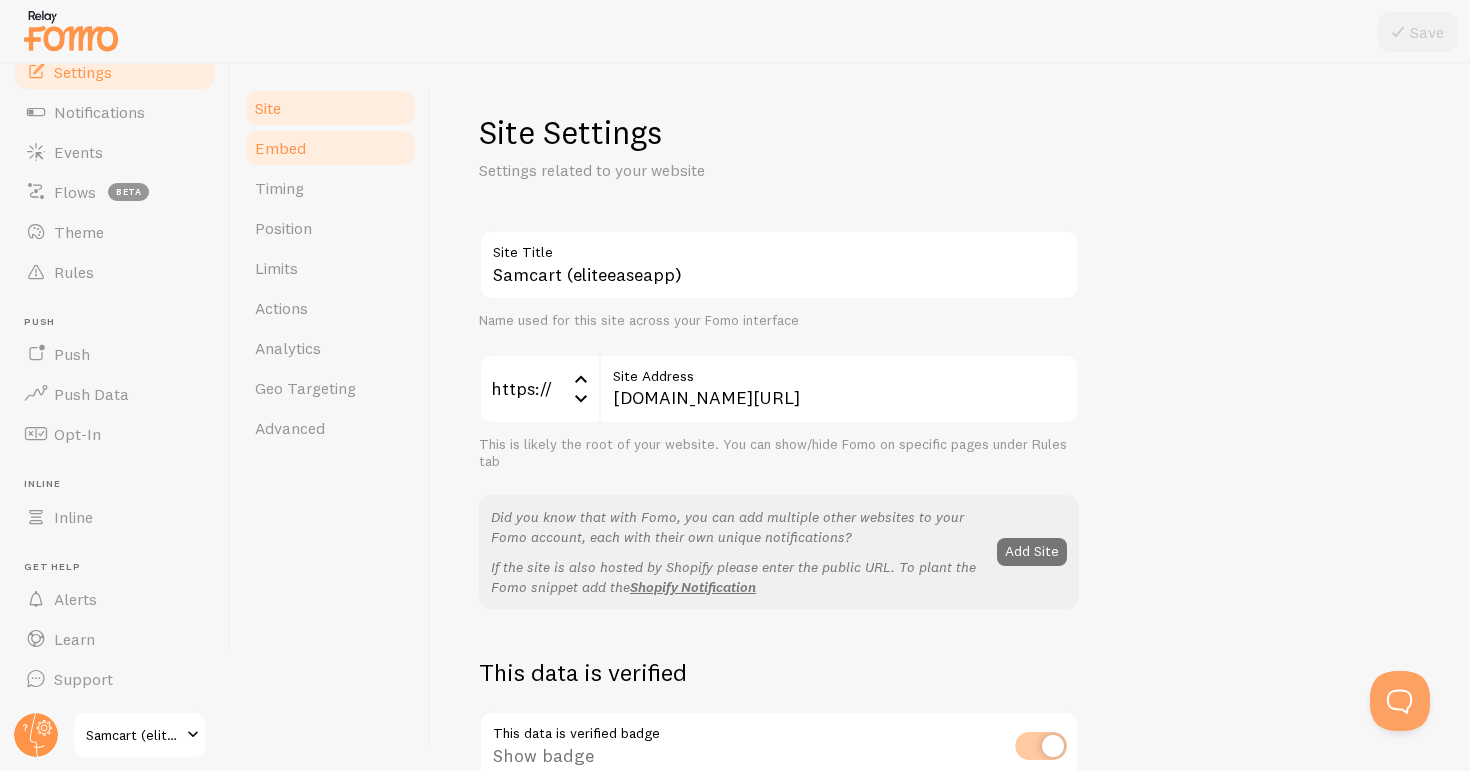 click on "Embed" at bounding box center [280, 148] 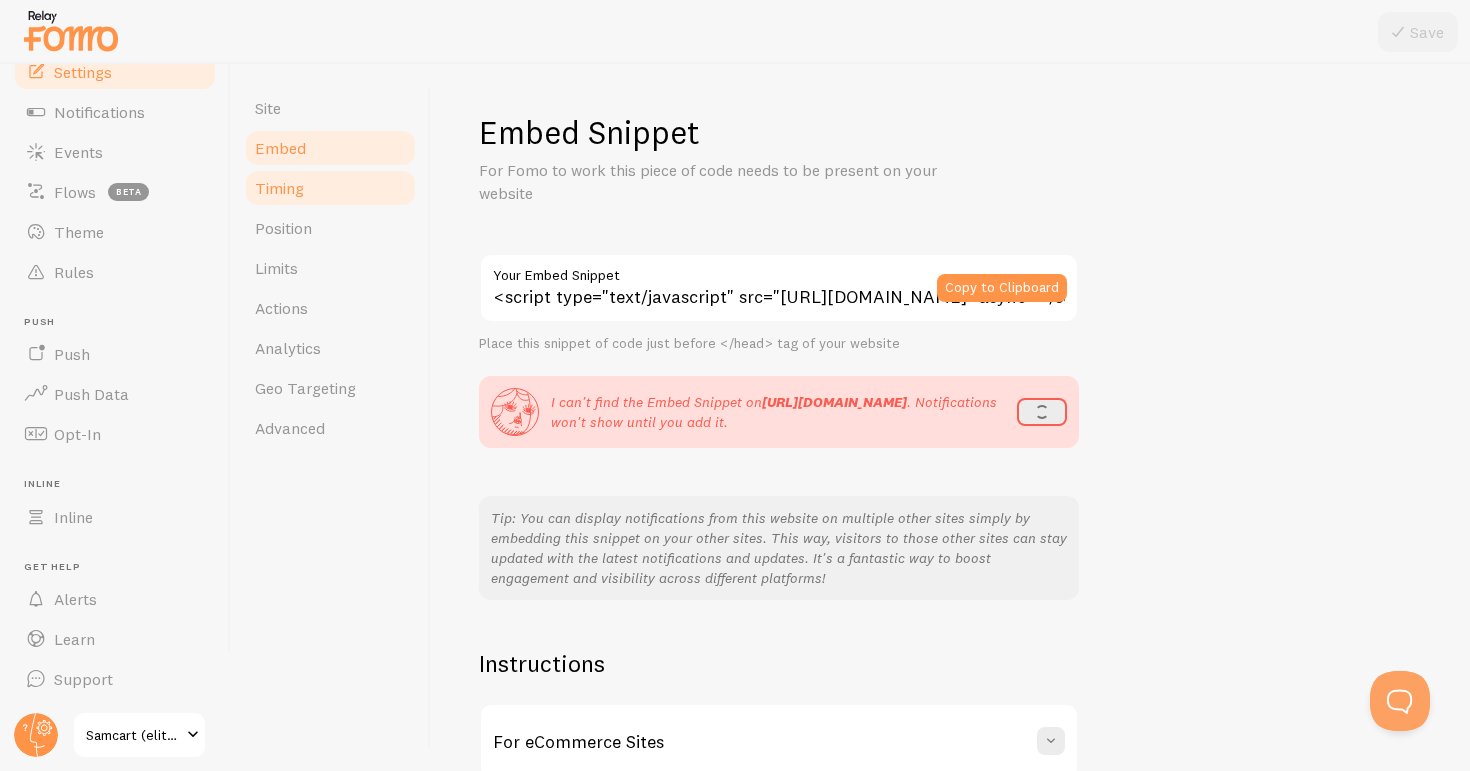 click on "Timing" at bounding box center [279, 188] 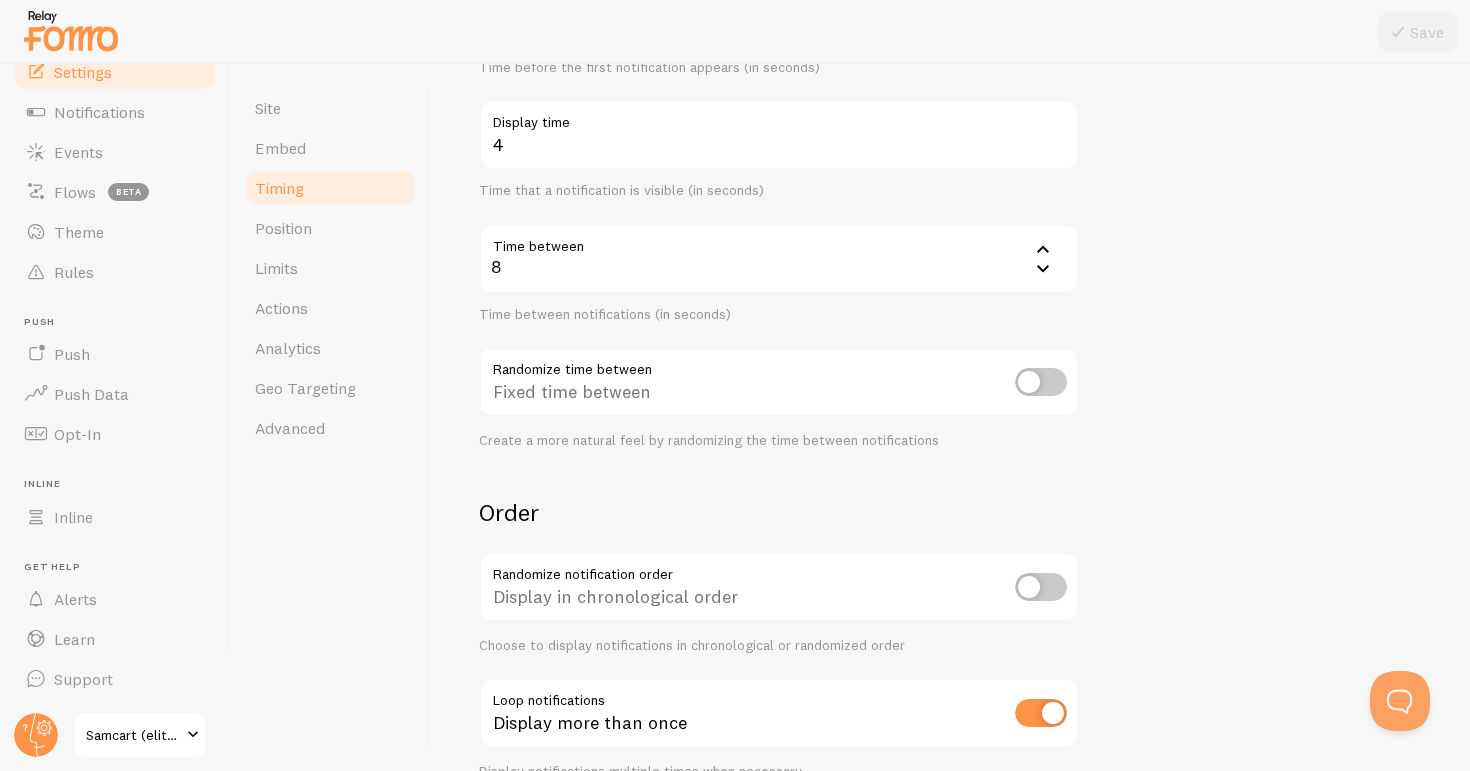 scroll, scrollTop: 413, scrollLeft: 0, axis: vertical 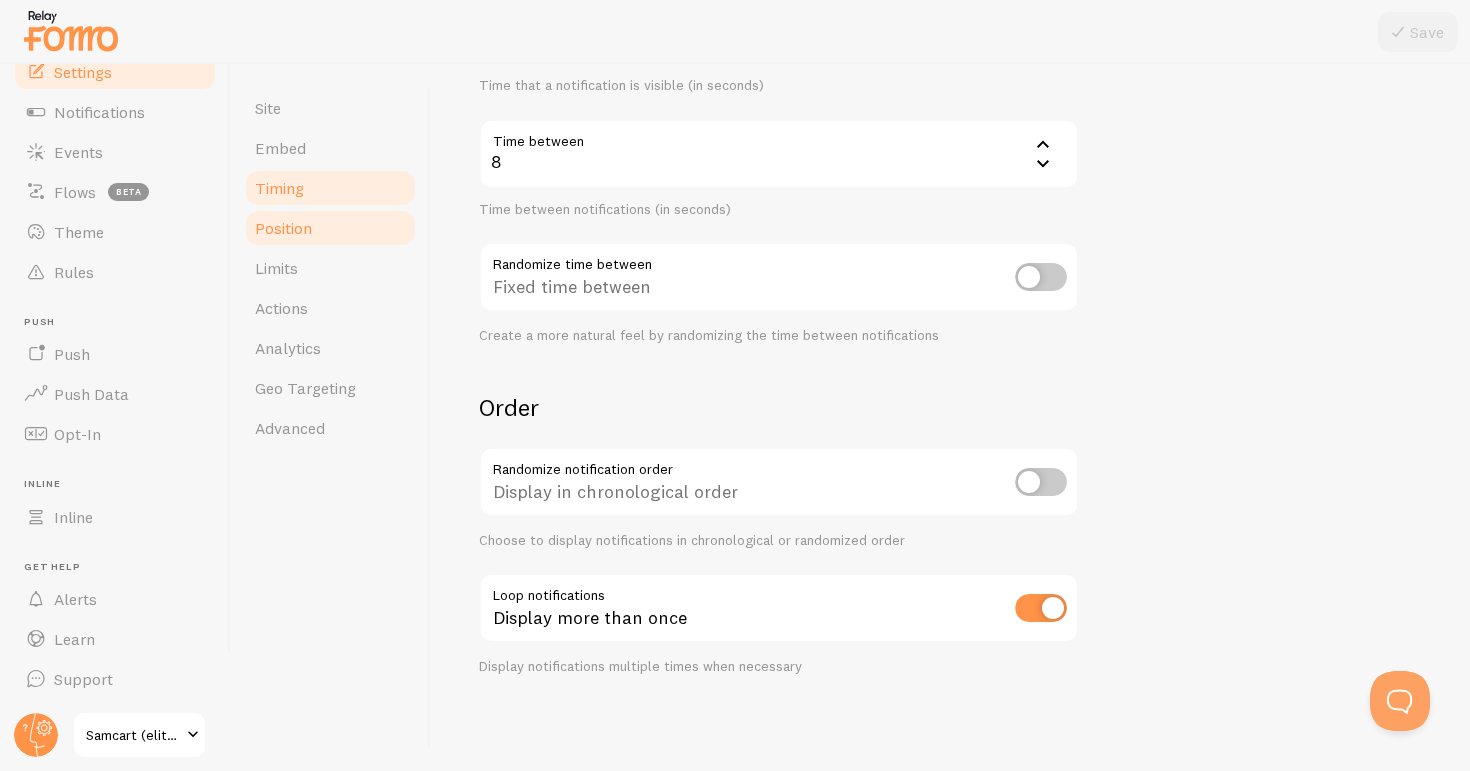 click on "Position" at bounding box center [283, 228] 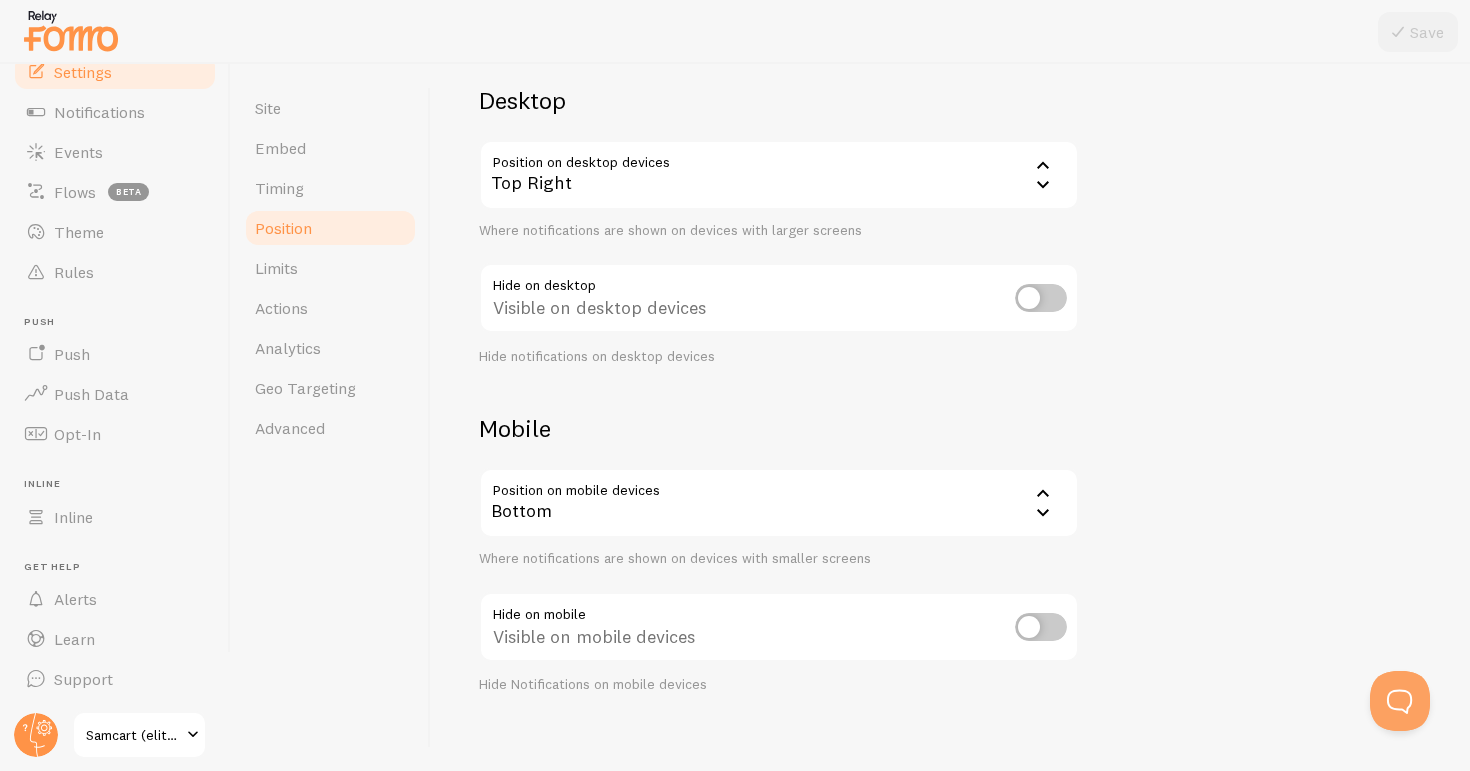 scroll, scrollTop: 163, scrollLeft: 0, axis: vertical 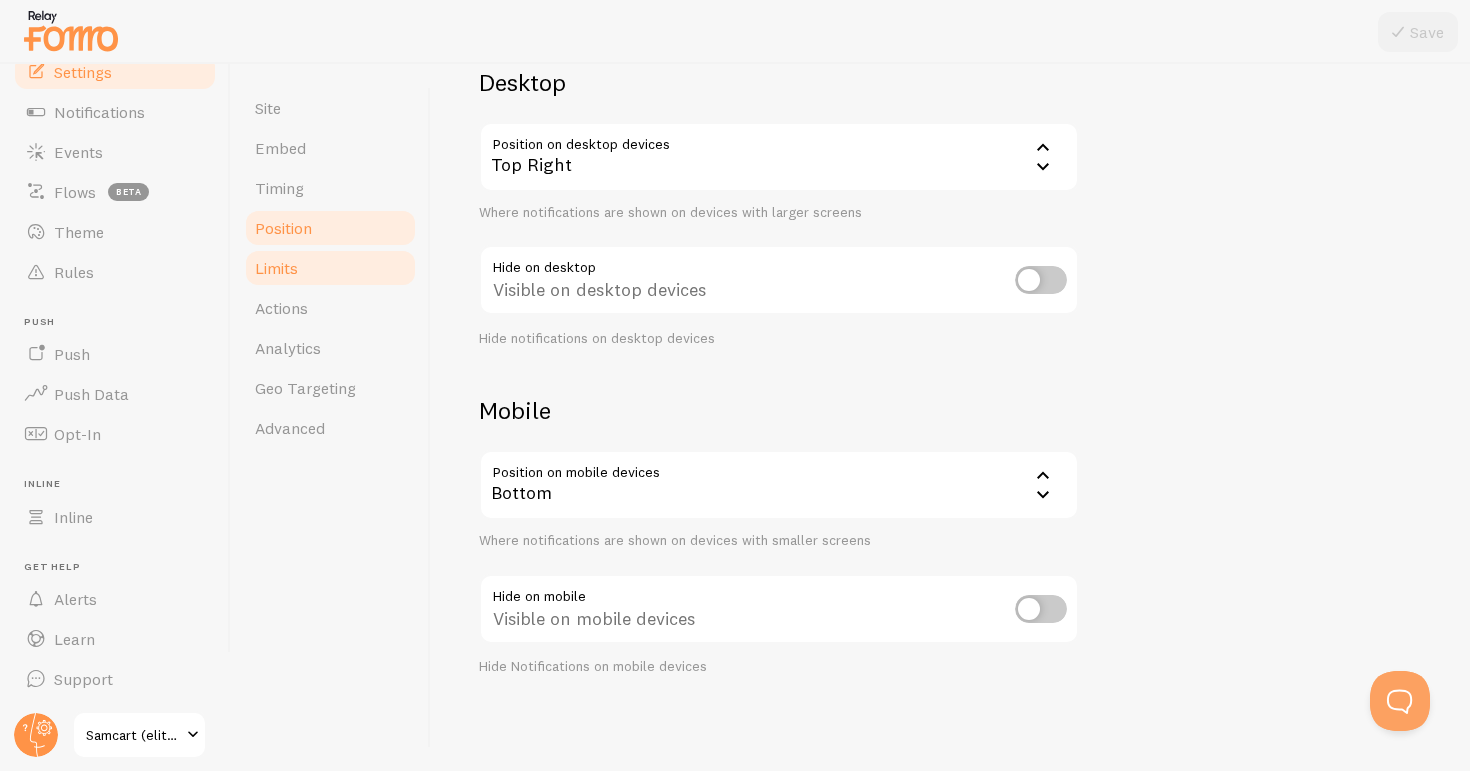 click on "Limits" at bounding box center (330, 268) 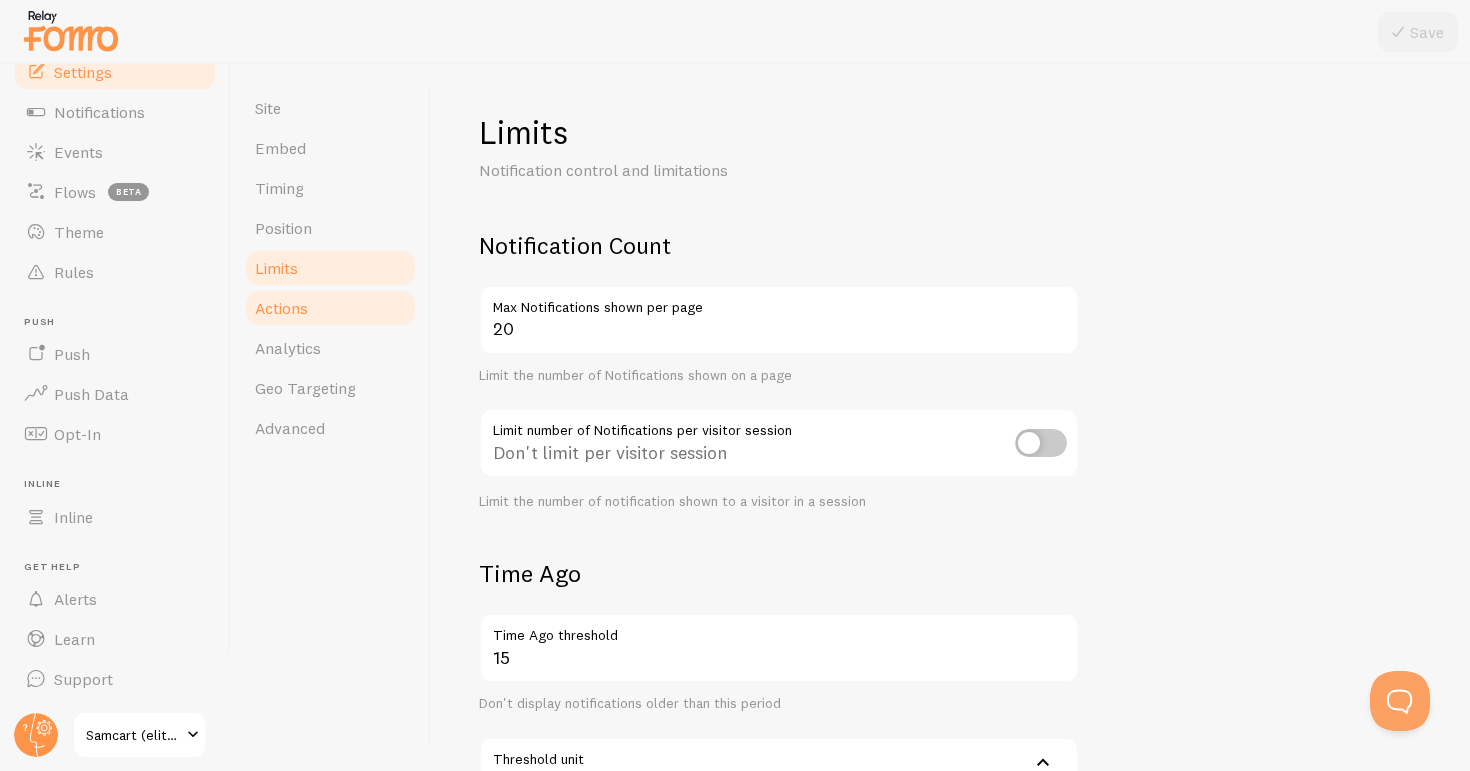 click on "Actions" at bounding box center (330, 308) 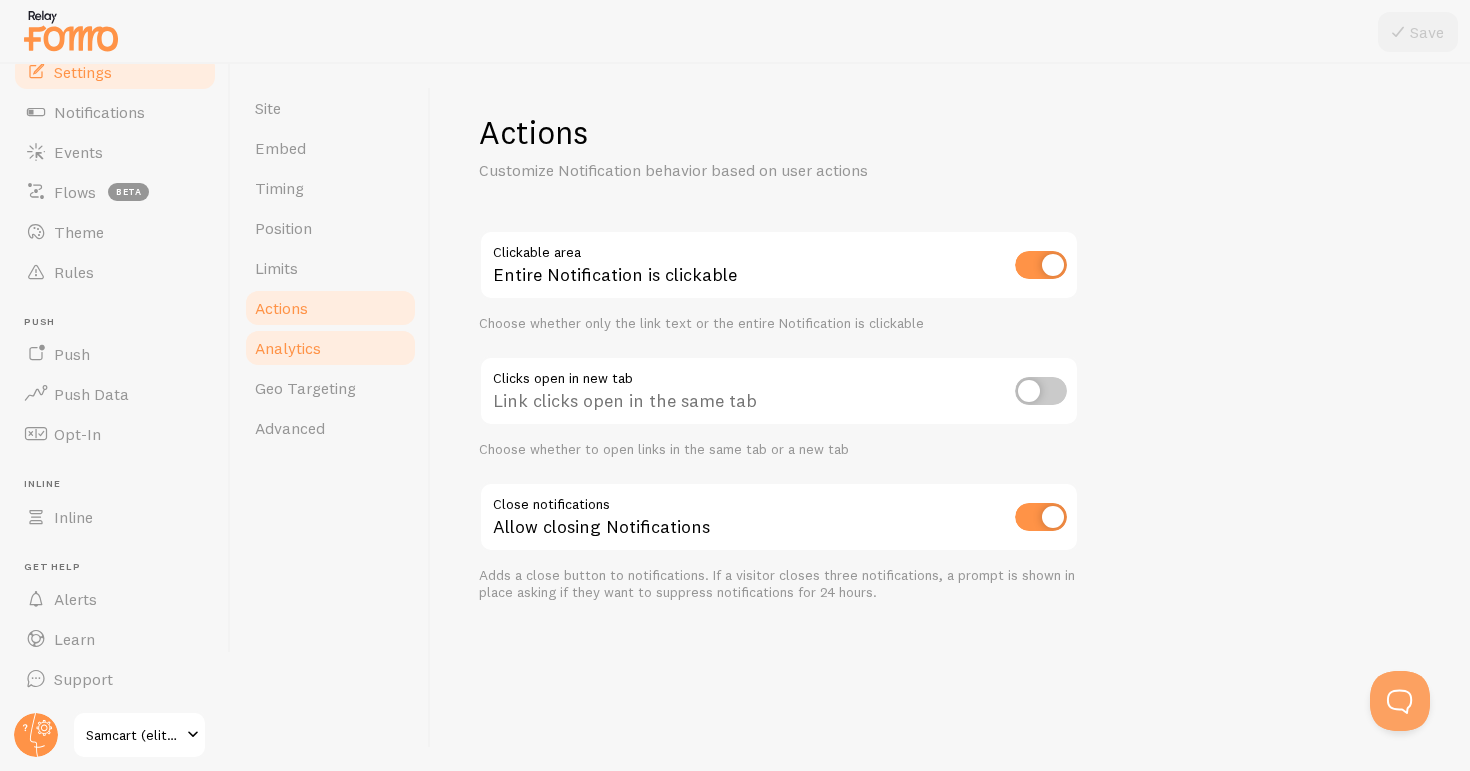 click on "Analytics" at bounding box center [288, 348] 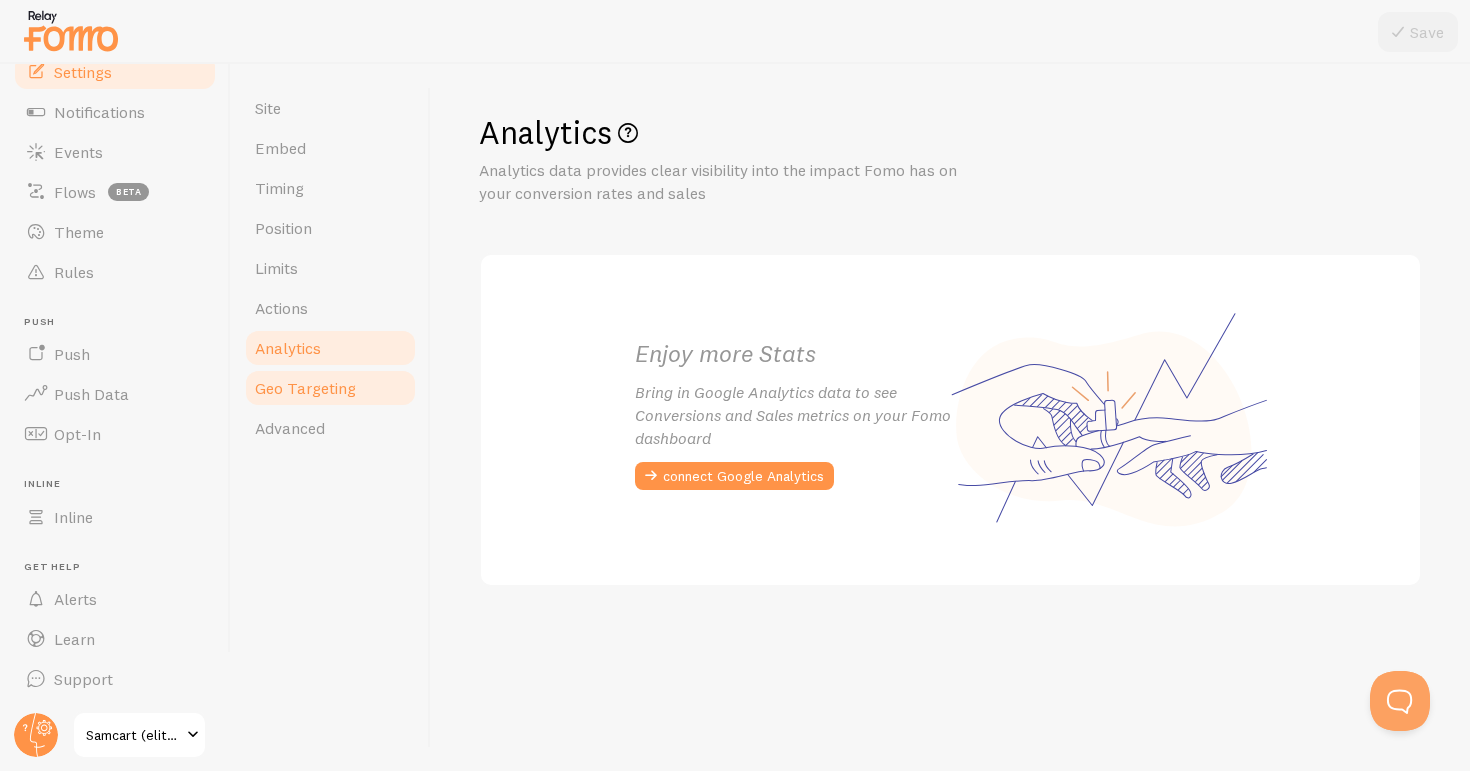 click on "Geo Targeting" at bounding box center (305, 388) 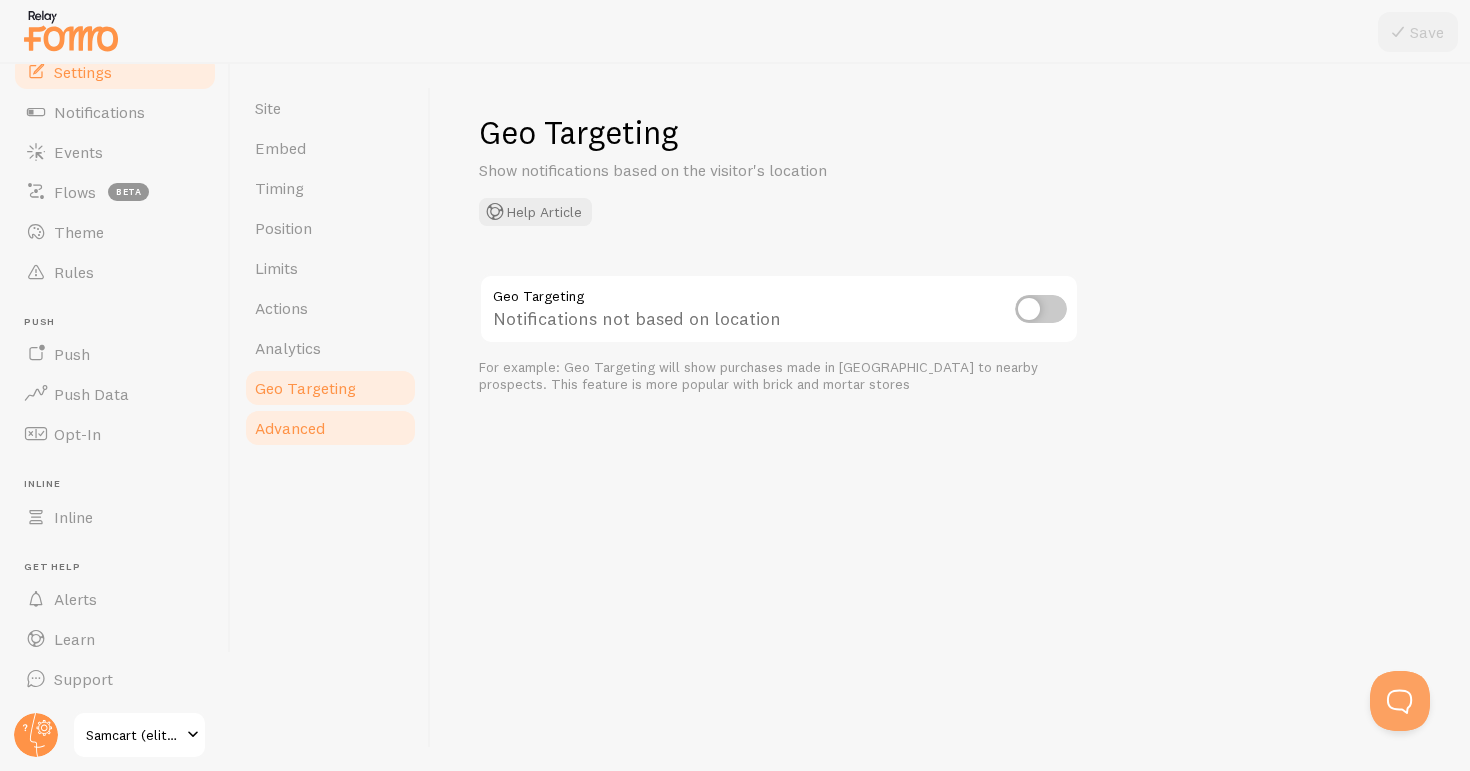 click on "Advanced" at bounding box center (290, 428) 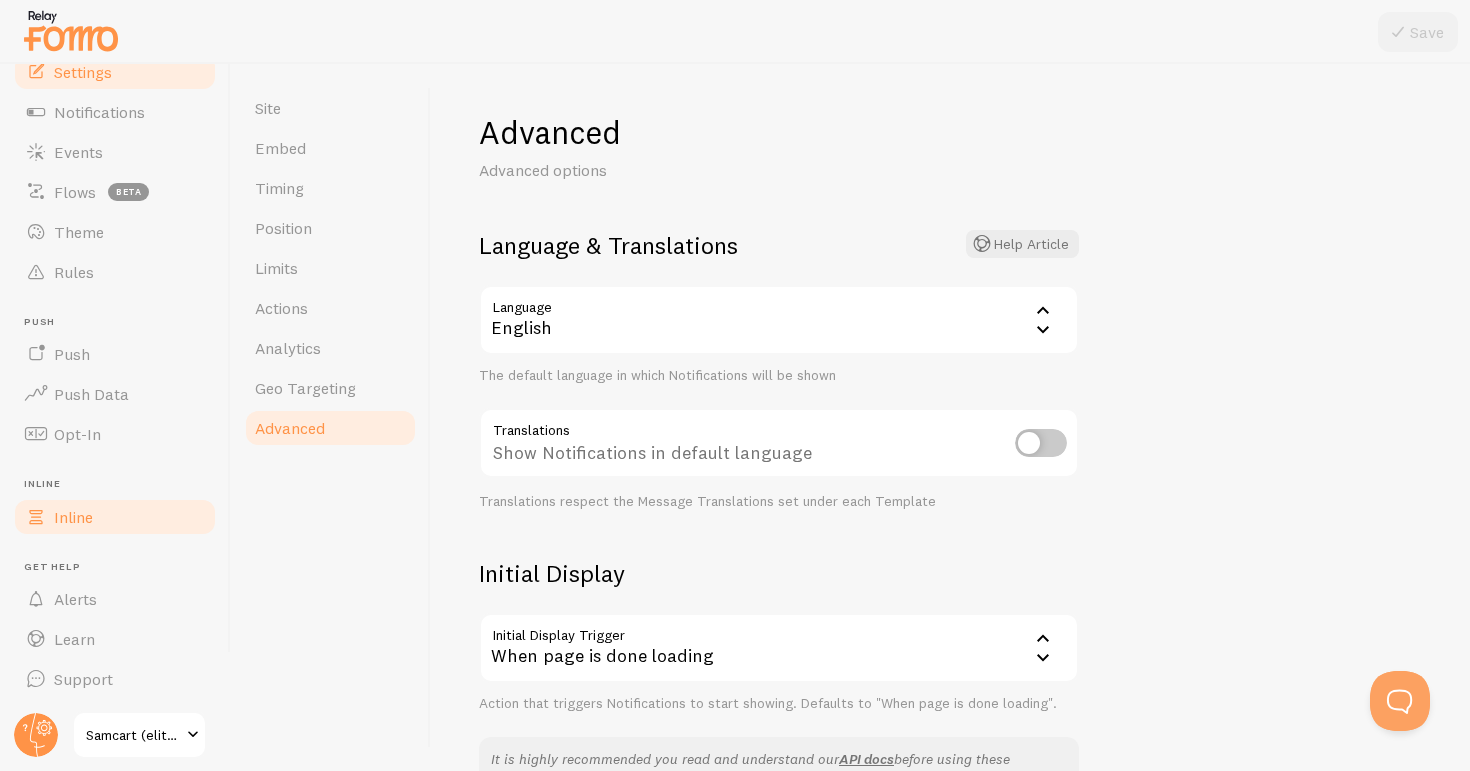 click on "Inline" at bounding box center (73, 517) 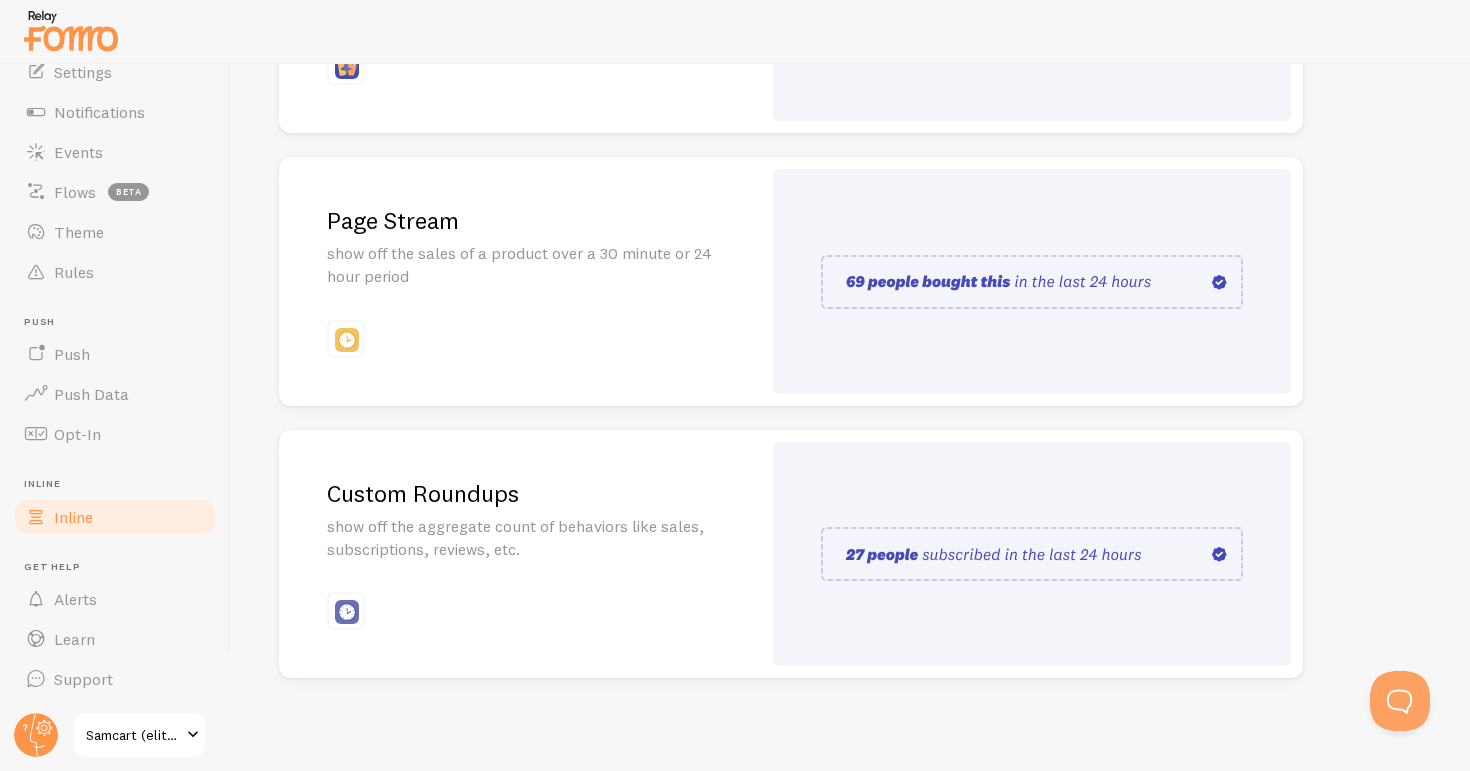 scroll, scrollTop: 438, scrollLeft: 0, axis: vertical 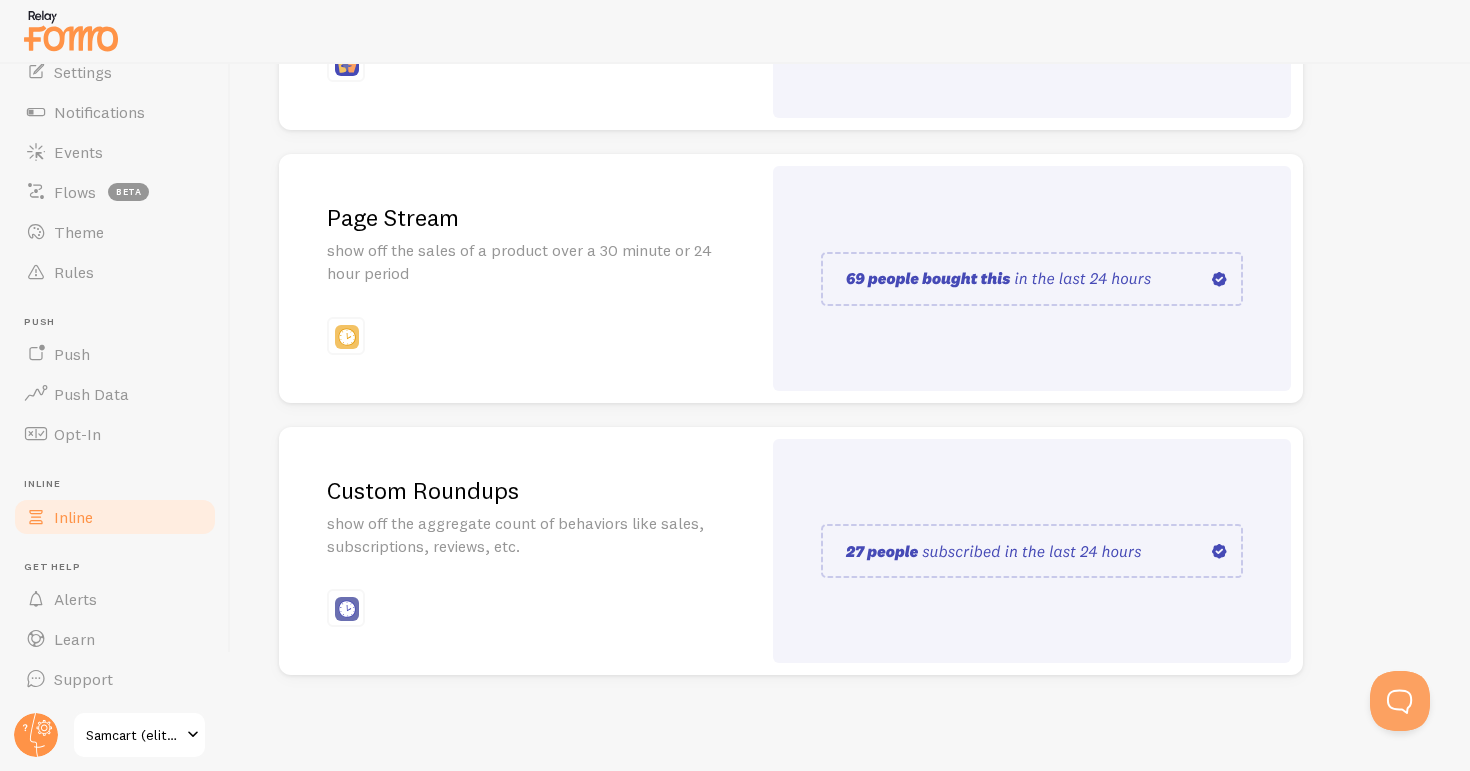 click on "Page Stream   show off the sales of a product over a 30 minute or 24 hour period" at bounding box center (520, 278) 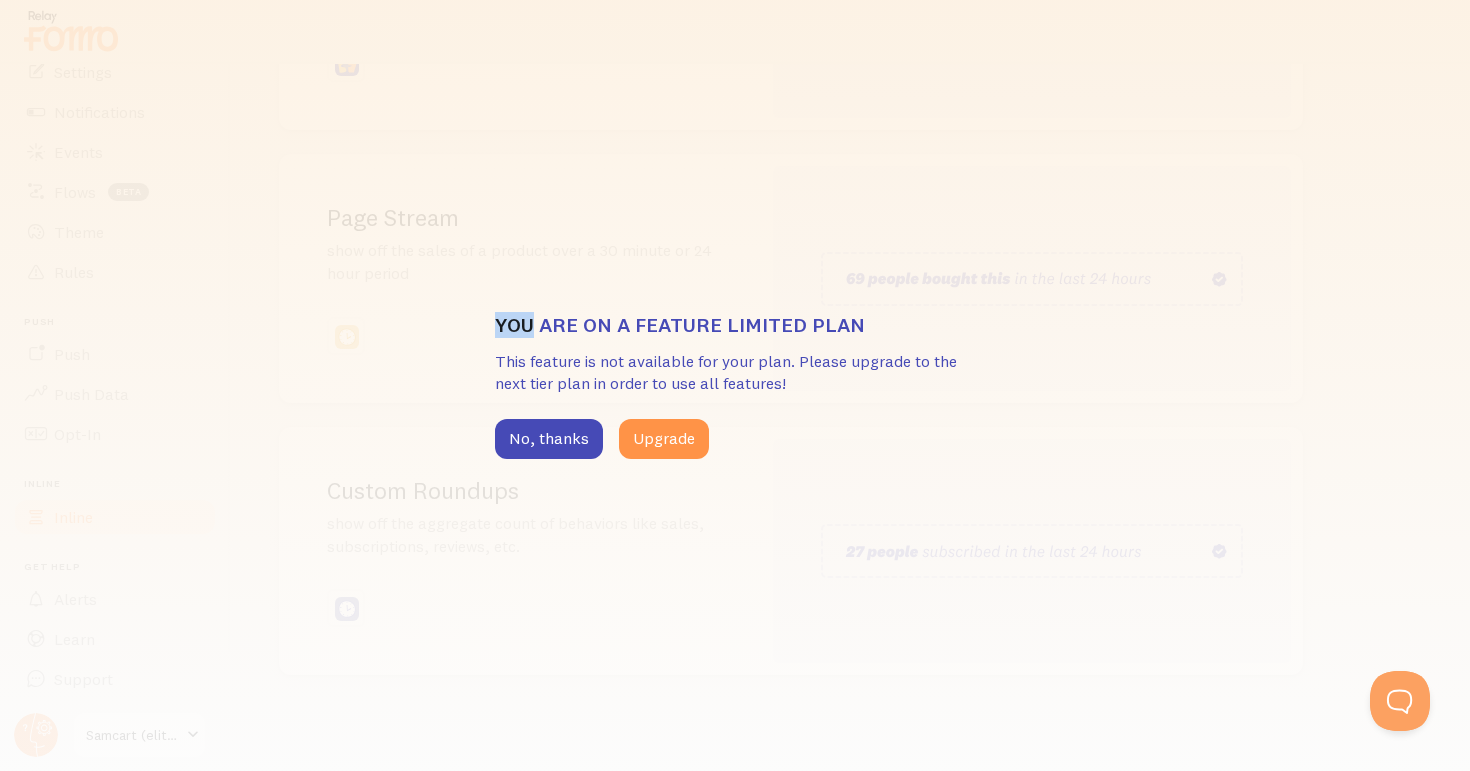 click on "You are on a feature limited plan   This feature is not available for your plan. Please upgrade to the next tier plan in order to use all features!   No, thanks
Upgrade" at bounding box center (735, 385) 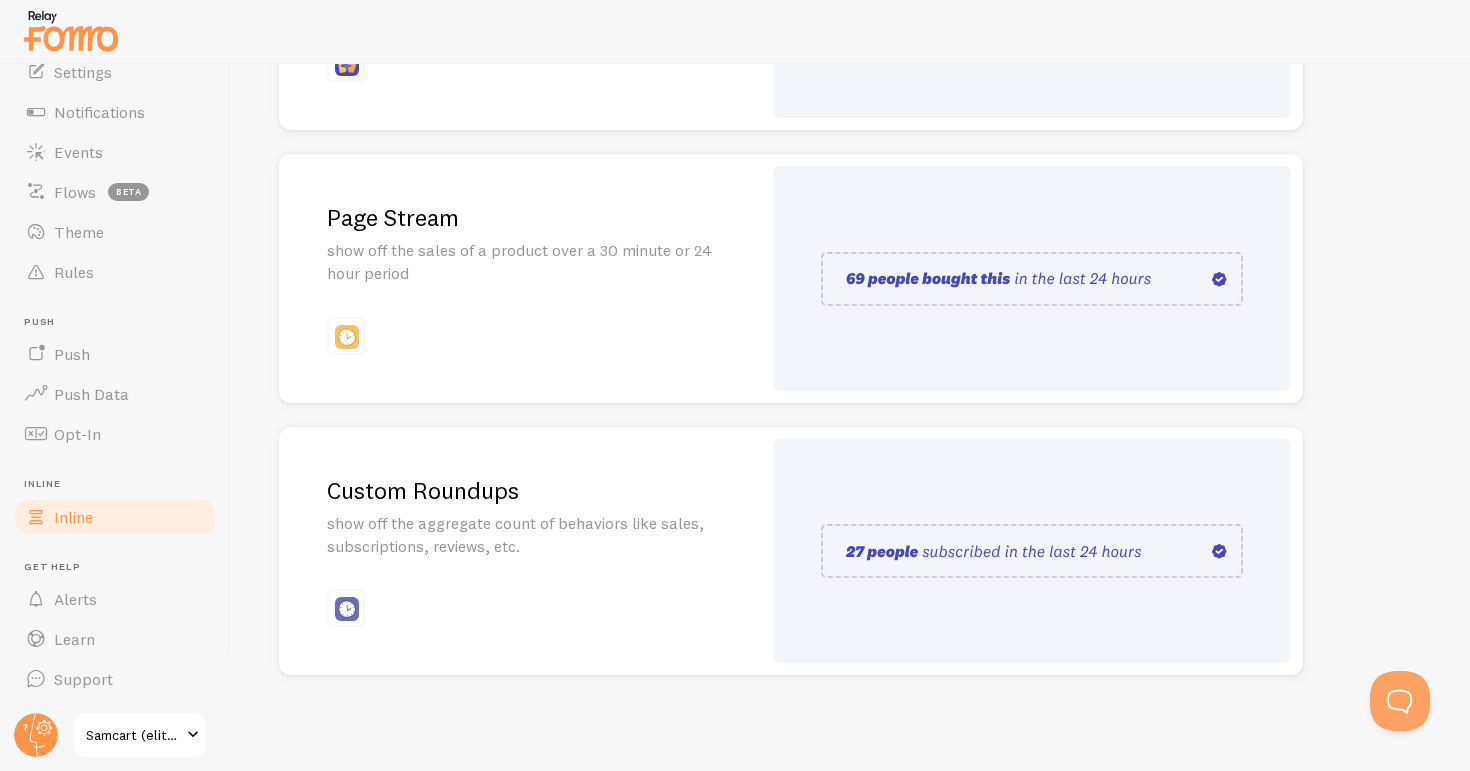 click on "Page Stream   show off the sales of a product over a 30 minute or 24 hour period" at bounding box center (520, 278) 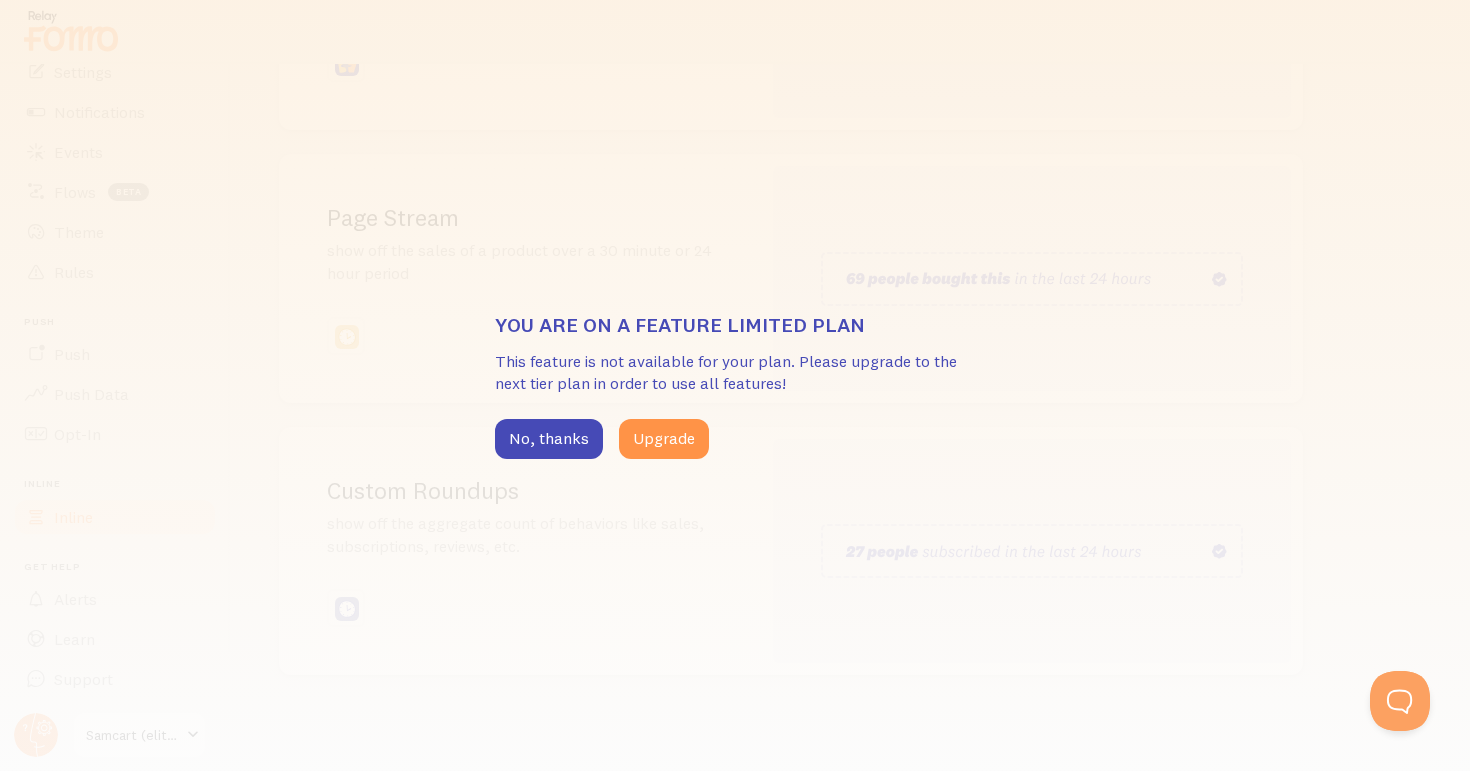 click on "You are on a feature limited plan   This feature is not available for your plan. Please upgrade to the next tier plan in order to use all features!   No, thanks
Upgrade" at bounding box center [735, 385] 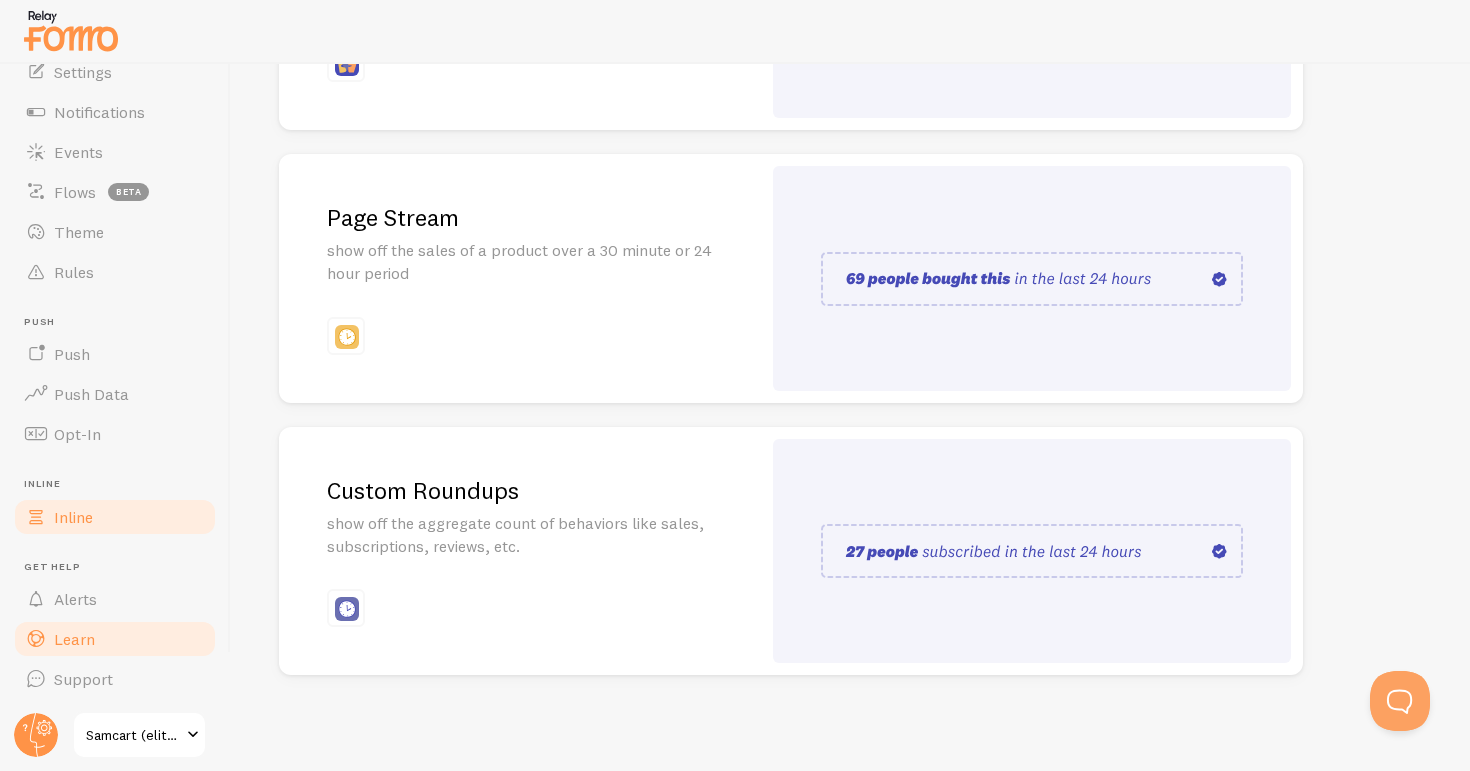 click on "Learn" at bounding box center [74, 639] 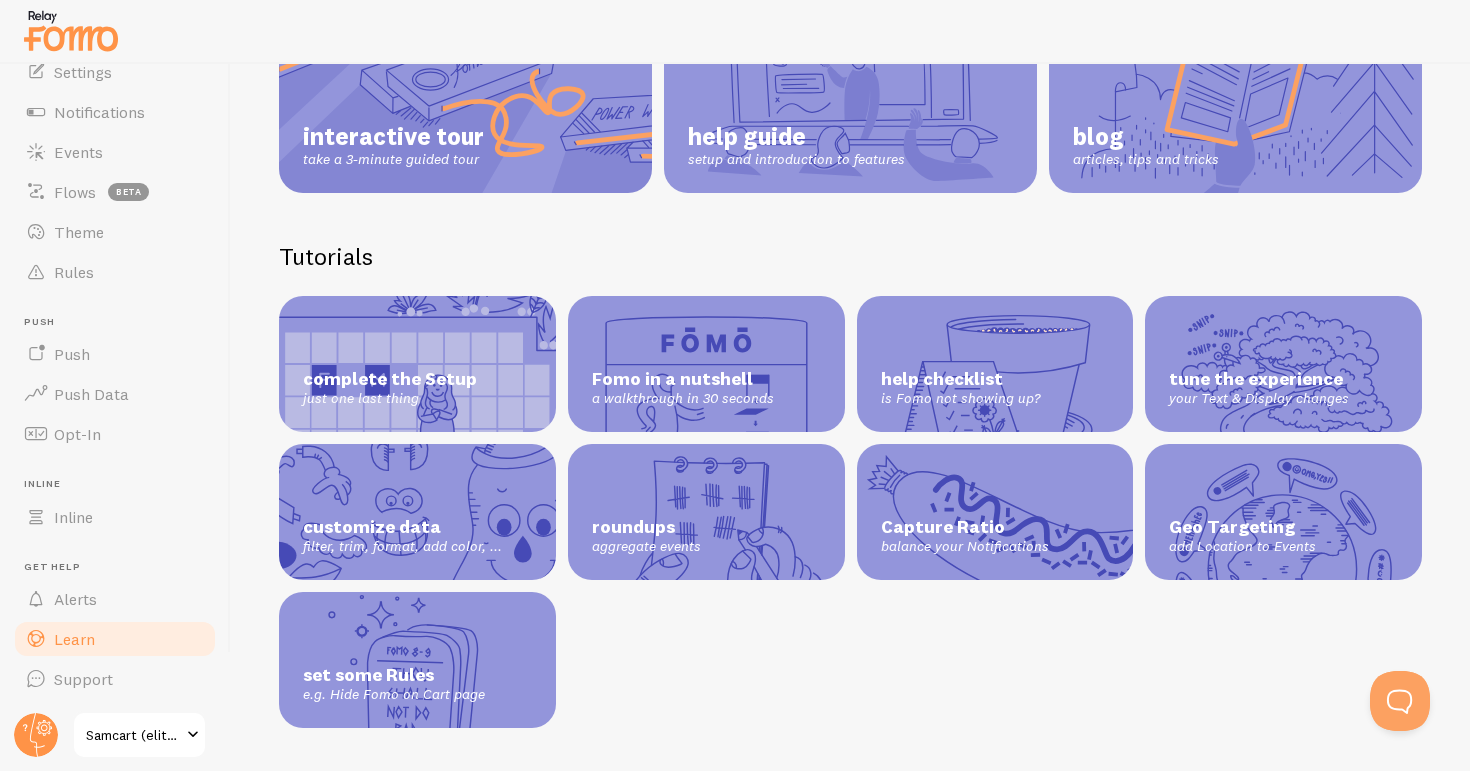 scroll, scrollTop: 282, scrollLeft: 0, axis: vertical 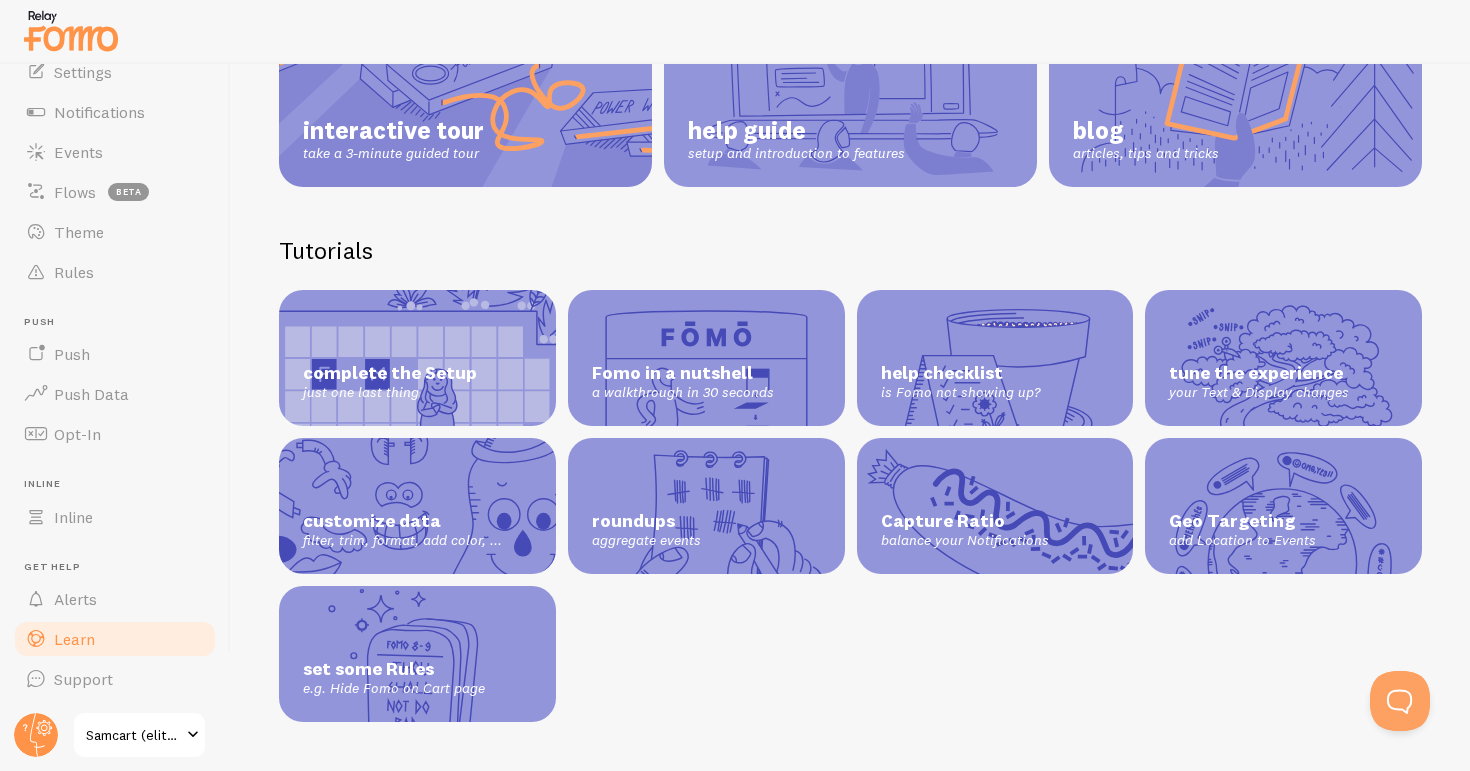 click on "tune the experience" at bounding box center (1283, 373) 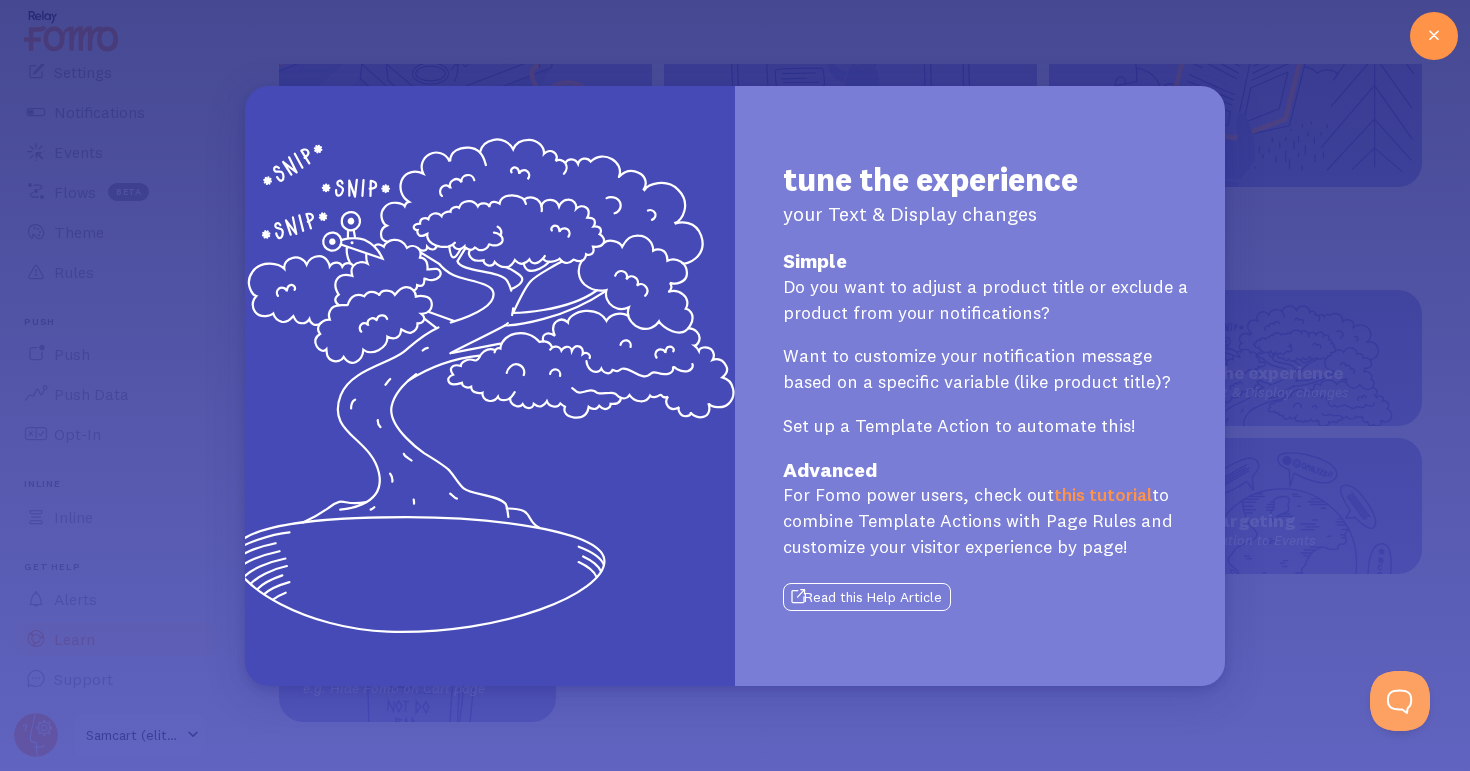 click on "Read this Help Article" at bounding box center (867, 597) 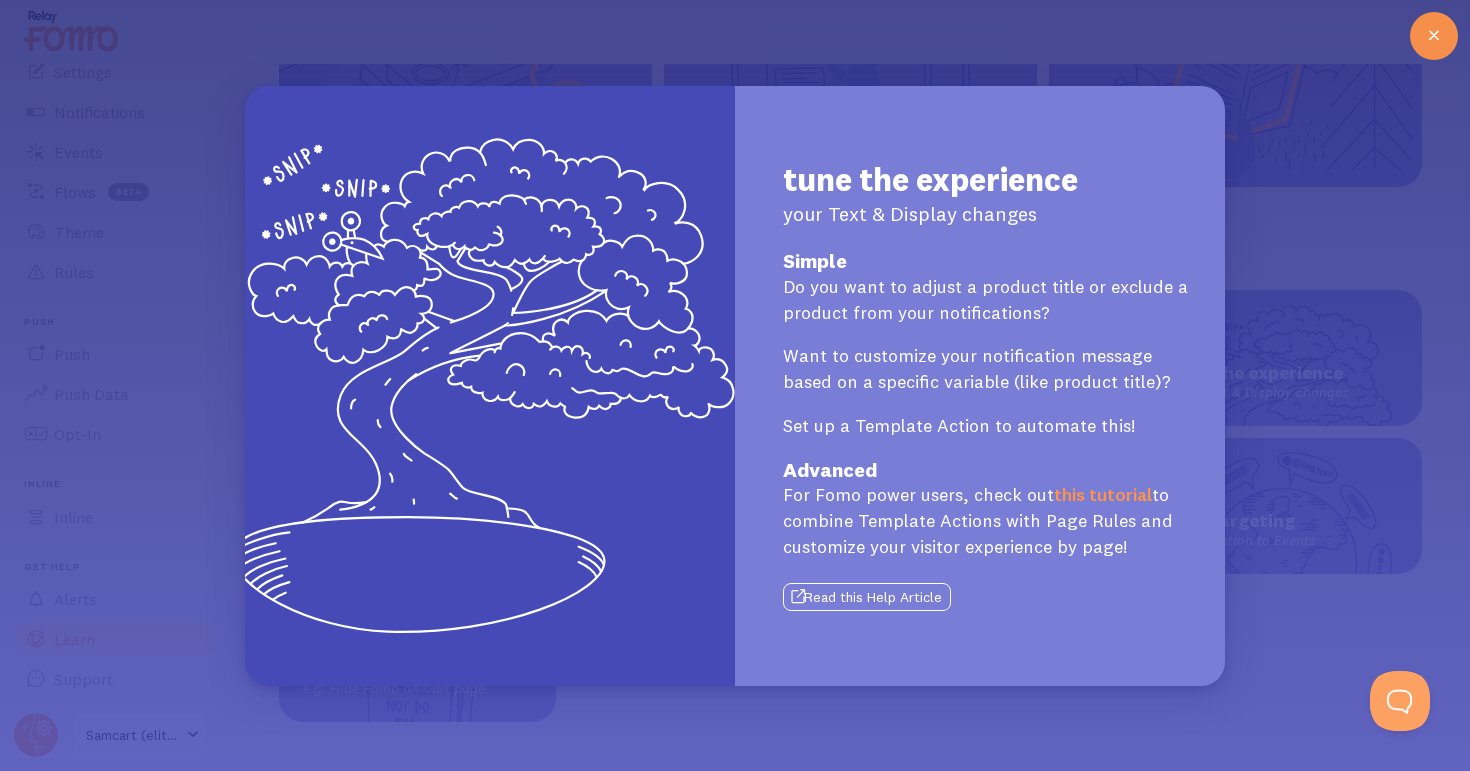 click at bounding box center [1434, 36] 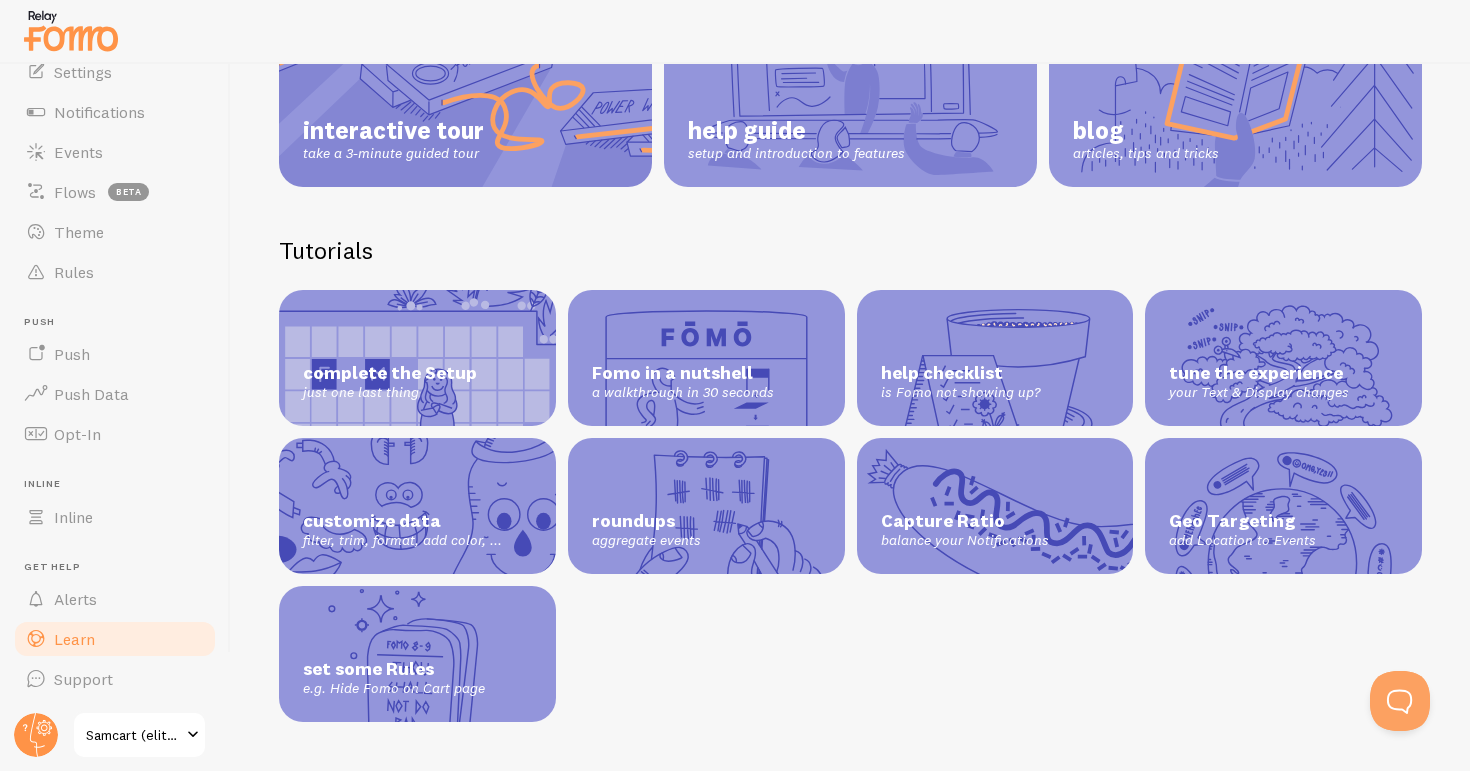 click on "customize data   filter, trim, format, add color, ..." at bounding box center (417, 506) 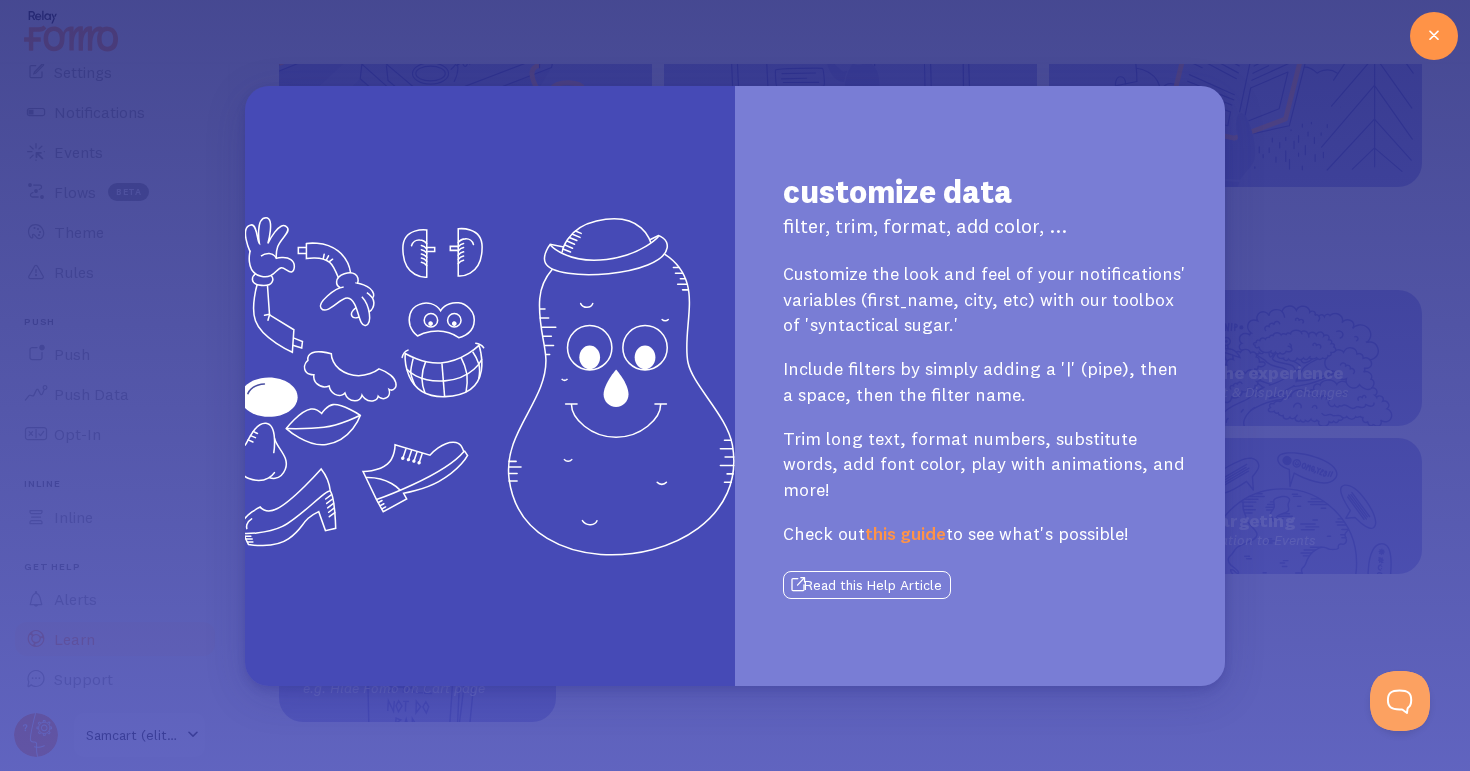click on "Read this Help Article" at bounding box center [867, 585] 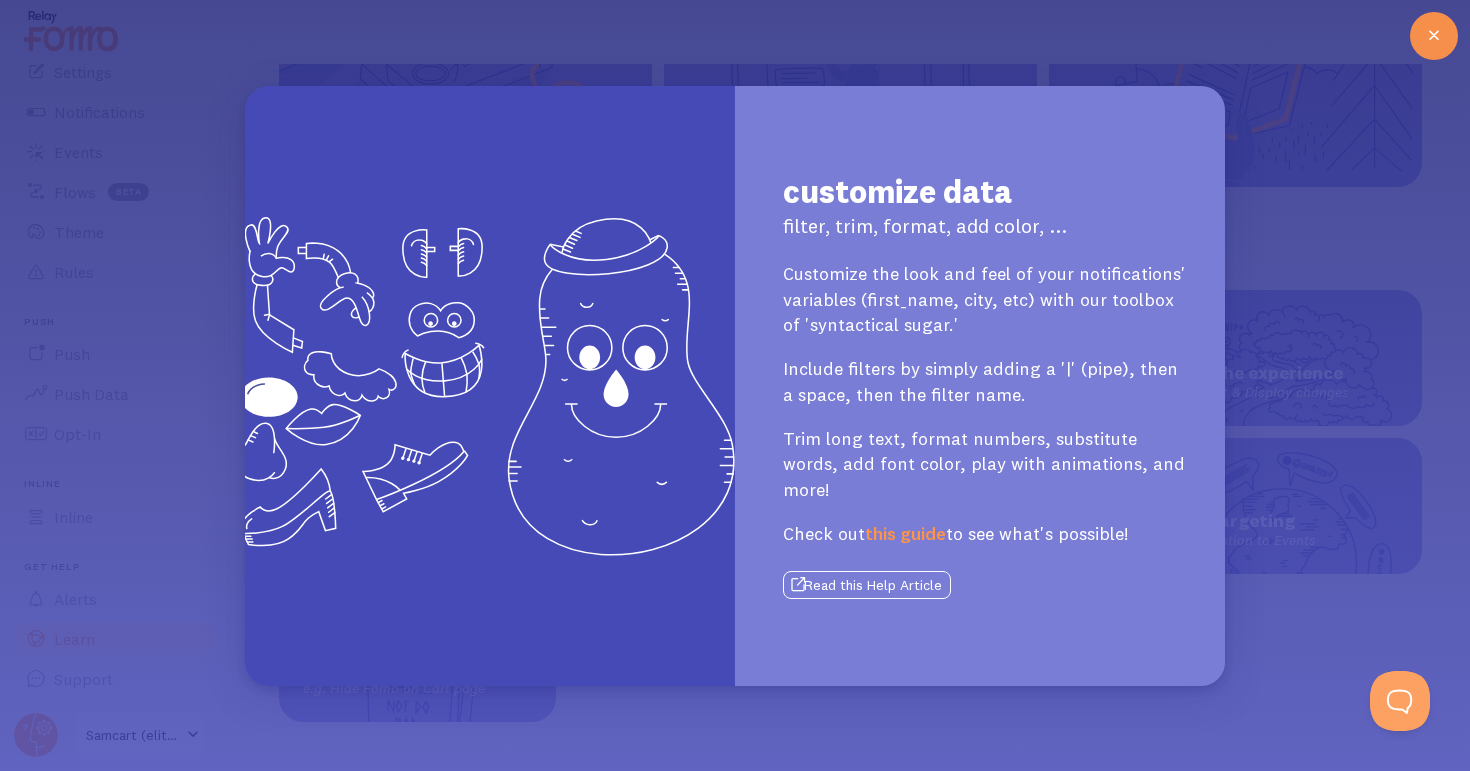 click at bounding box center (1434, 36) 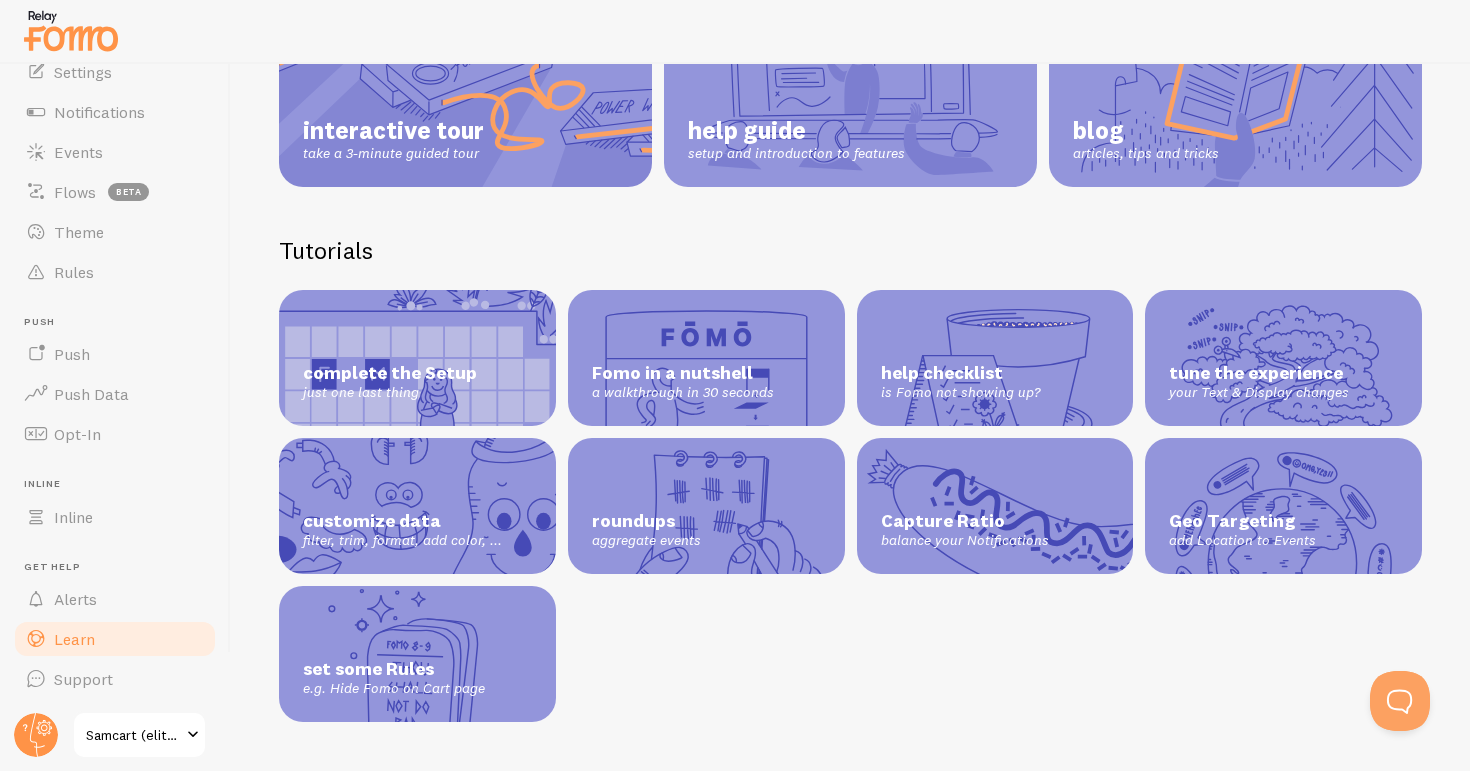 scroll, scrollTop: 0, scrollLeft: 0, axis: both 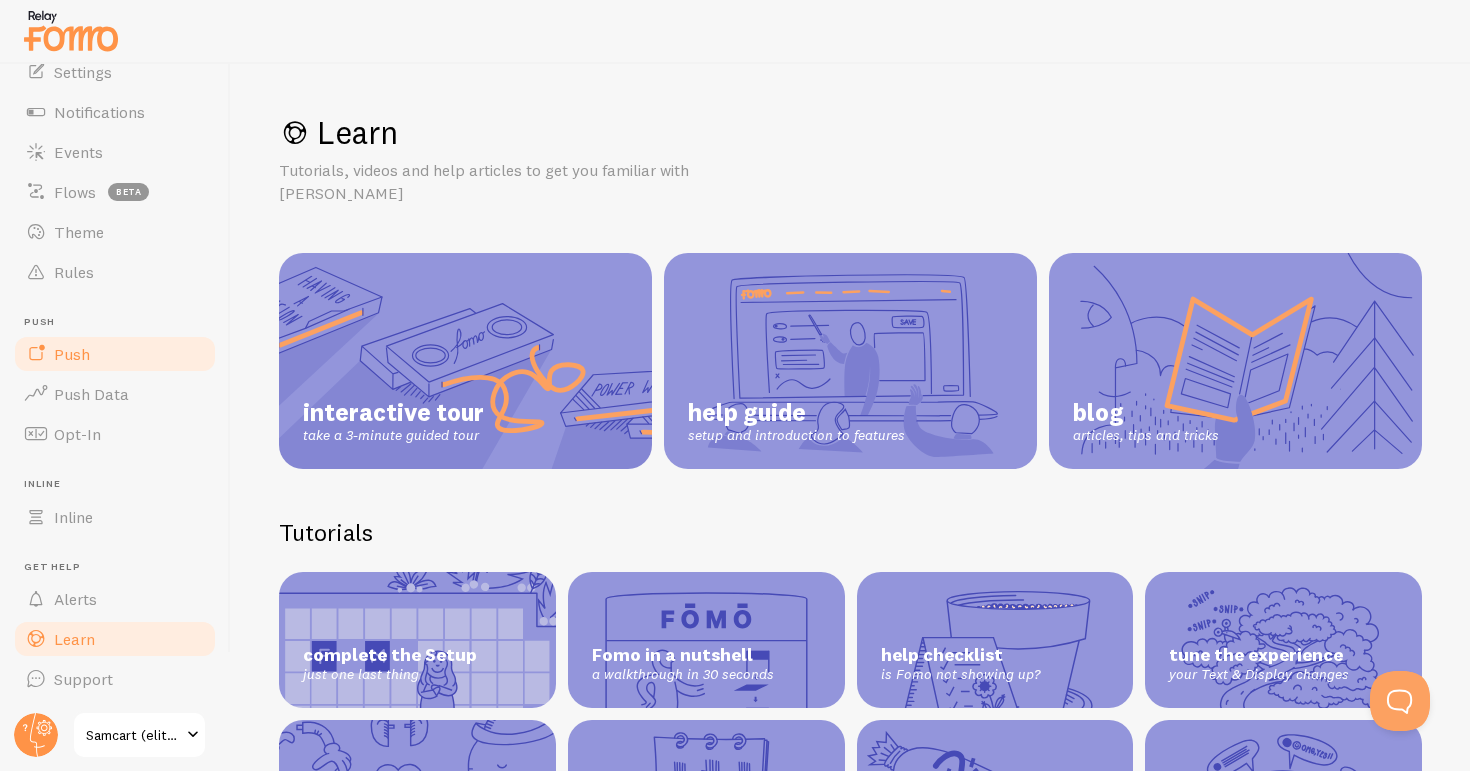 click on "Push" at bounding box center [72, 354] 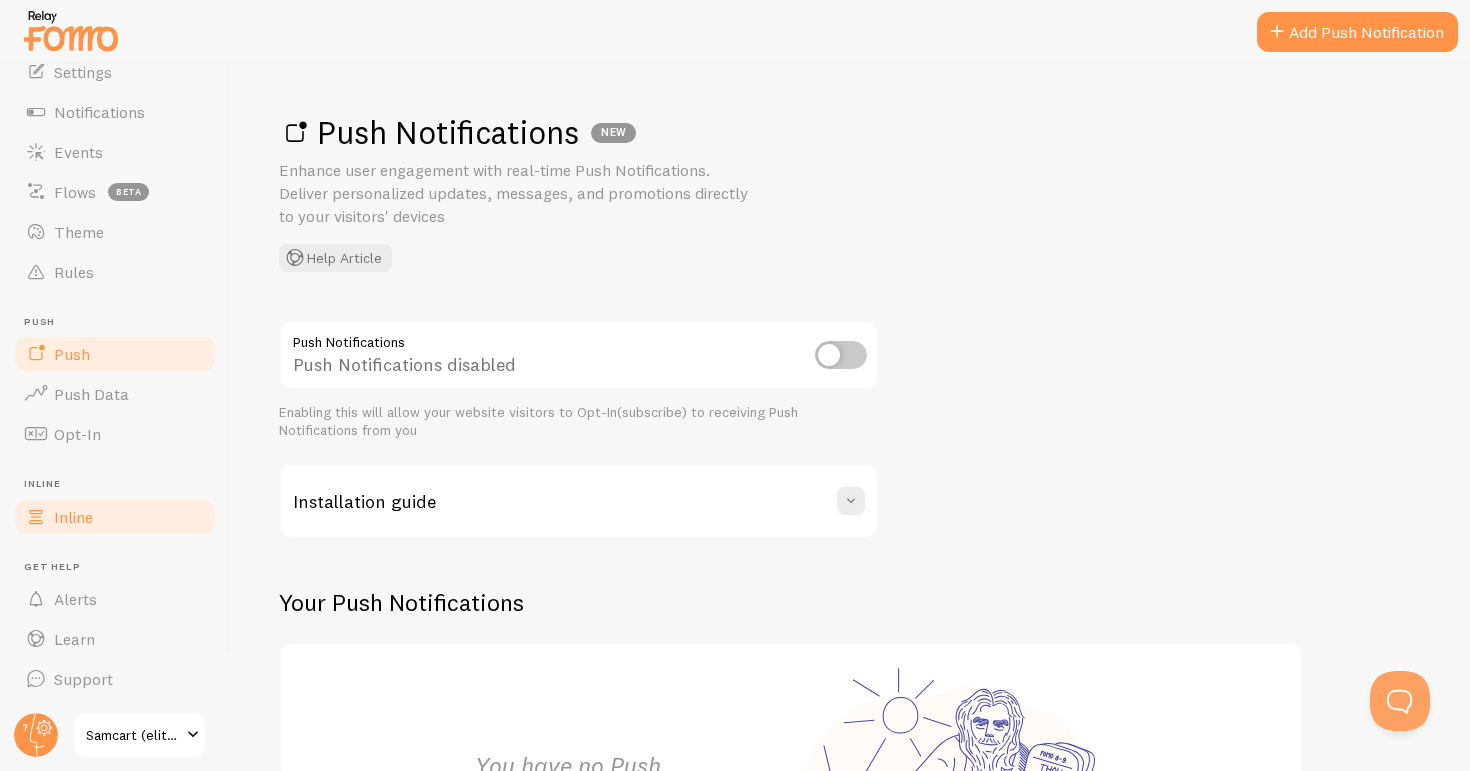 click on "Inline" at bounding box center [73, 517] 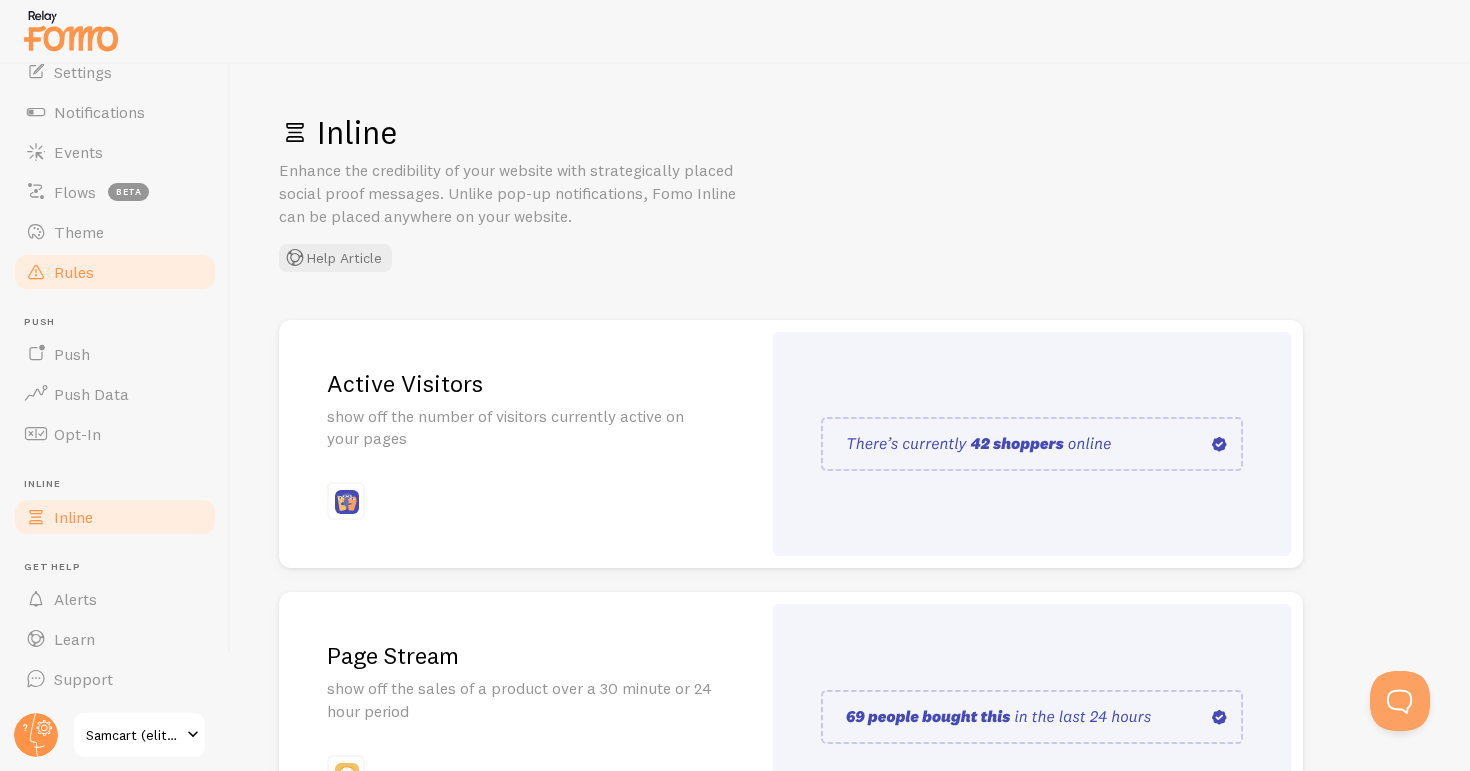 click on "Rules" at bounding box center (74, 272) 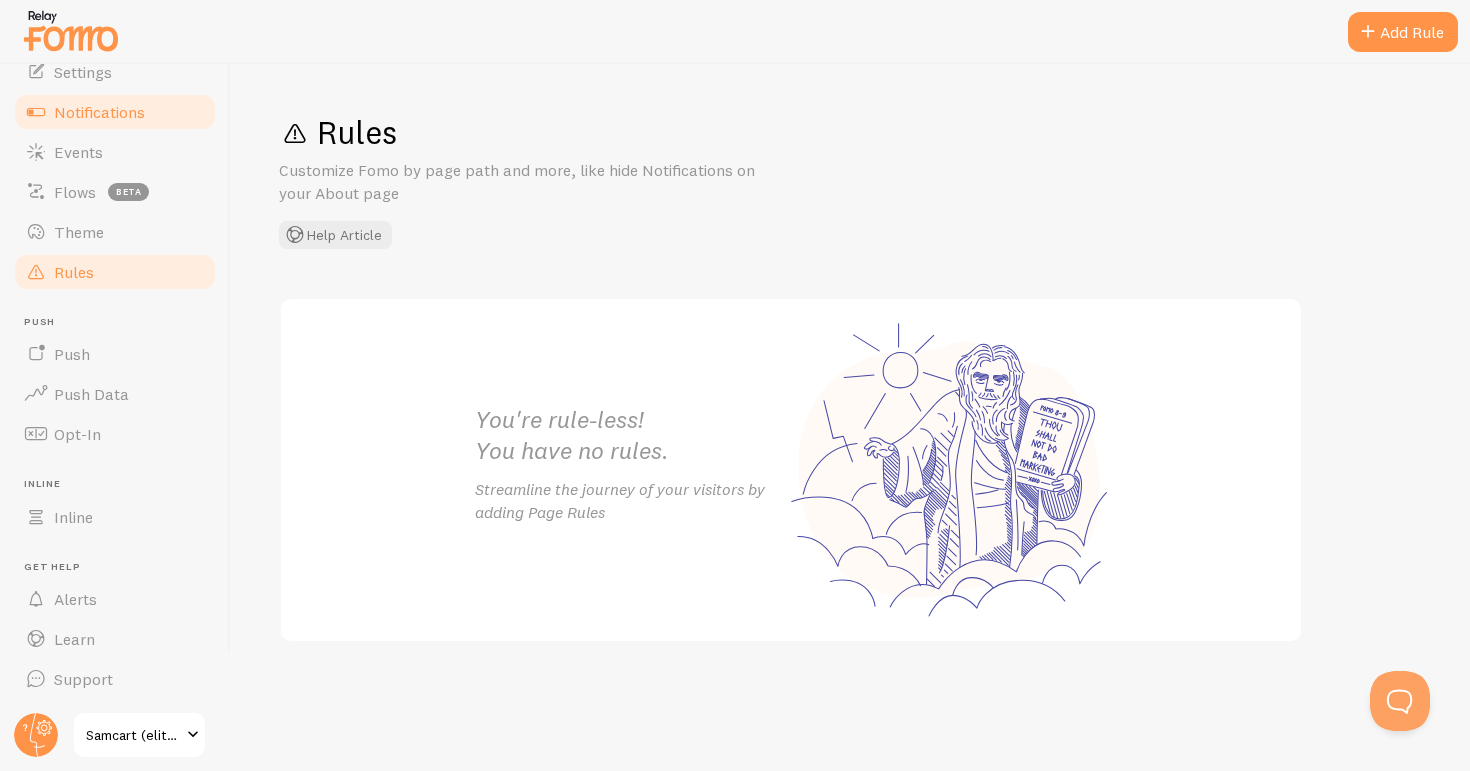 click on "Notifications" at bounding box center (99, 112) 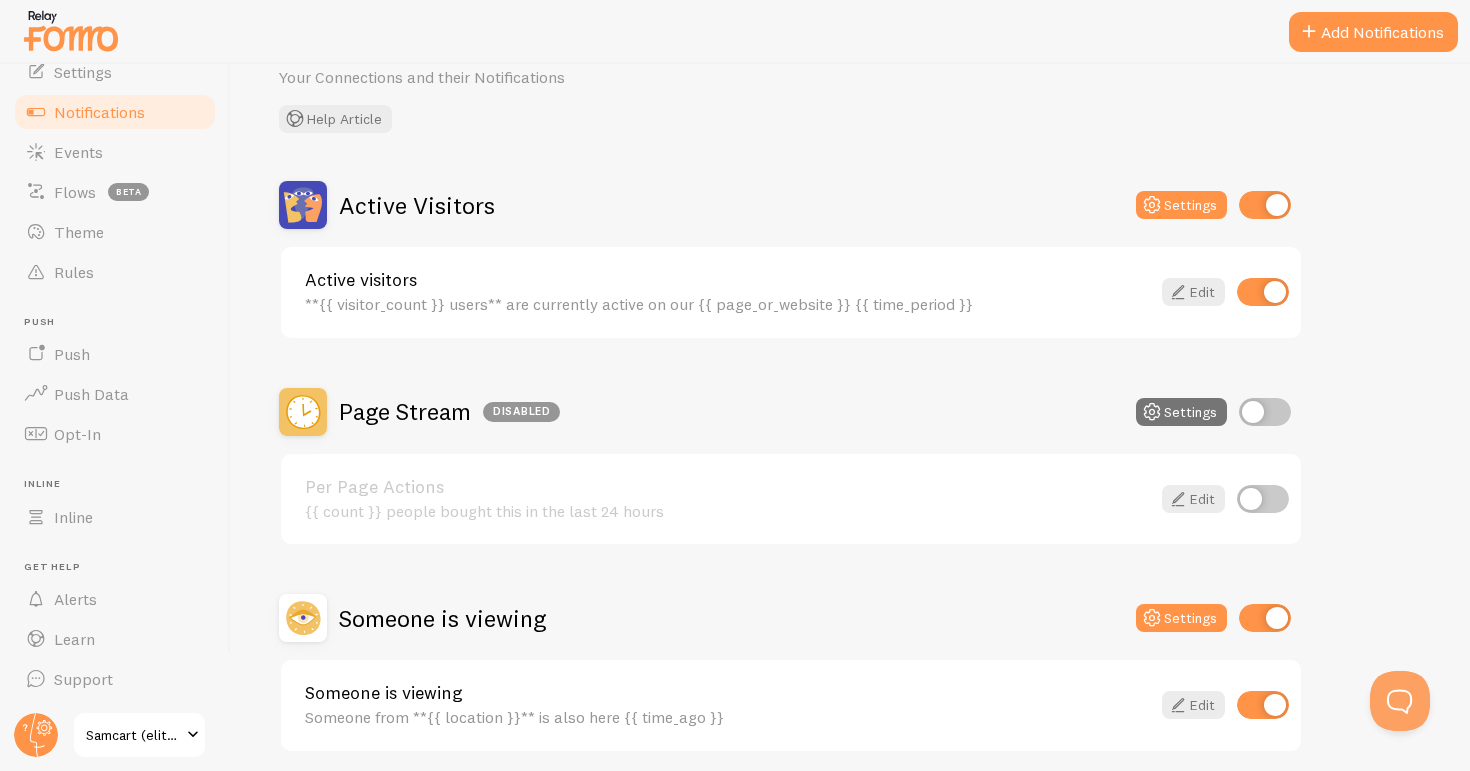 scroll, scrollTop: 0, scrollLeft: 0, axis: both 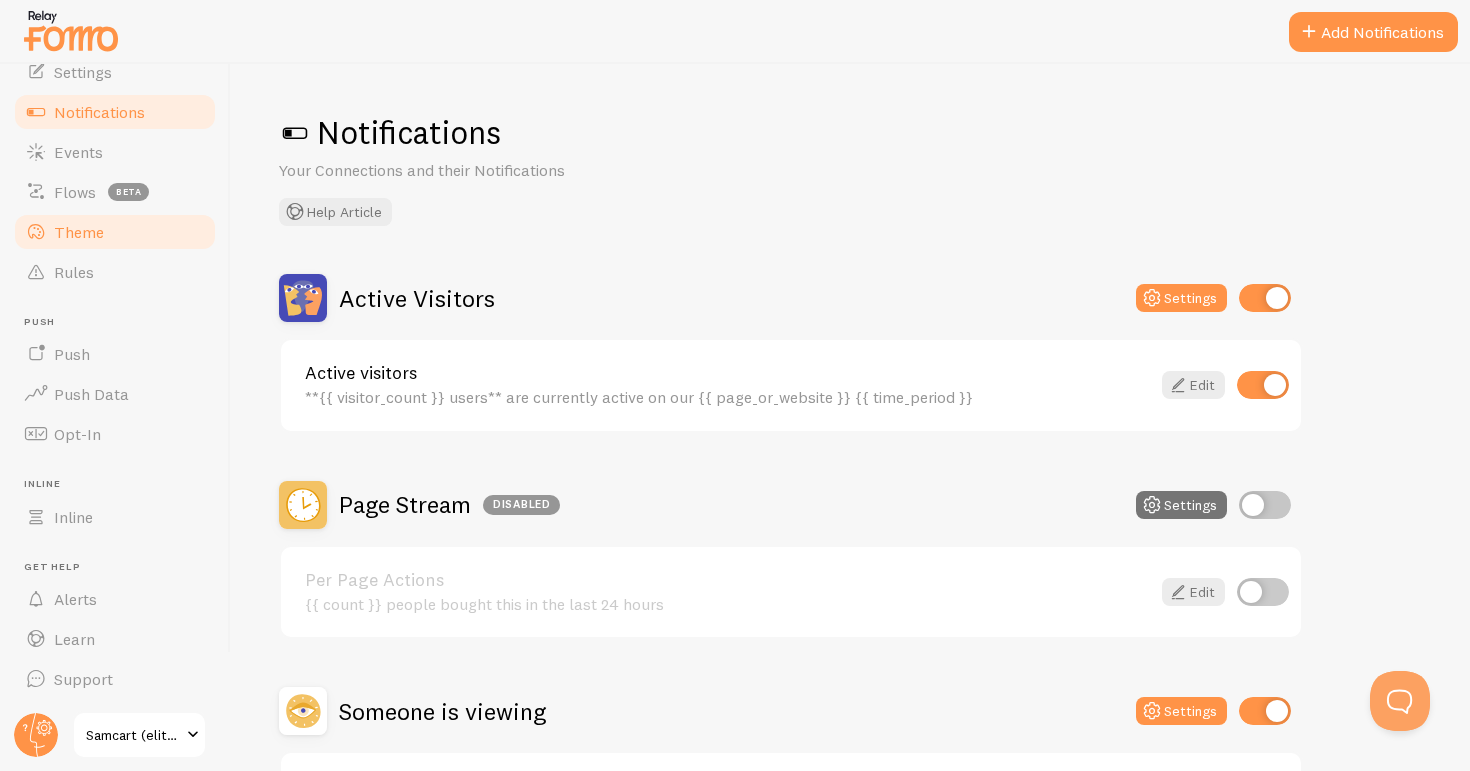 click on "Theme" at bounding box center [79, 232] 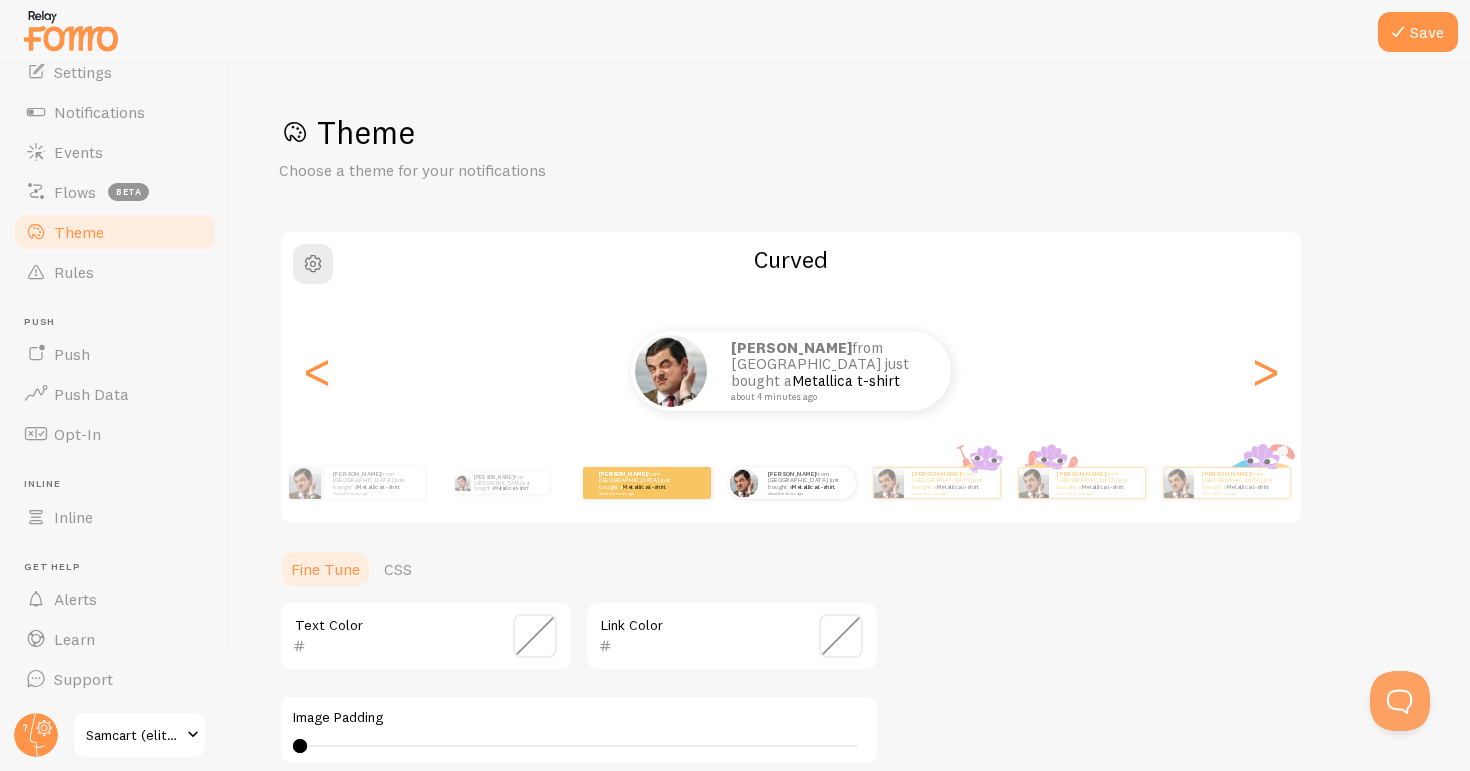 click on "[PERSON_NAME]  from [GEOGRAPHIC_DATA] just bought a  Metallica t-shirt   about 4 minutes ago" at bounding box center (646, 483) 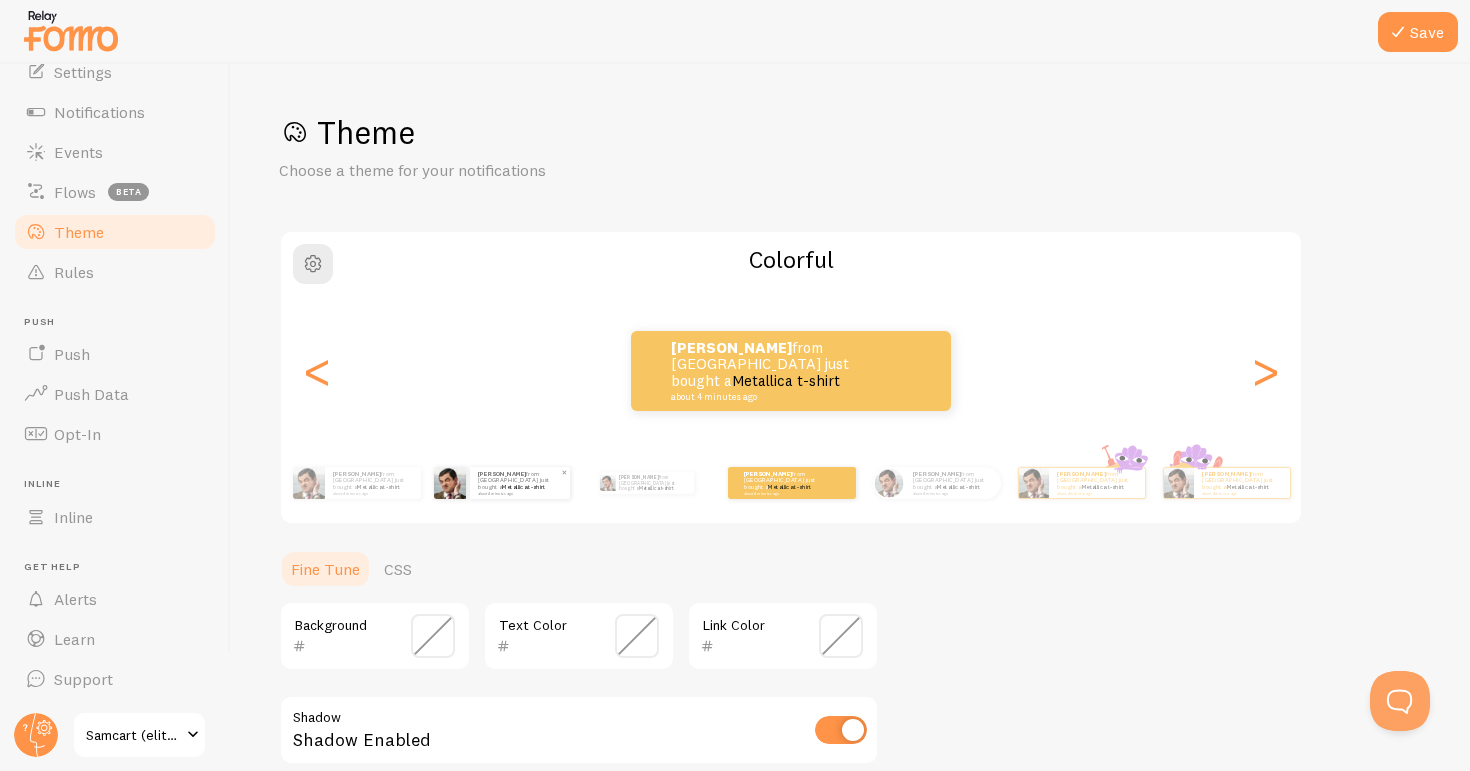 click on "[PERSON_NAME]  from [GEOGRAPHIC_DATA] just bought a  Metallica t-shirt   about 4 minutes ago" at bounding box center [520, 483] 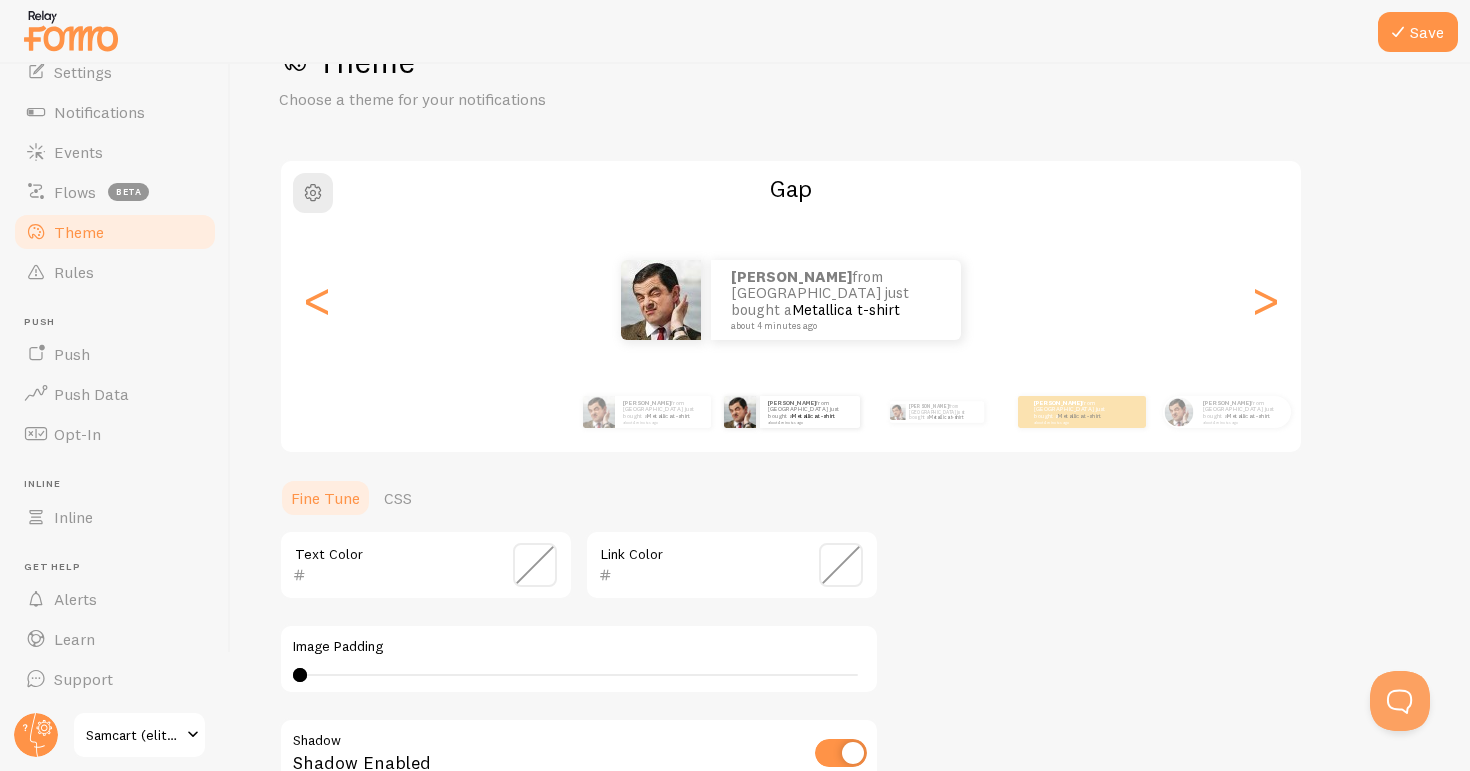scroll, scrollTop: 75, scrollLeft: 0, axis: vertical 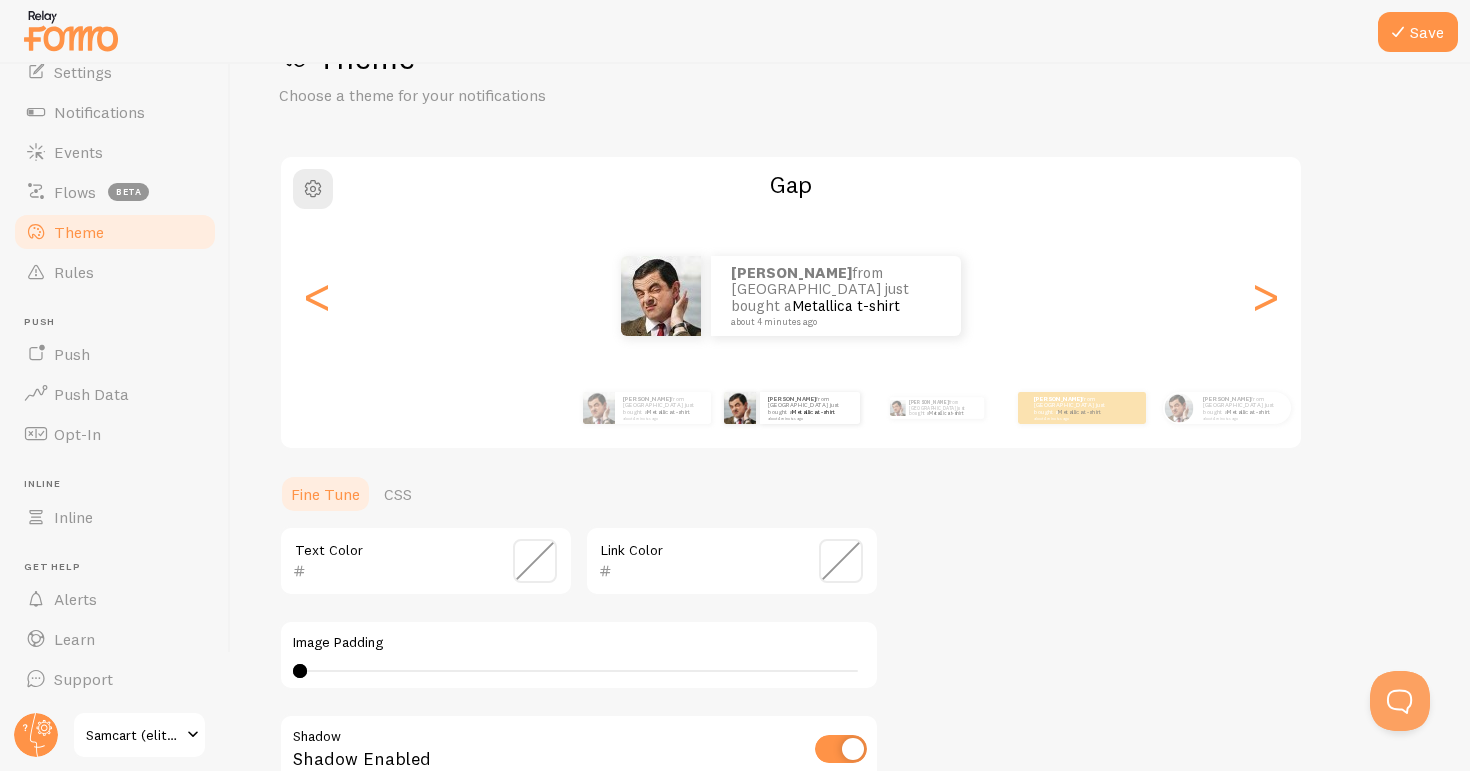 click at bounding box center (535, 561) 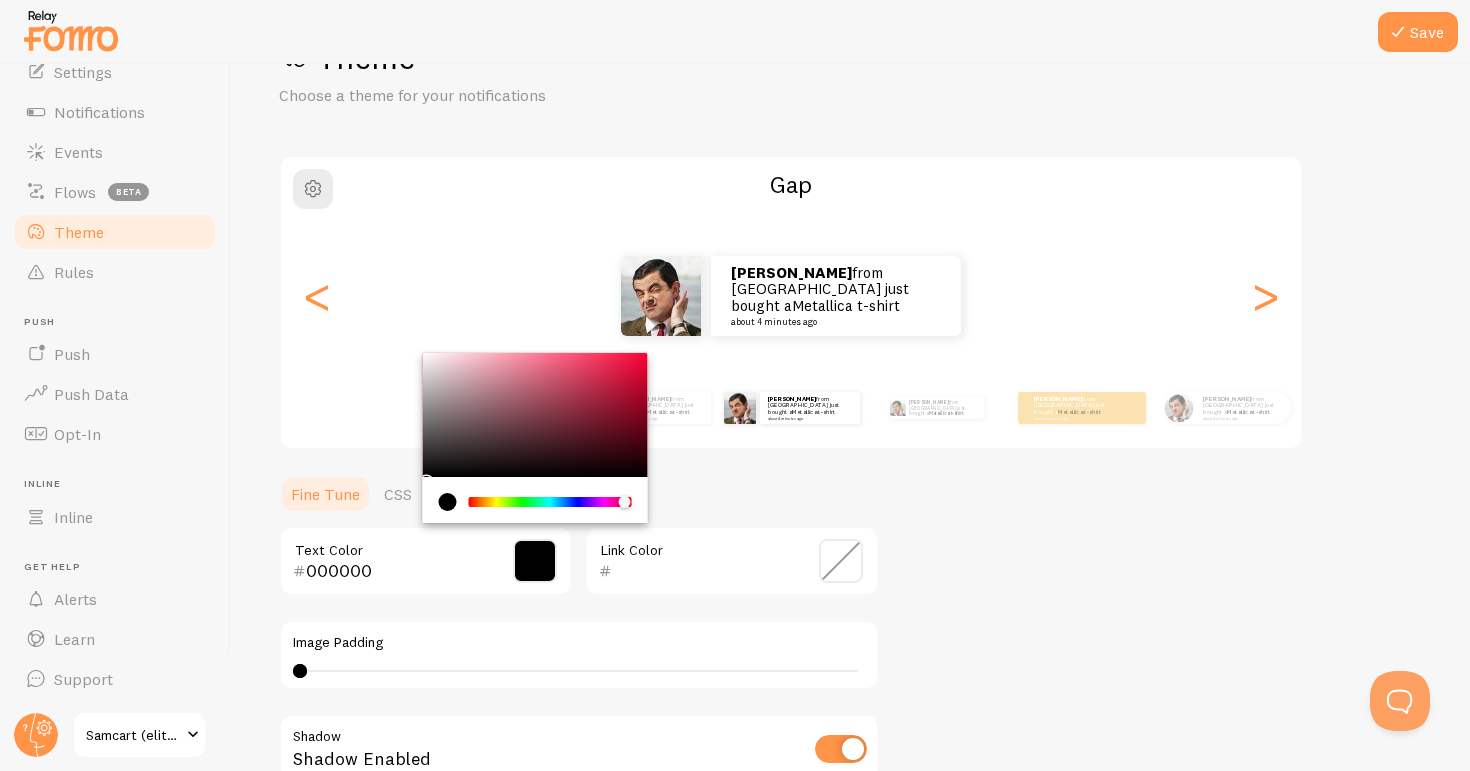 click at bounding box center (550, 502) 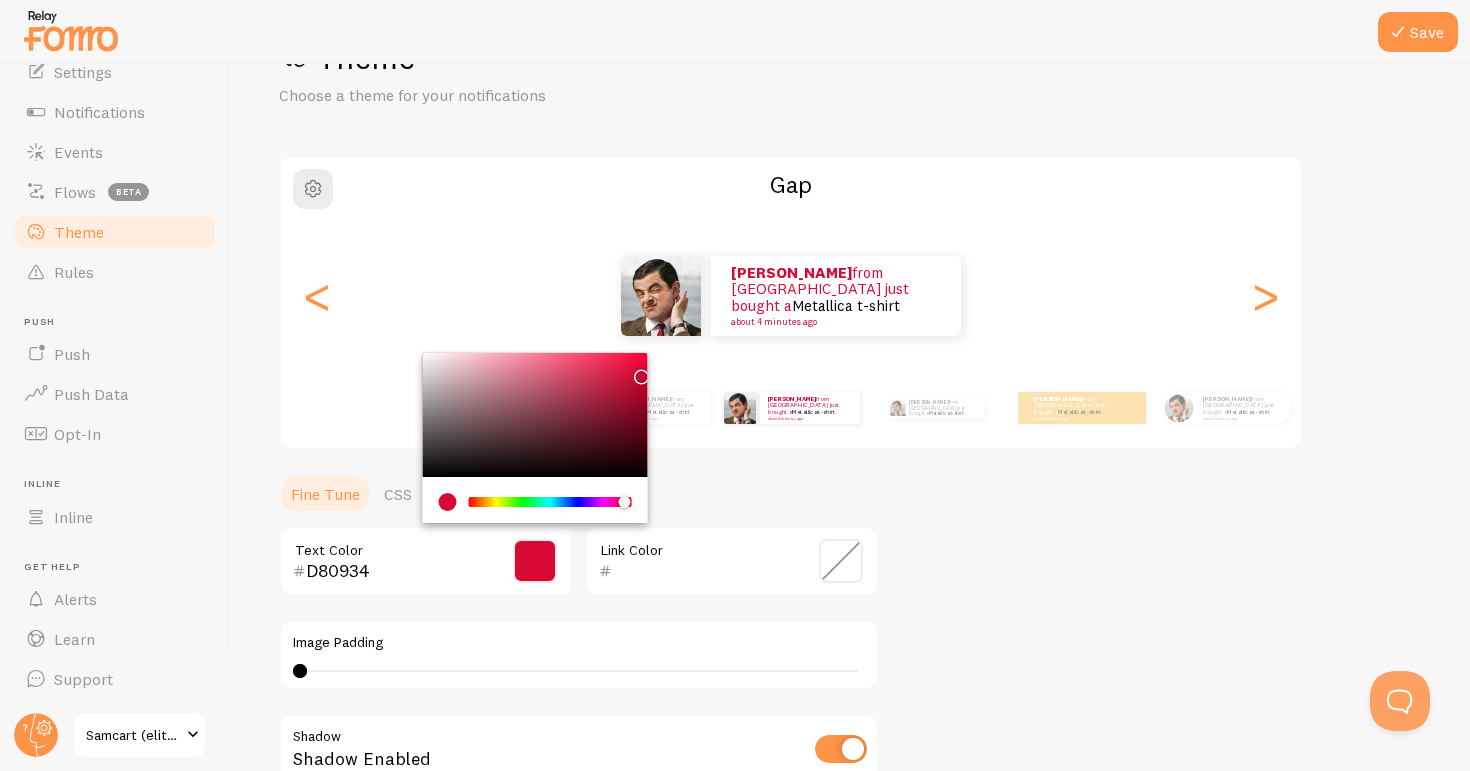 click at bounding box center (550, 502) 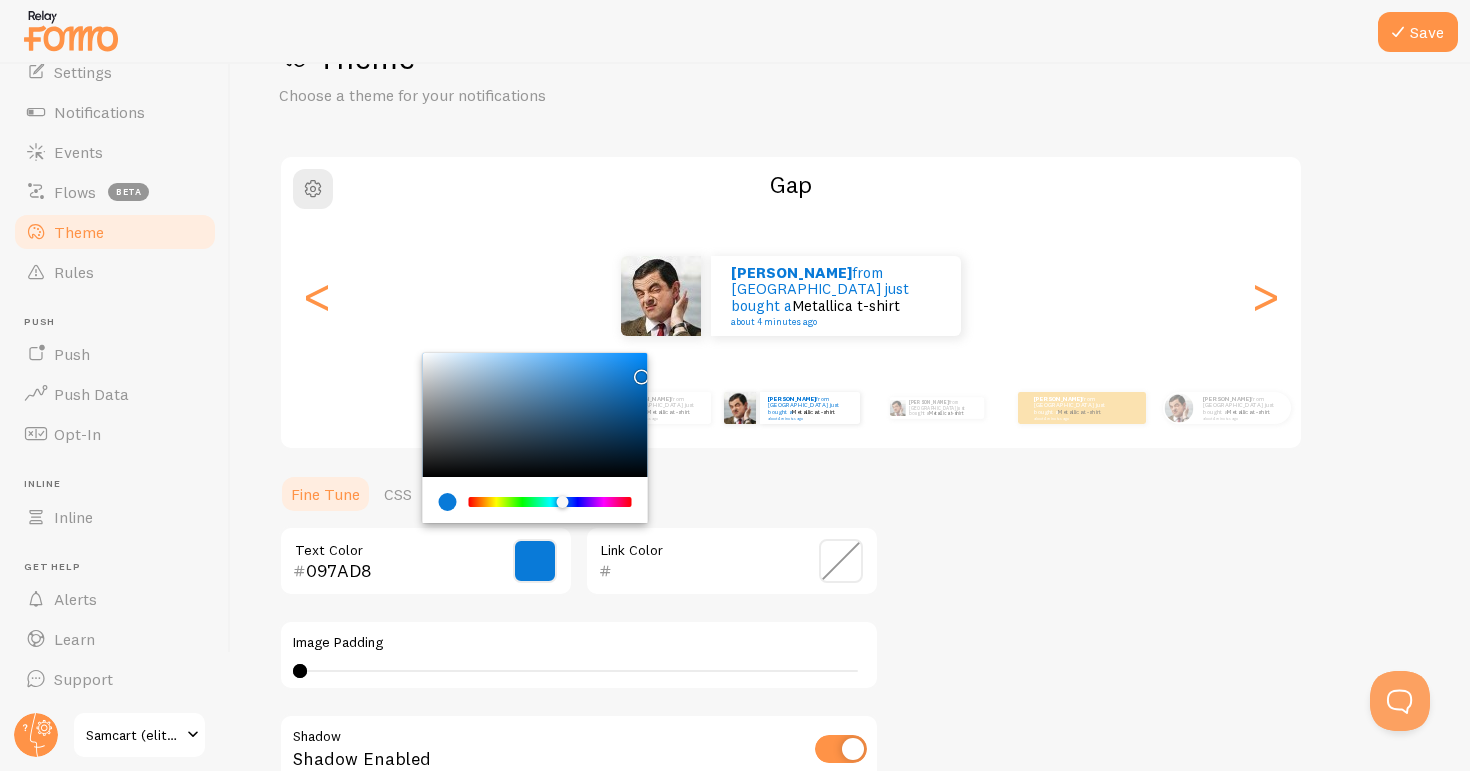 click at bounding box center (568, 503) 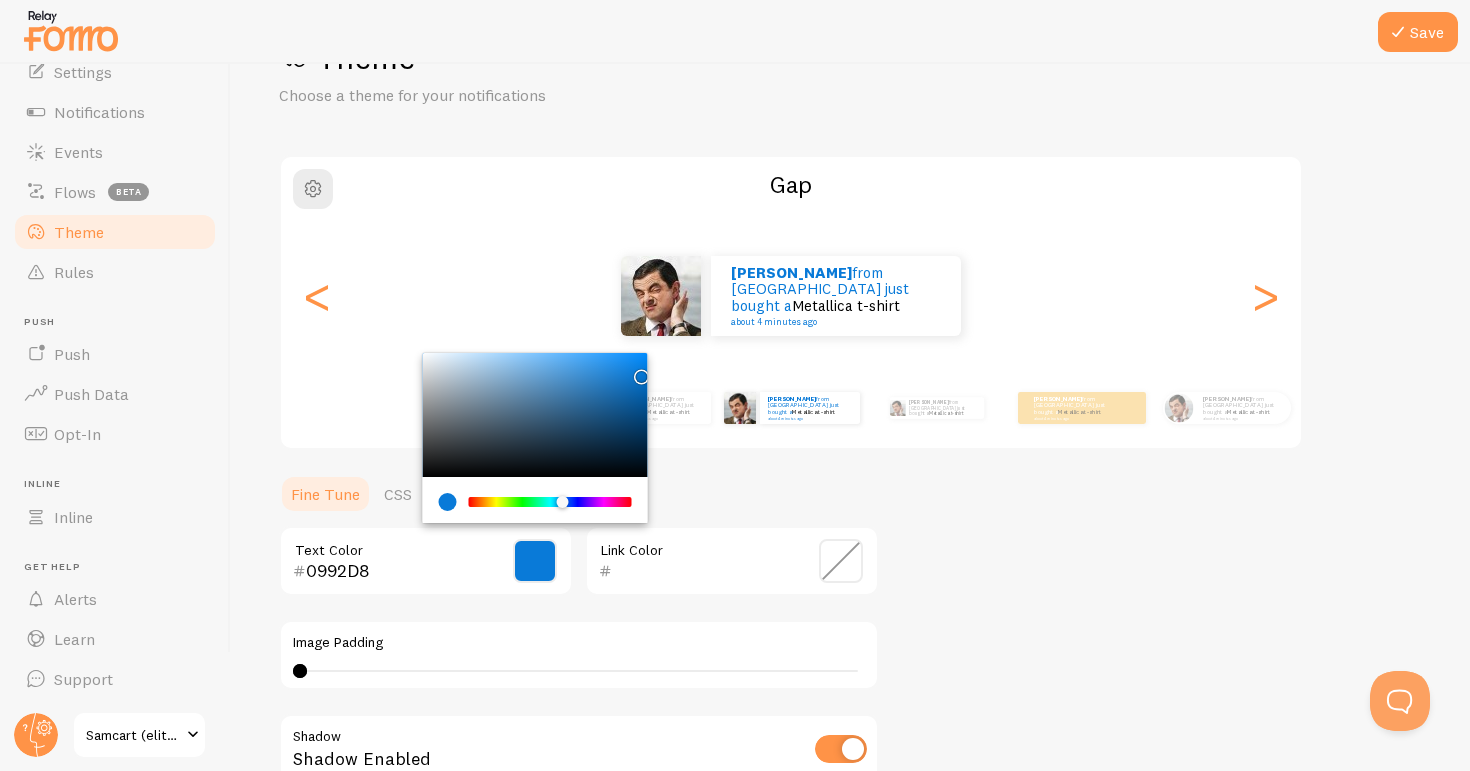 click at bounding box center [562, 502] 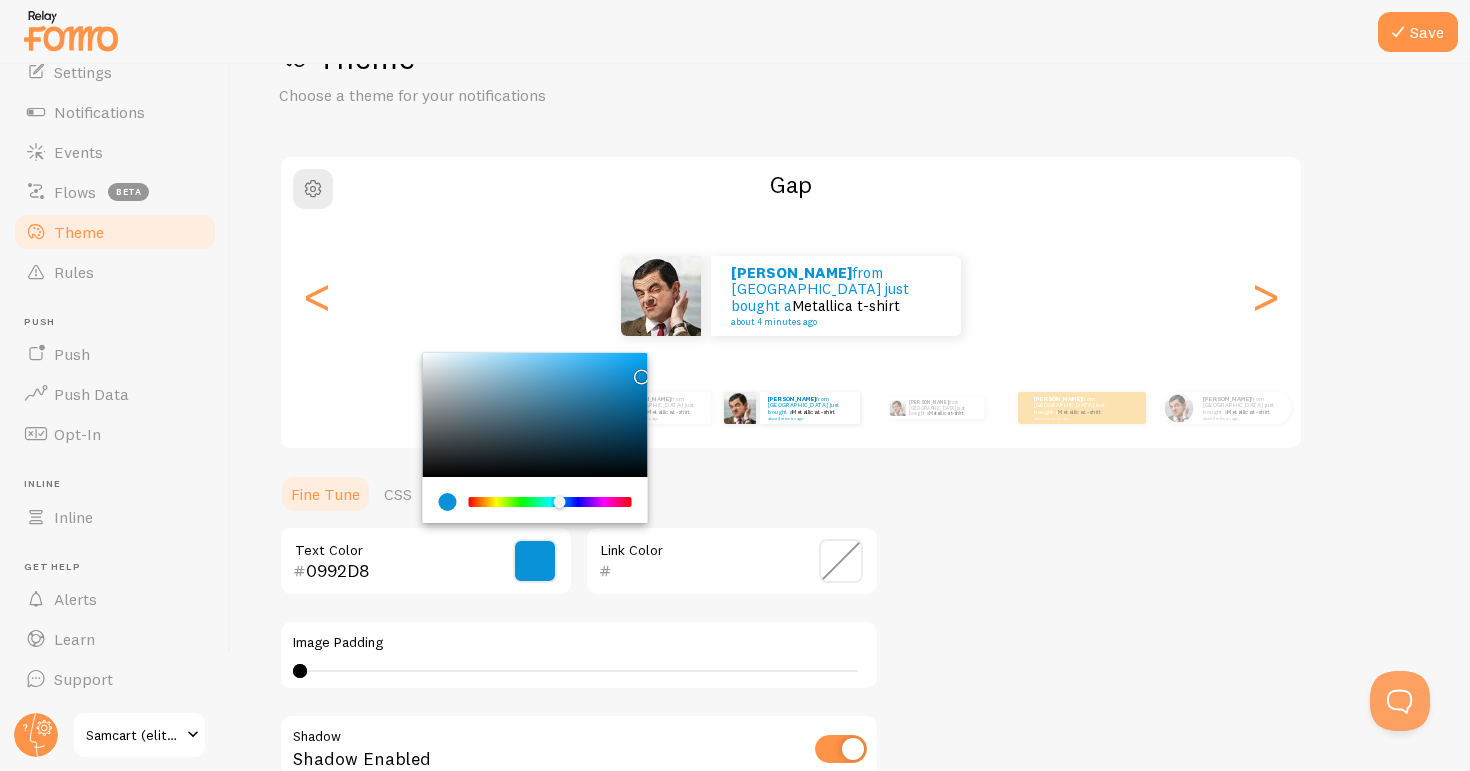 click on "0992D8" at bounding box center (397, 571) 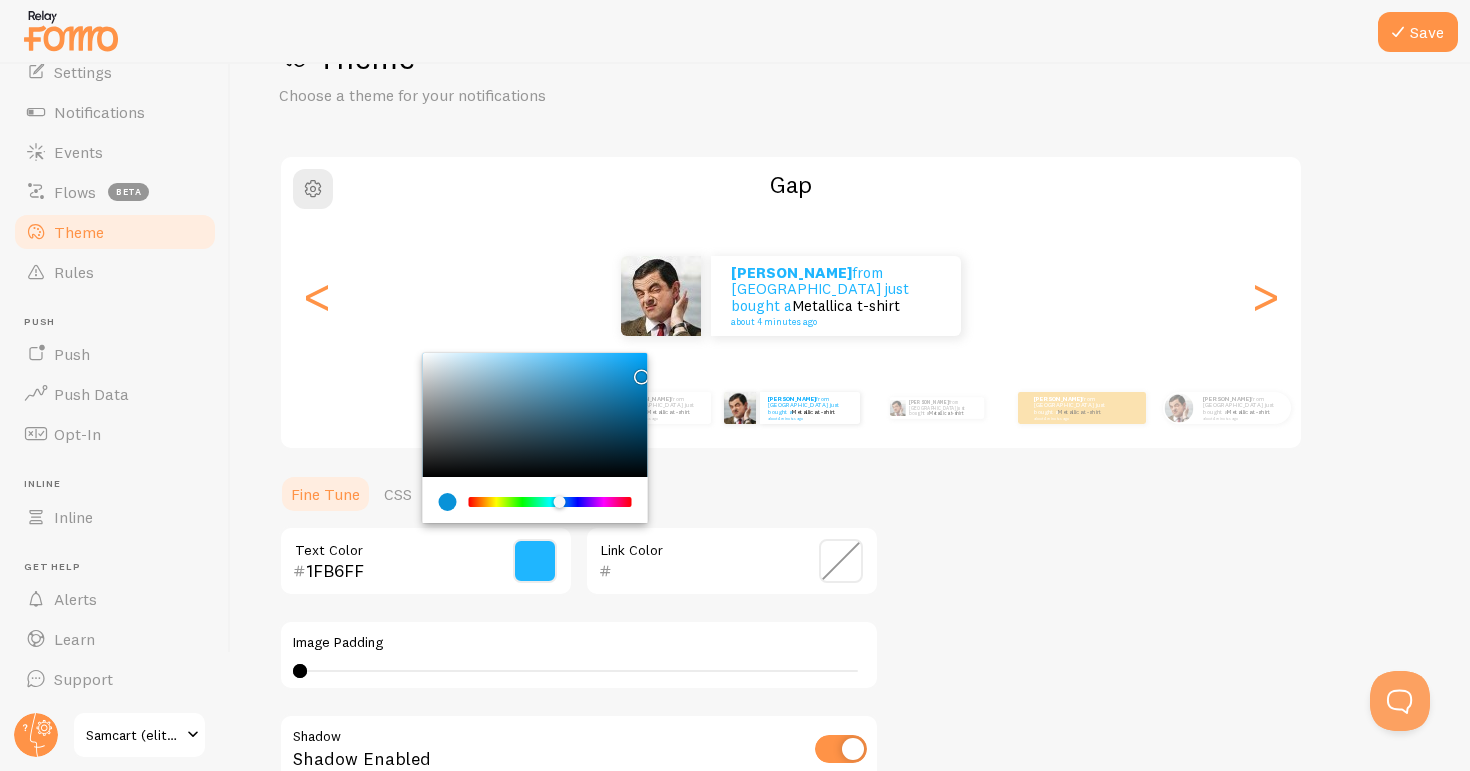 click on "1FB6FF" at bounding box center [397, 571] 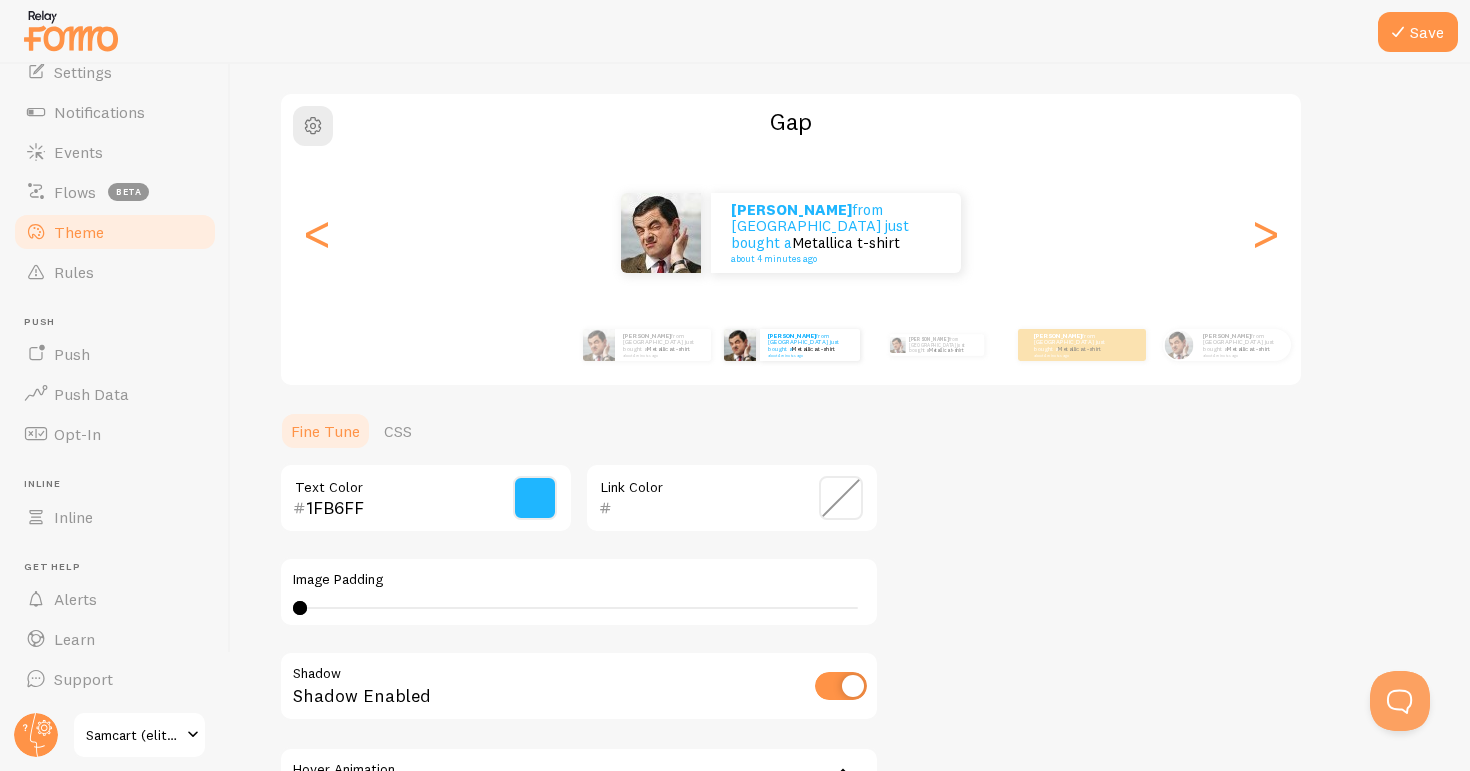 scroll, scrollTop: 149, scrollLeft: 0, axis: vertical 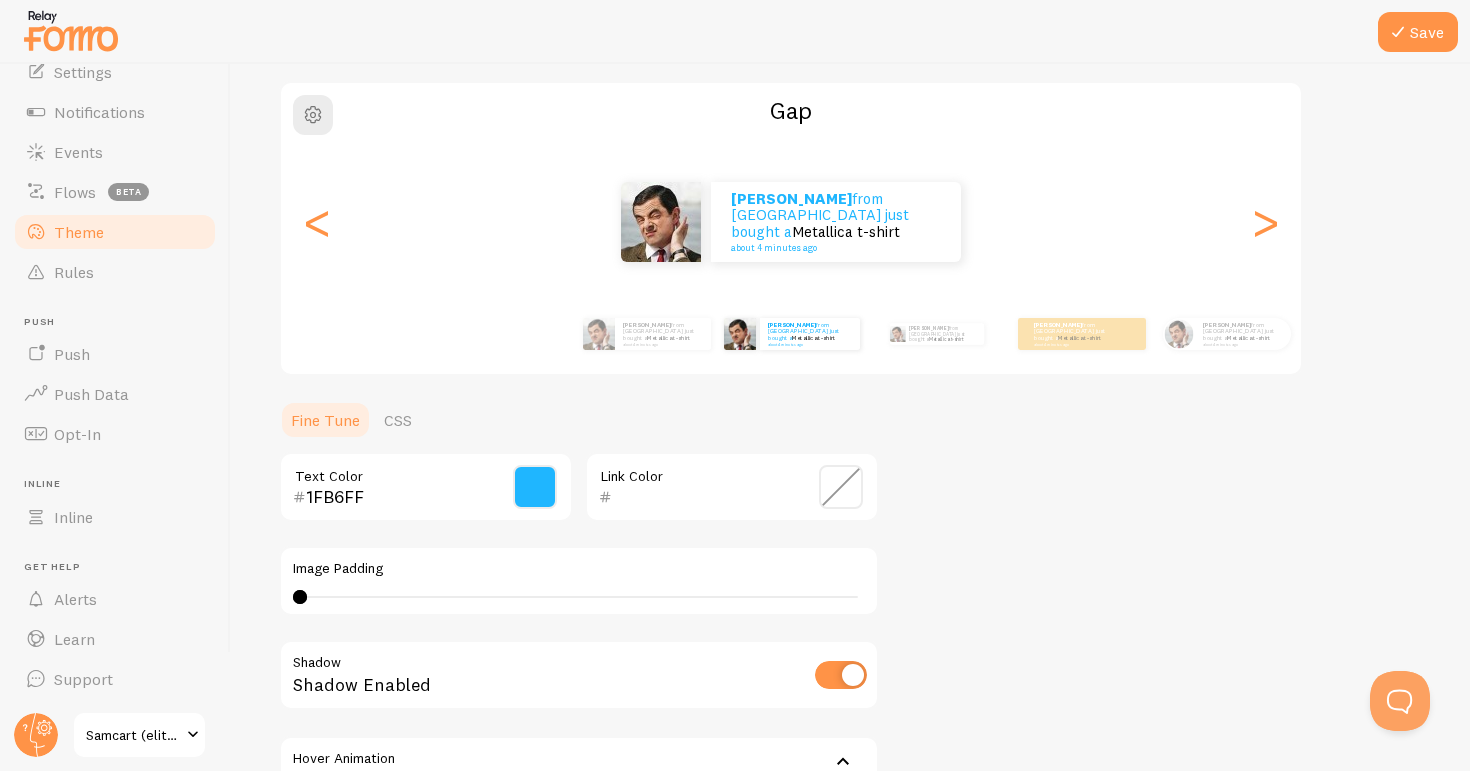 click at bounding box center [841, 487] 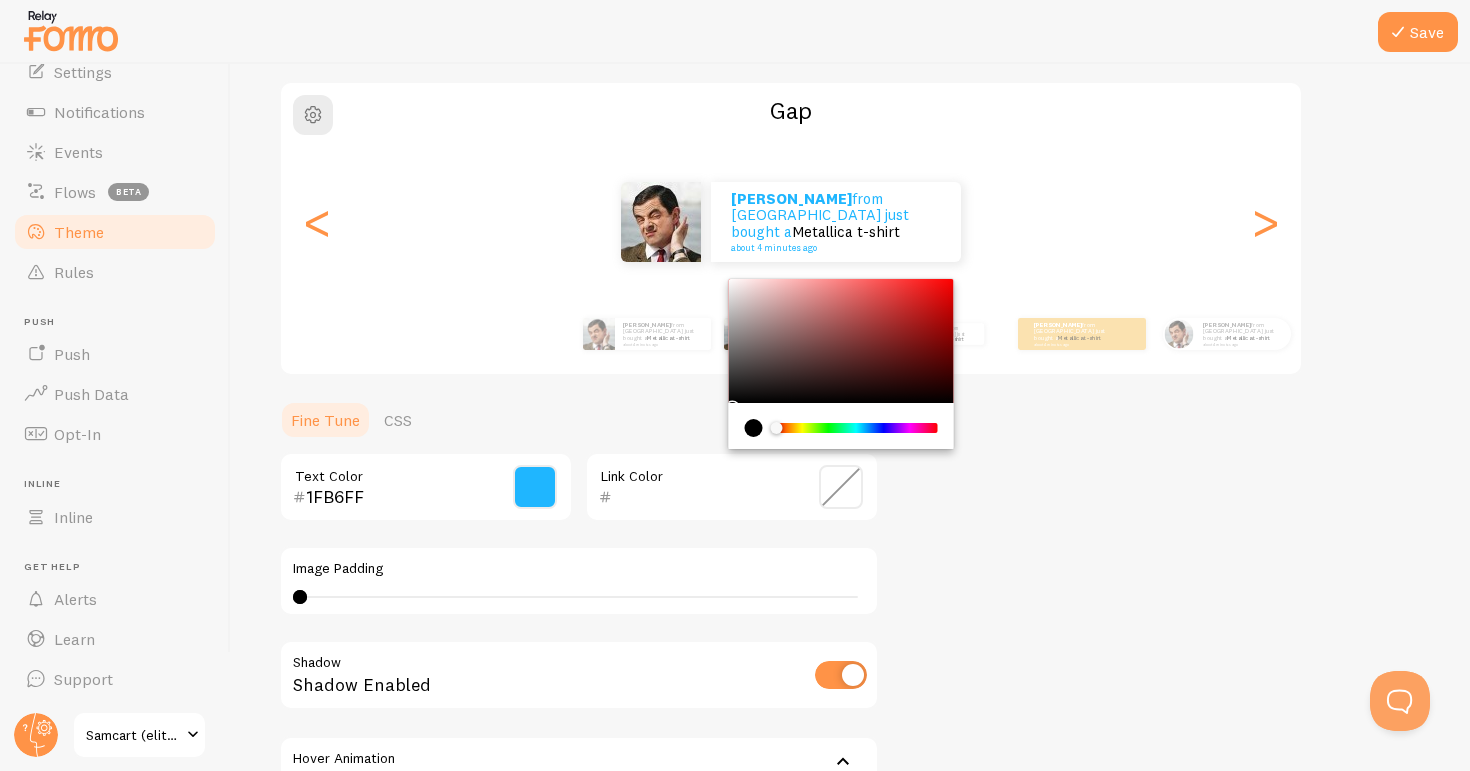 click on "Theme
Choose a theme for your notifications
Gap
[PERSON_NAME]  from [GEOGRAPHIC_DATA] just bought a  Metallica t-shirt   about 4 minutes ago [PERSON_NAME]  from [GEOGRAPHIC_DATA] just bought a  Metallica t-shirt   about 4 minutes ago [PERSON_NAME]  from [GEOGRAPHIC_DATA] just bought a  Metallica t-shirt   about 4 minutes ago [PERSON_NAME]  from [GEOGRAPHIC_DATA] just bought a  Metallica t-shirt   about 4 minutes ago [PERSON_NAME]  from [GEOGRAPHIC_DATA] just bought a  Metallica t-shirt   about 4 minutes ago [PERSON_NAME]  from [GEOGRAPHIC_DATA] just bought a  Metallica t-shirt   about 4 minutes ago [PERSON_NAME]  from [GEOGRAPHIC_DATA] just bought a  Metallica t-shirt   about 4 minutes ago [PERSON_NAME]  from [GEOGRAPHIC_DATA] just bought a  Metallica t-shirt   about 4 minutes ago [PERSON_NAME]  from [GEOGRAPHIC_DATA] just bought a  Metallica t-shirt   about 4 minutes ago [PERSON_NAME]  from [GEOGRAPHIC_DATA] just bought a  Metallica t-shirt   about 4 minutes ago [PERSON_NAME]  from [GEOGRAPHIC_DATA] just bought a  Metallica t-shirt   about 4 minutes ago [PERSON_NAME] t-shirt   [PERSON_NAME]" at bounding box center (850, 437) 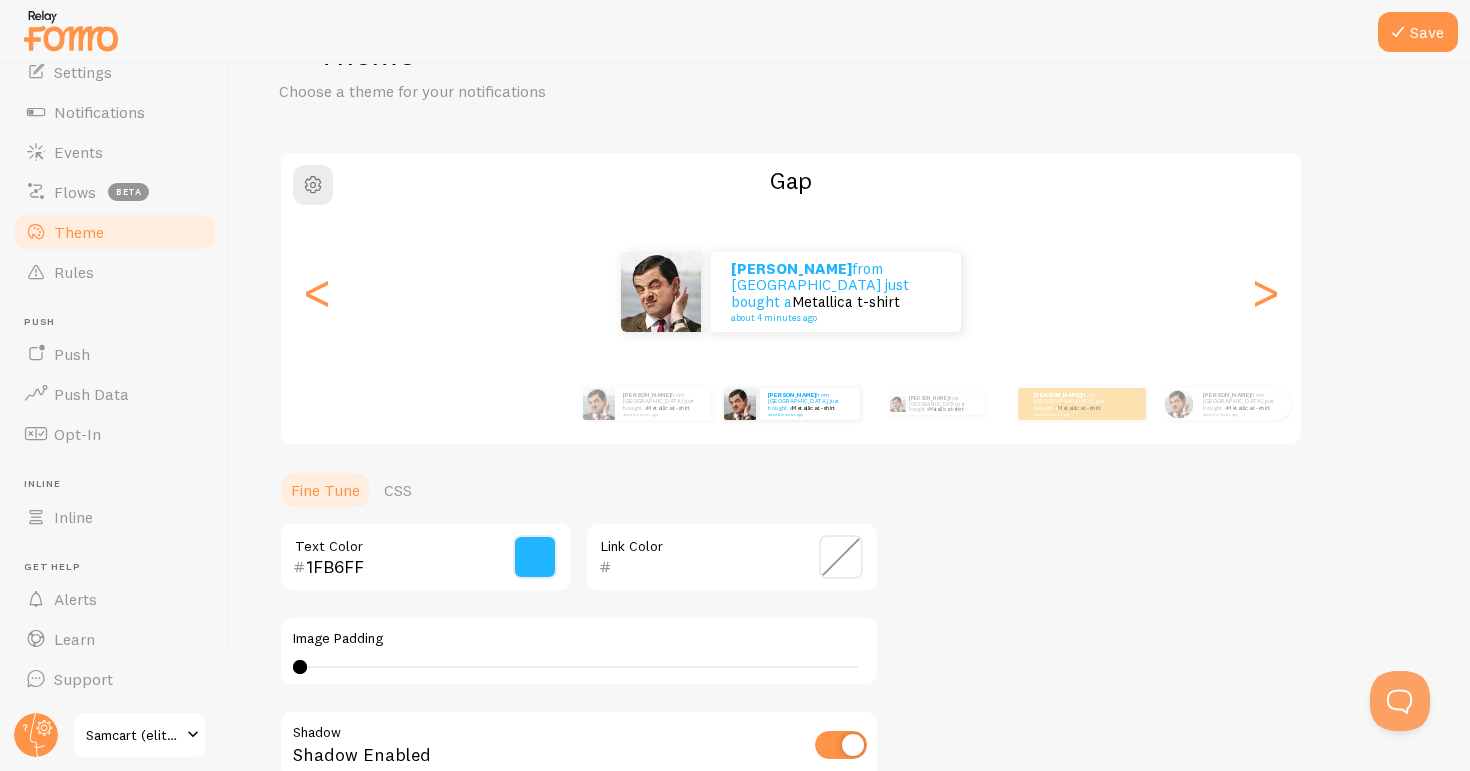 scroll, scrollTop: 0, scrollLeft: 0, axis: both 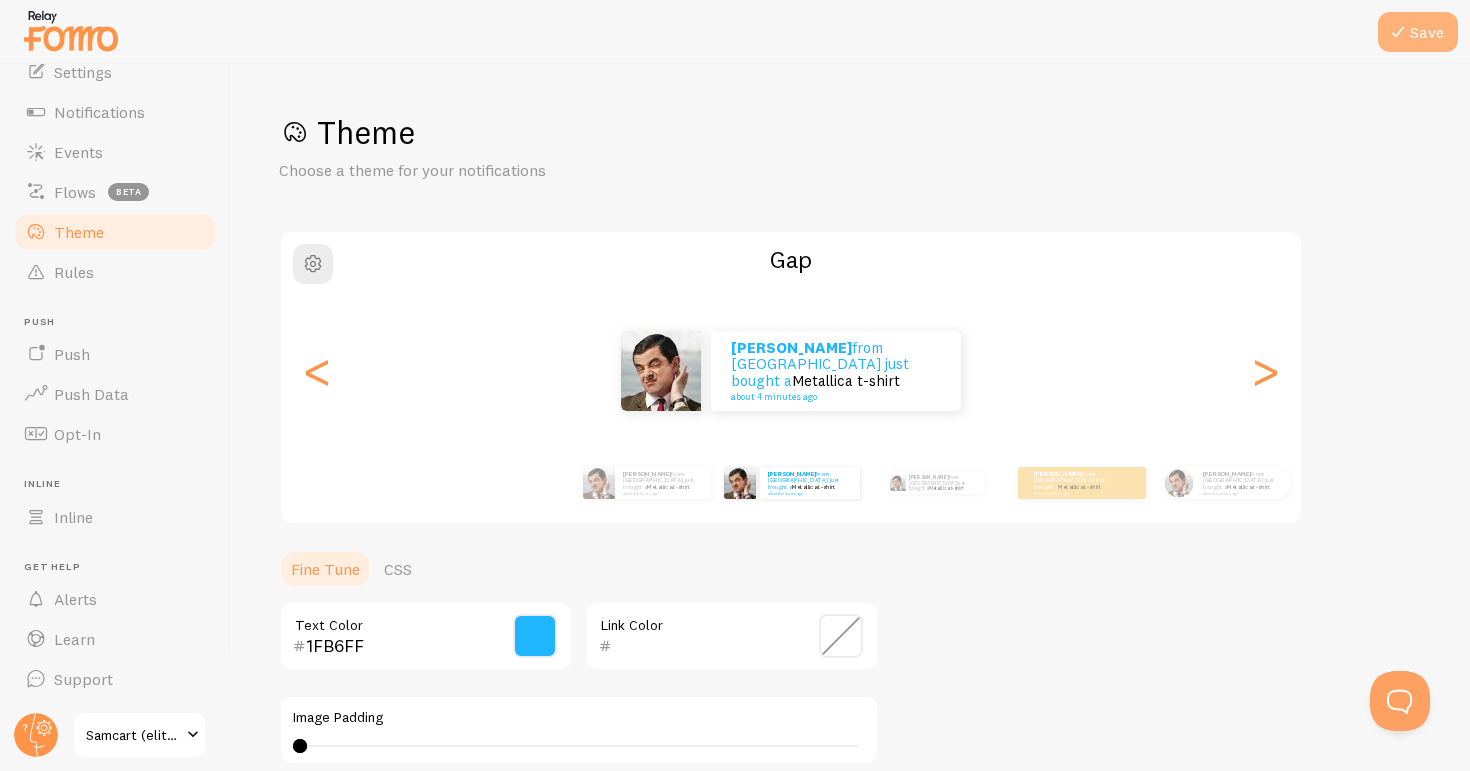 click on "Save" at bounding box center [1418, 32] 